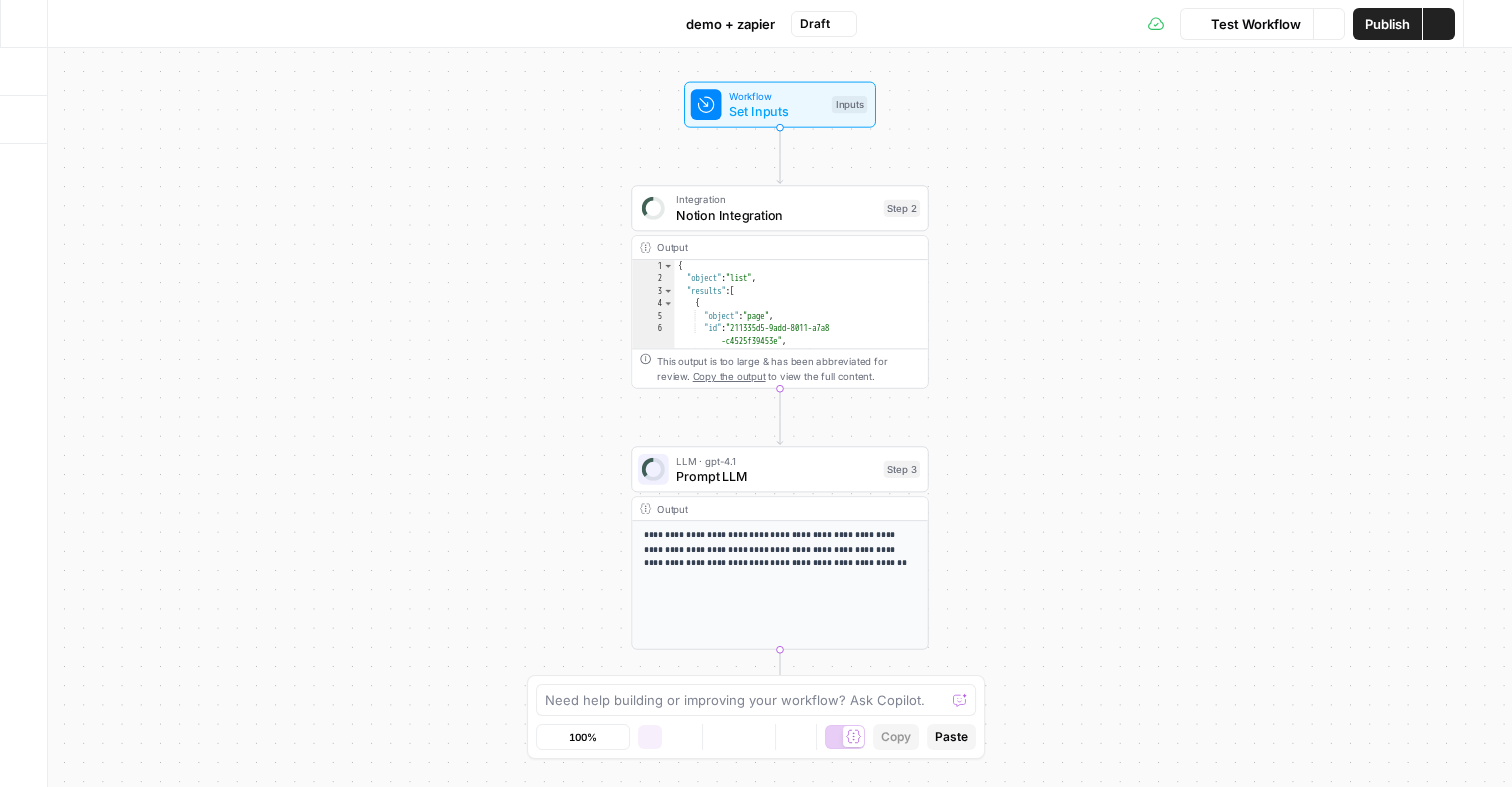 scroll, scrollTop: 0, scrollLeft: 0, axis: both 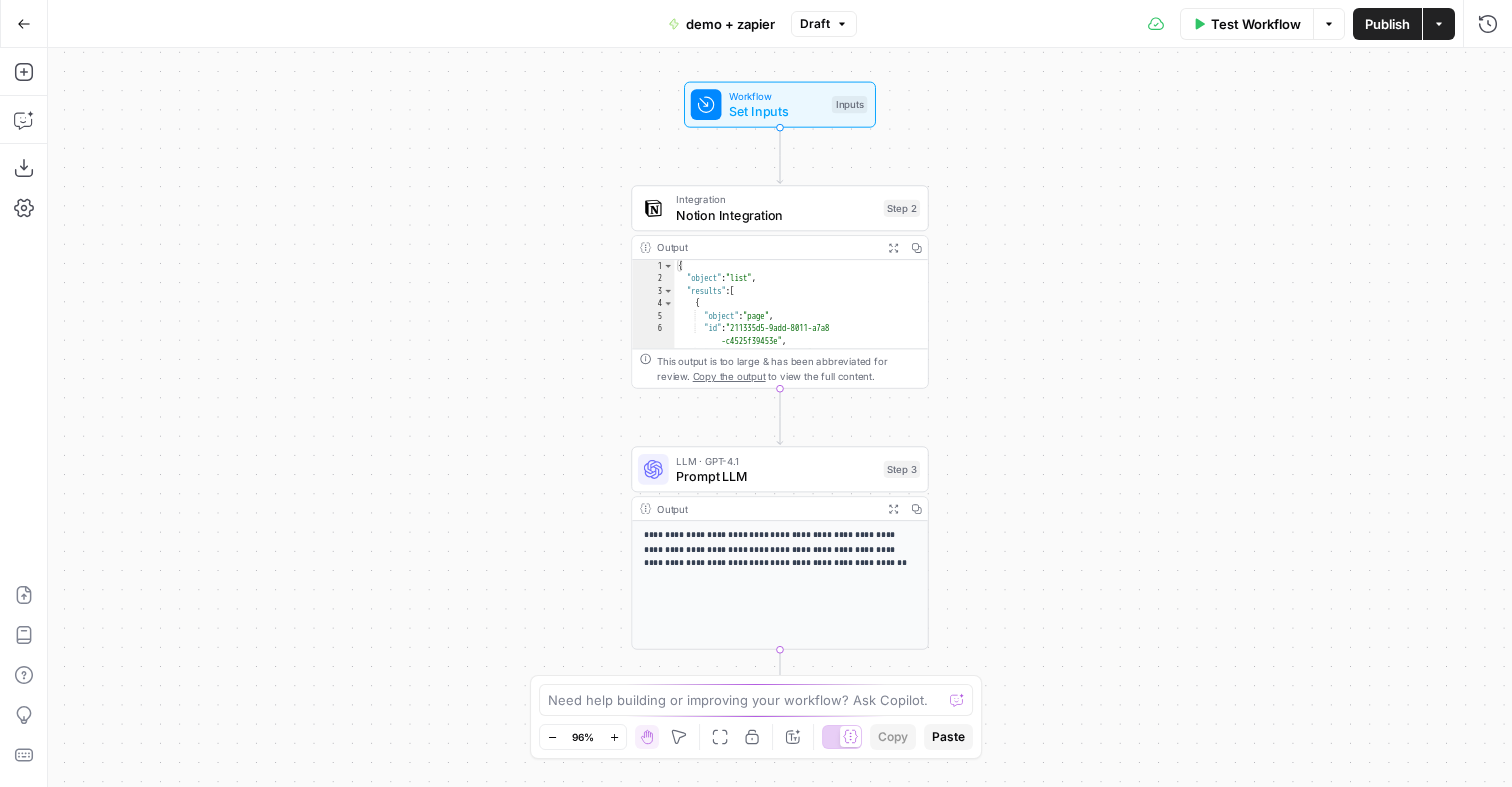 click 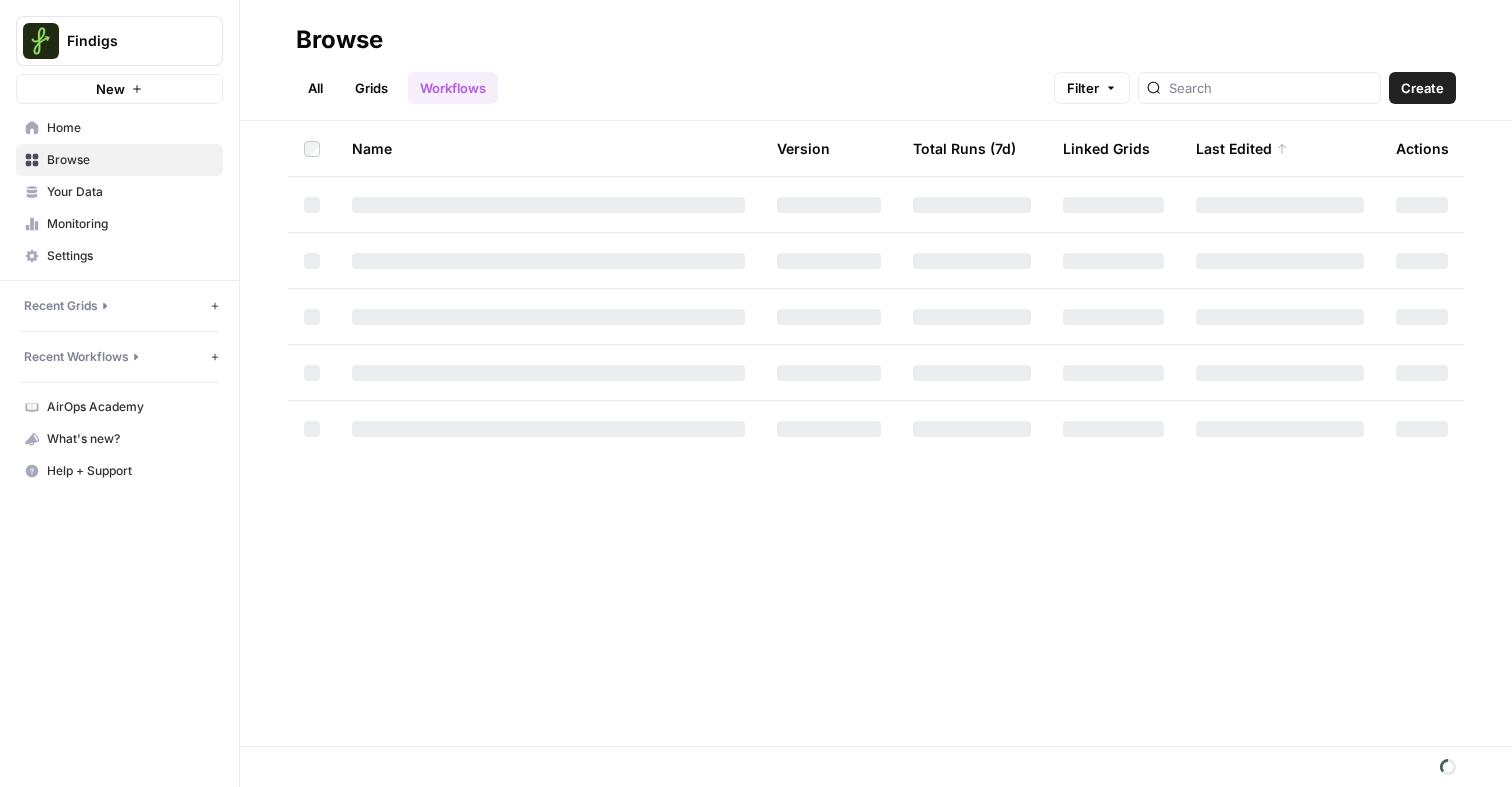 click on "Home" at bounding box center [130, 128] 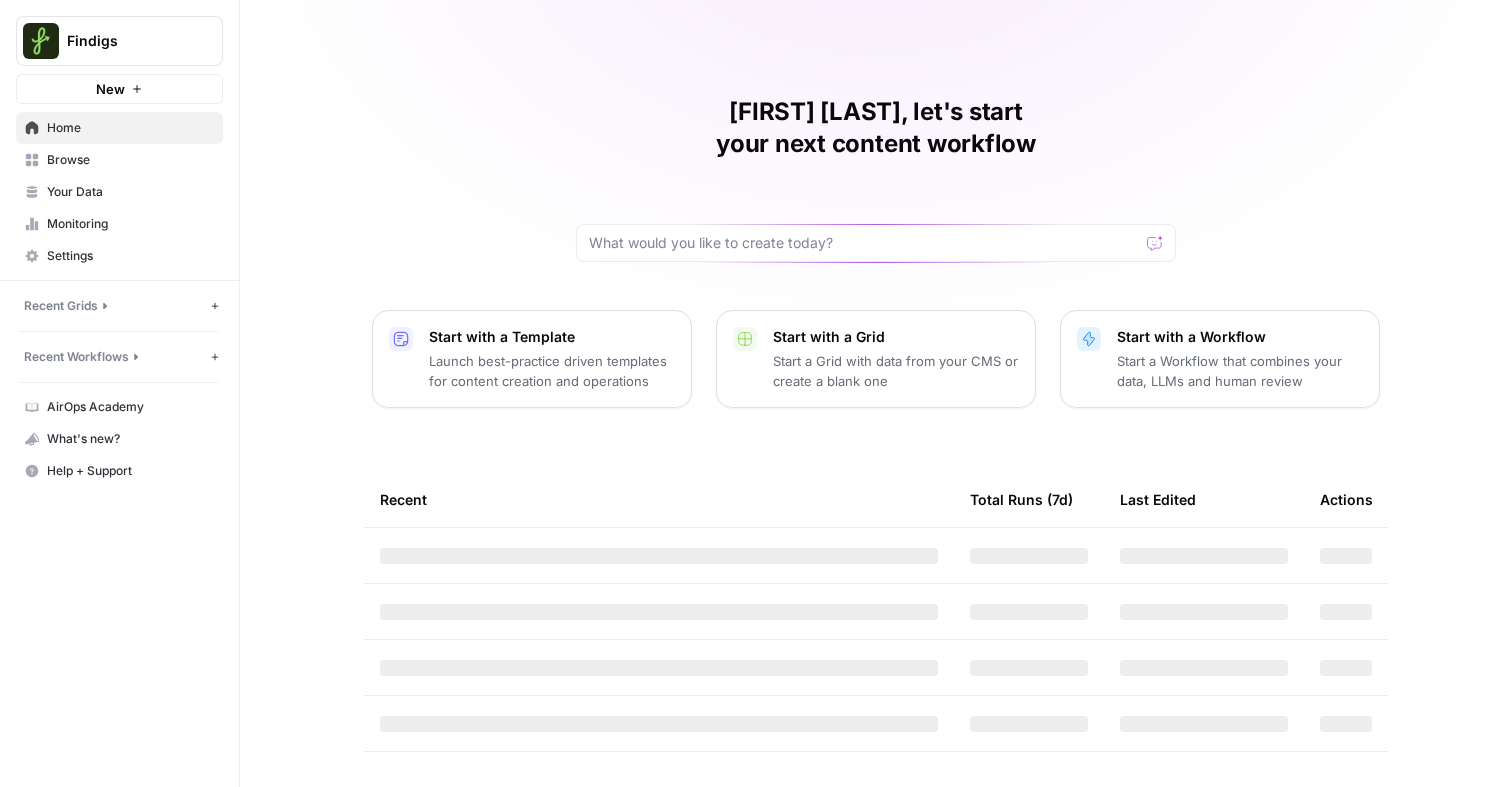 click on "Browse" at bounding box center (130, 160) 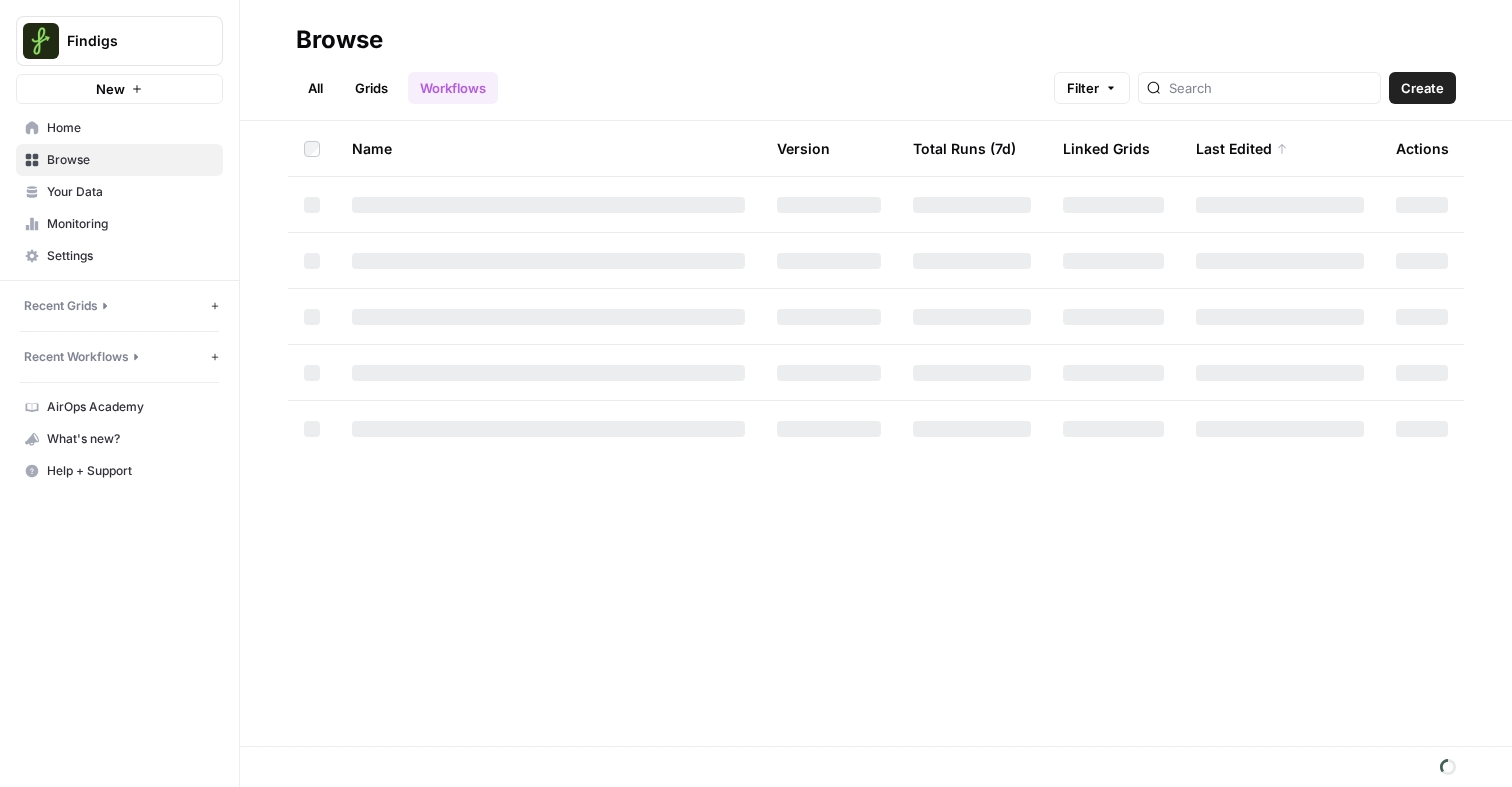 click on "All" at bounding box center [315, 88] 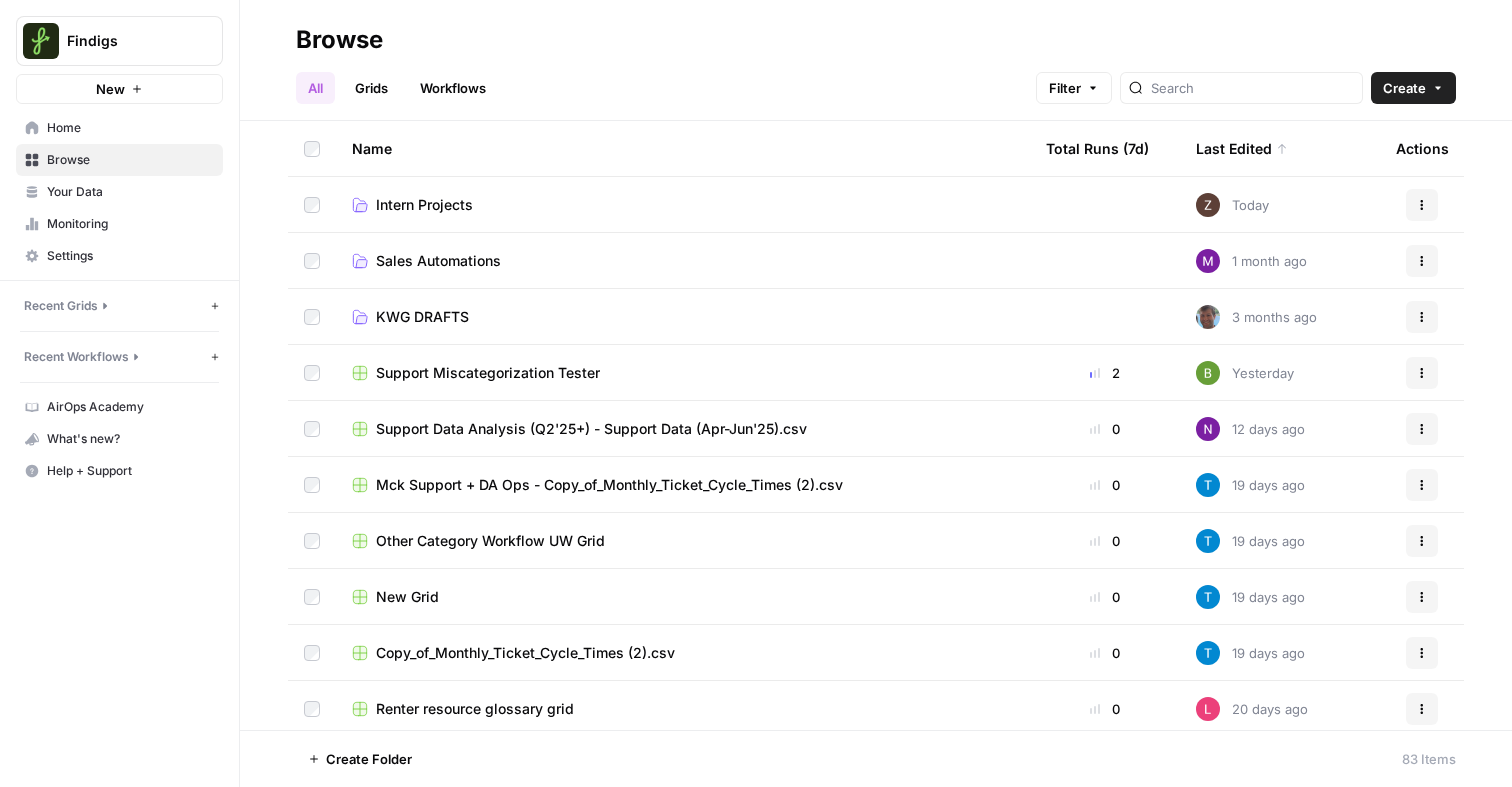 click on "Intern Projects" at bounding box center [424, 205] 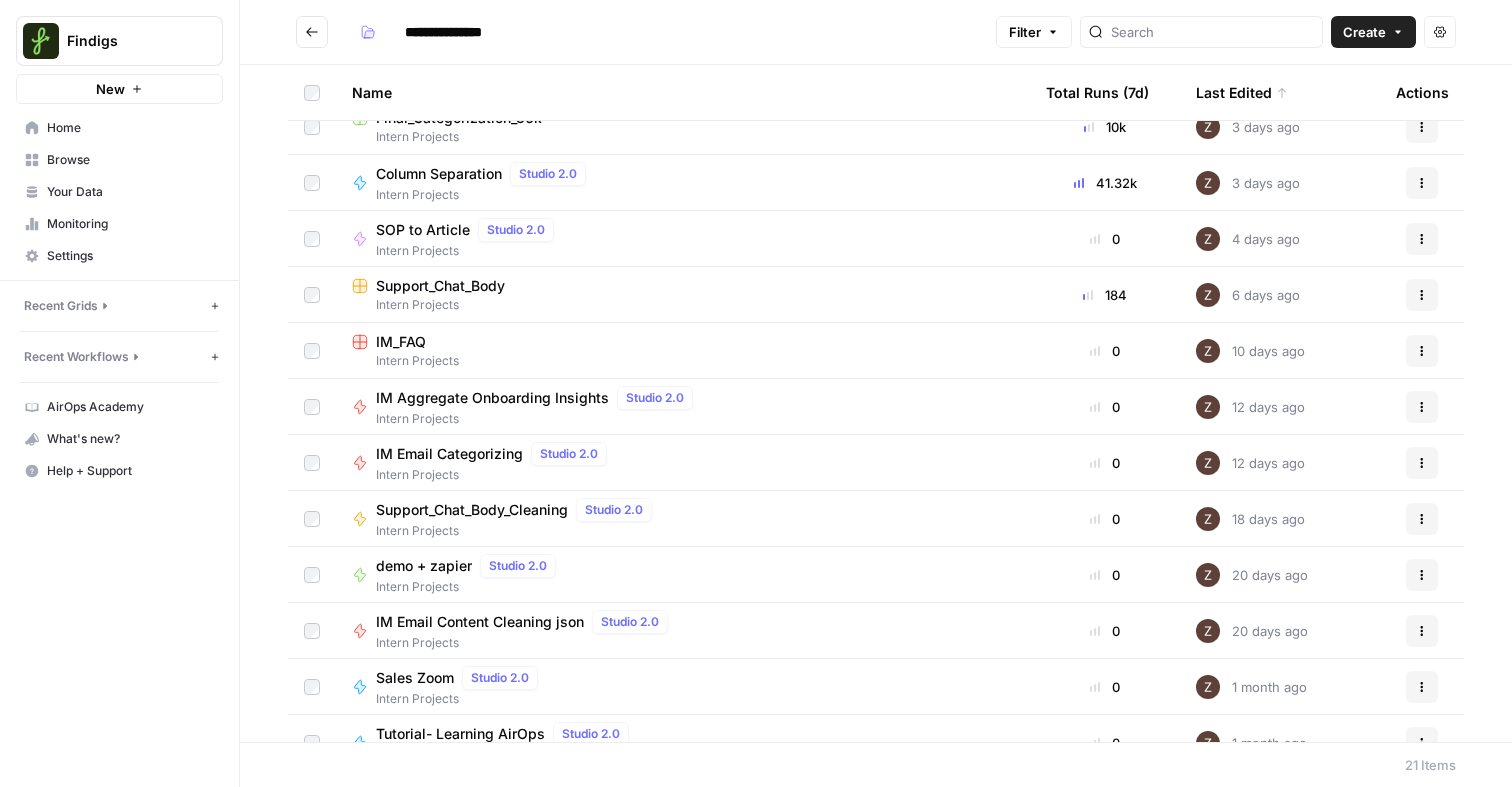scroll, scrollTop: 525, scrollLeft: 0, axis: vertical 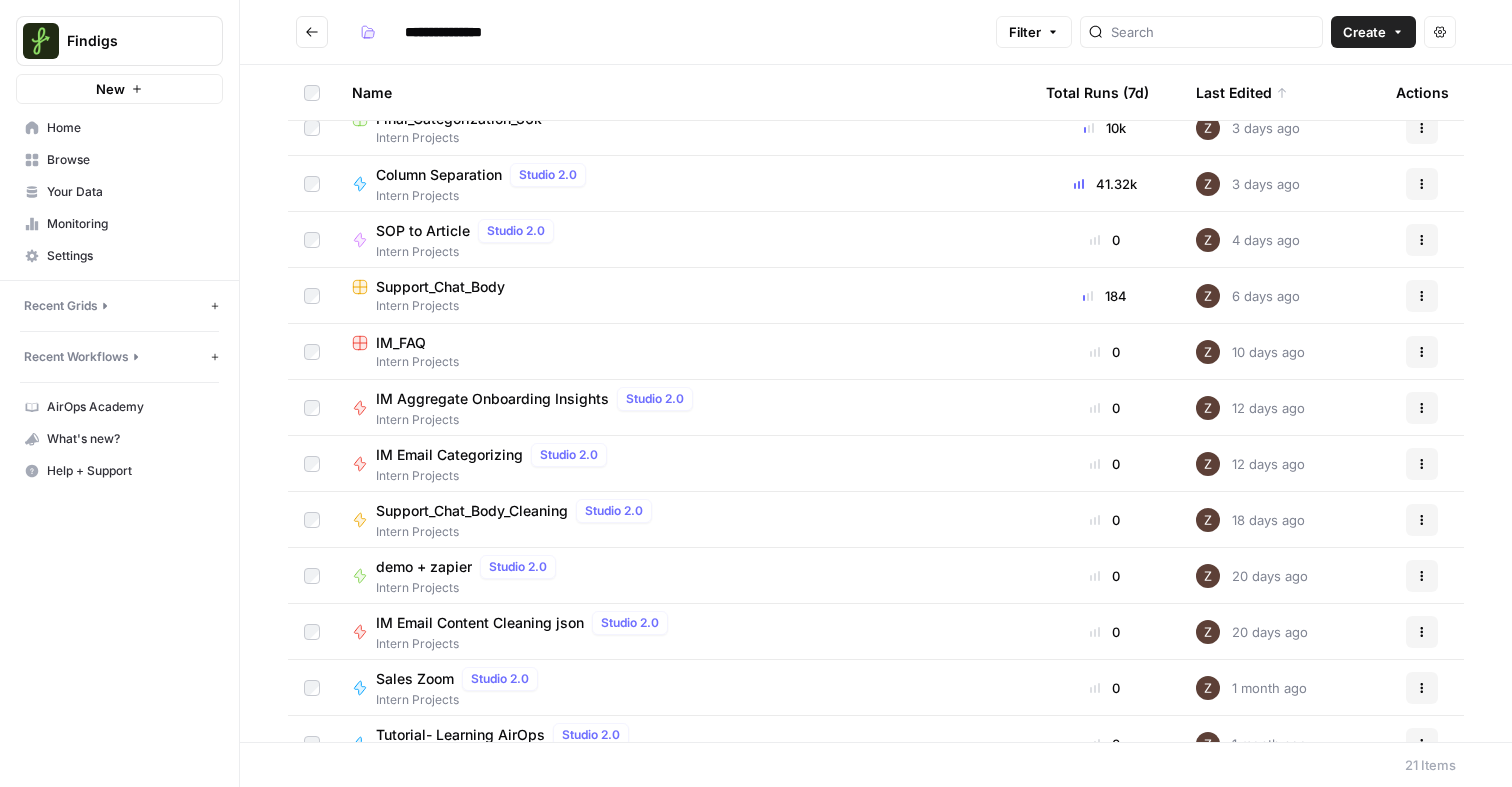 click on "IM Email Categorizing" at bounding box center (449, 455) 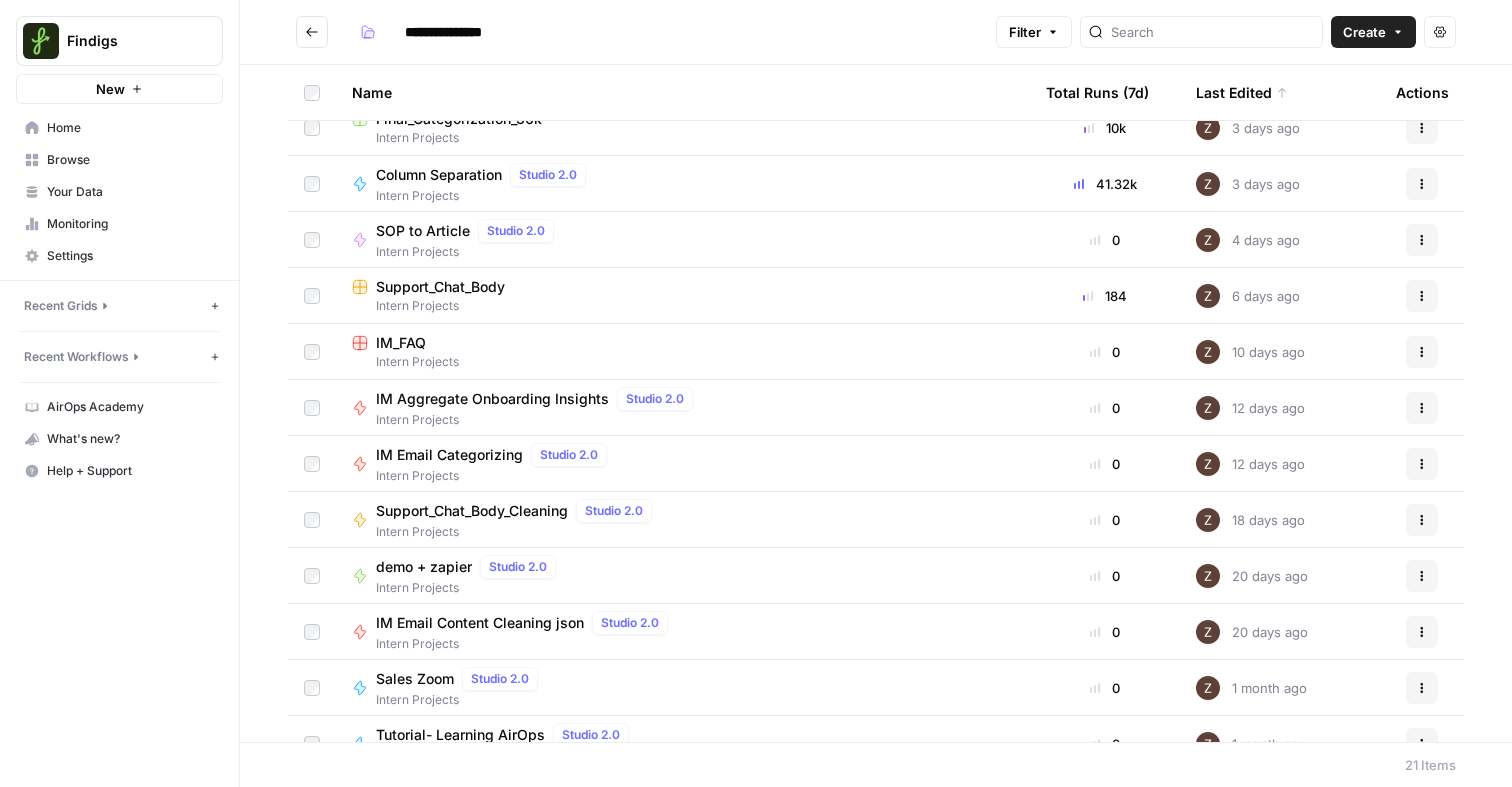 click on "IM_FAQ" at bounding box center (401, 343) 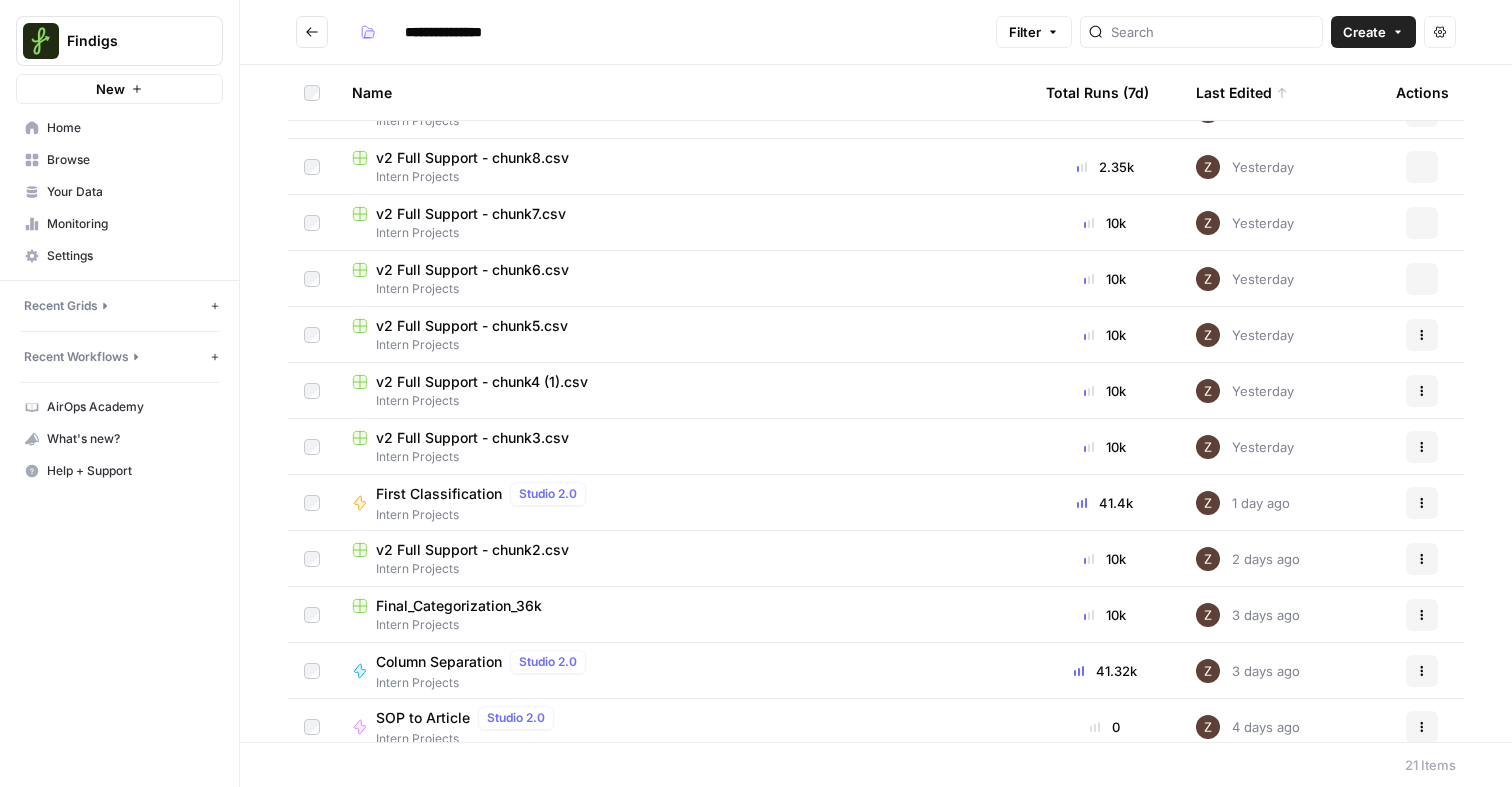 scroll, scrollTop: 0, scrollLeft: 0, axis: both 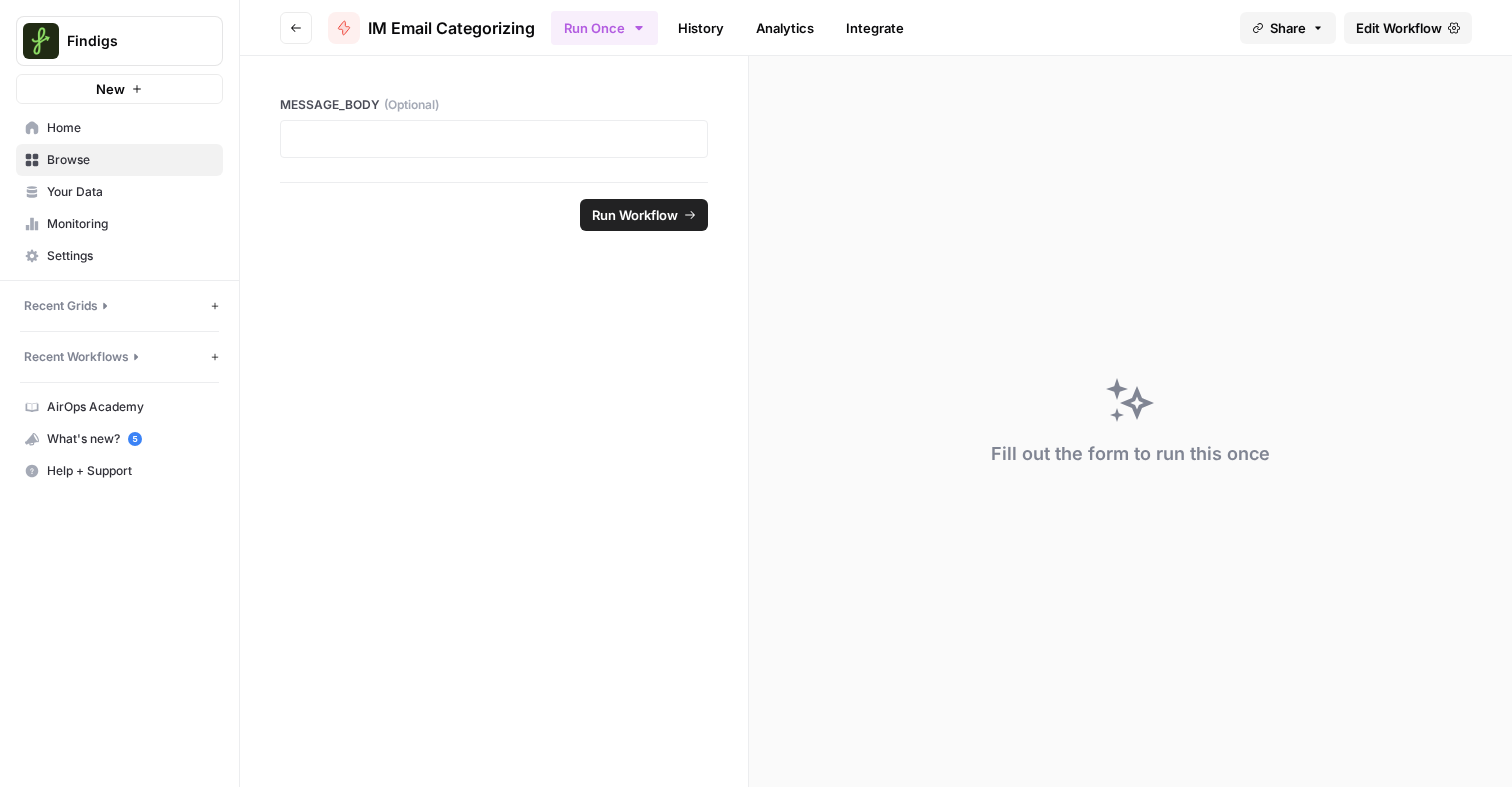click on "Edit Workflow" at bounding box center (1399, 28) 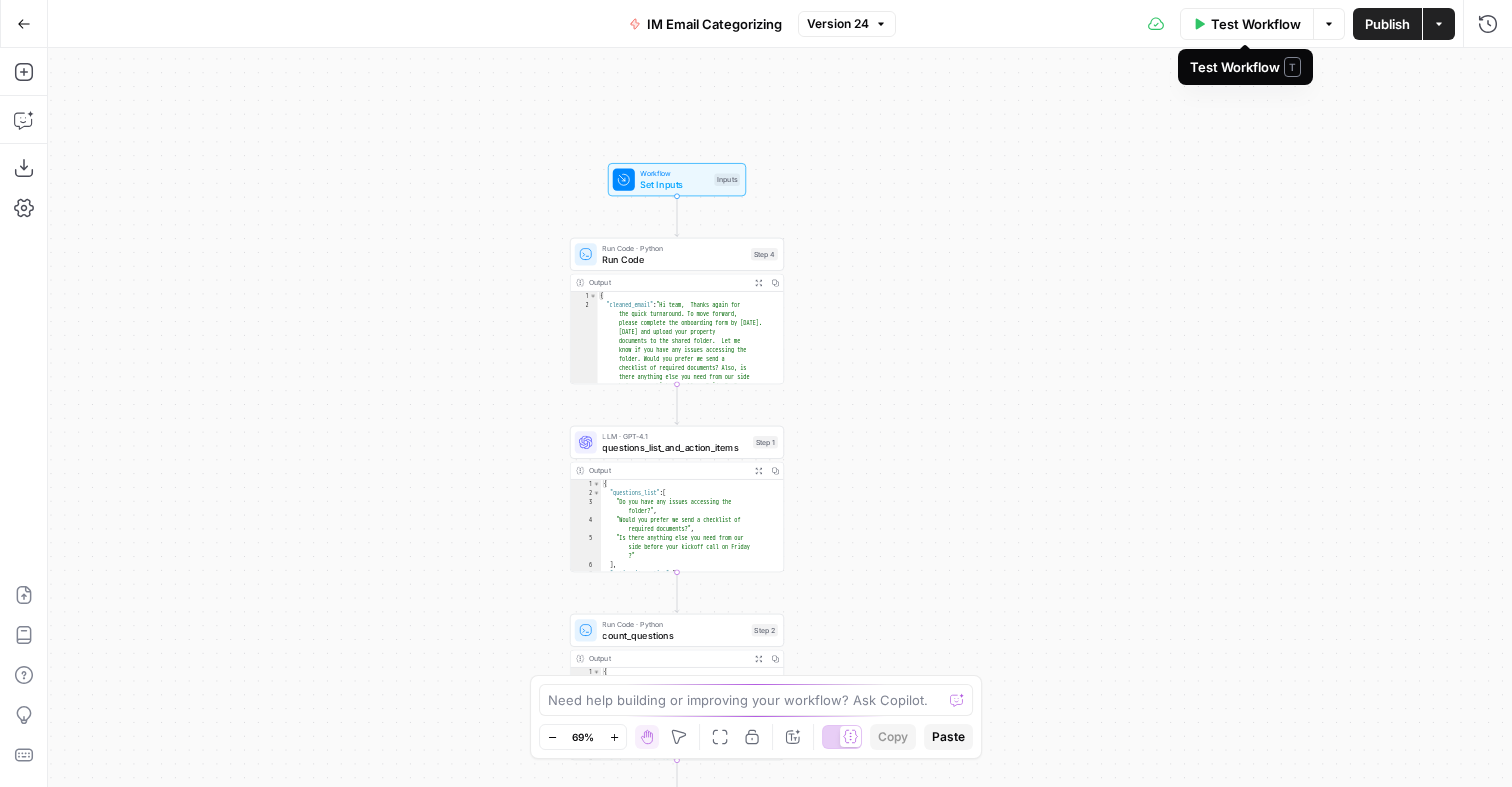click on "Test Workflow" at bounding box center [1256, 24] 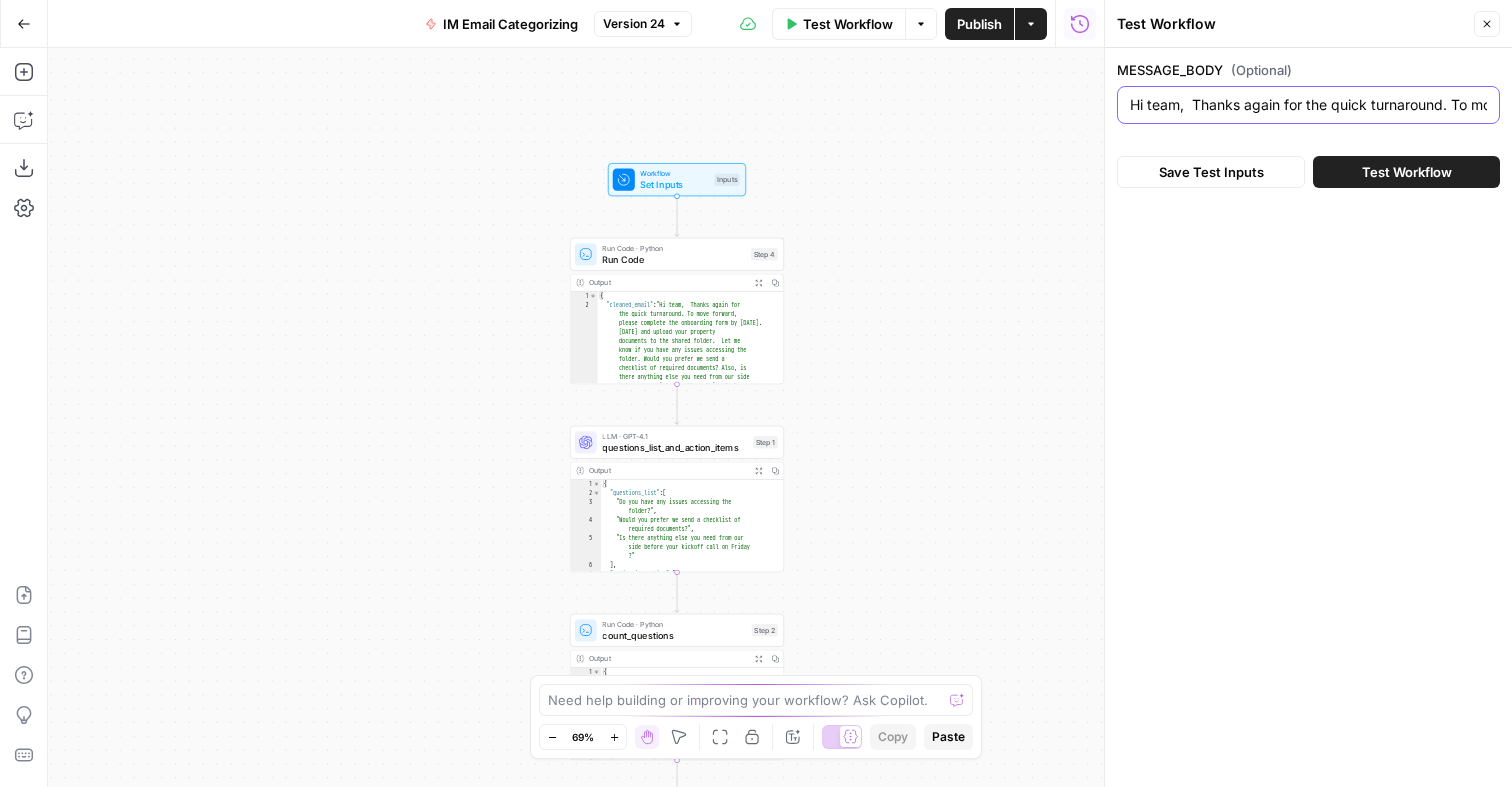 click on "Hi team,  Thanks again for the quick turnaround. To move forward, please complete the onboarding form by [DATE] and upload your property documents to the shared folder.  Let me know if you have any issues accessing the folder. Would you prefer we send a checklist of required documents? Also, is there anything else you need from our side before your kickoff call on [DAY]?  Once we receive everything, we’ll finalize access and share your login credentials.  Looking forward to working together!  Best,   [LAST]" at bounding box center [1308, 105] 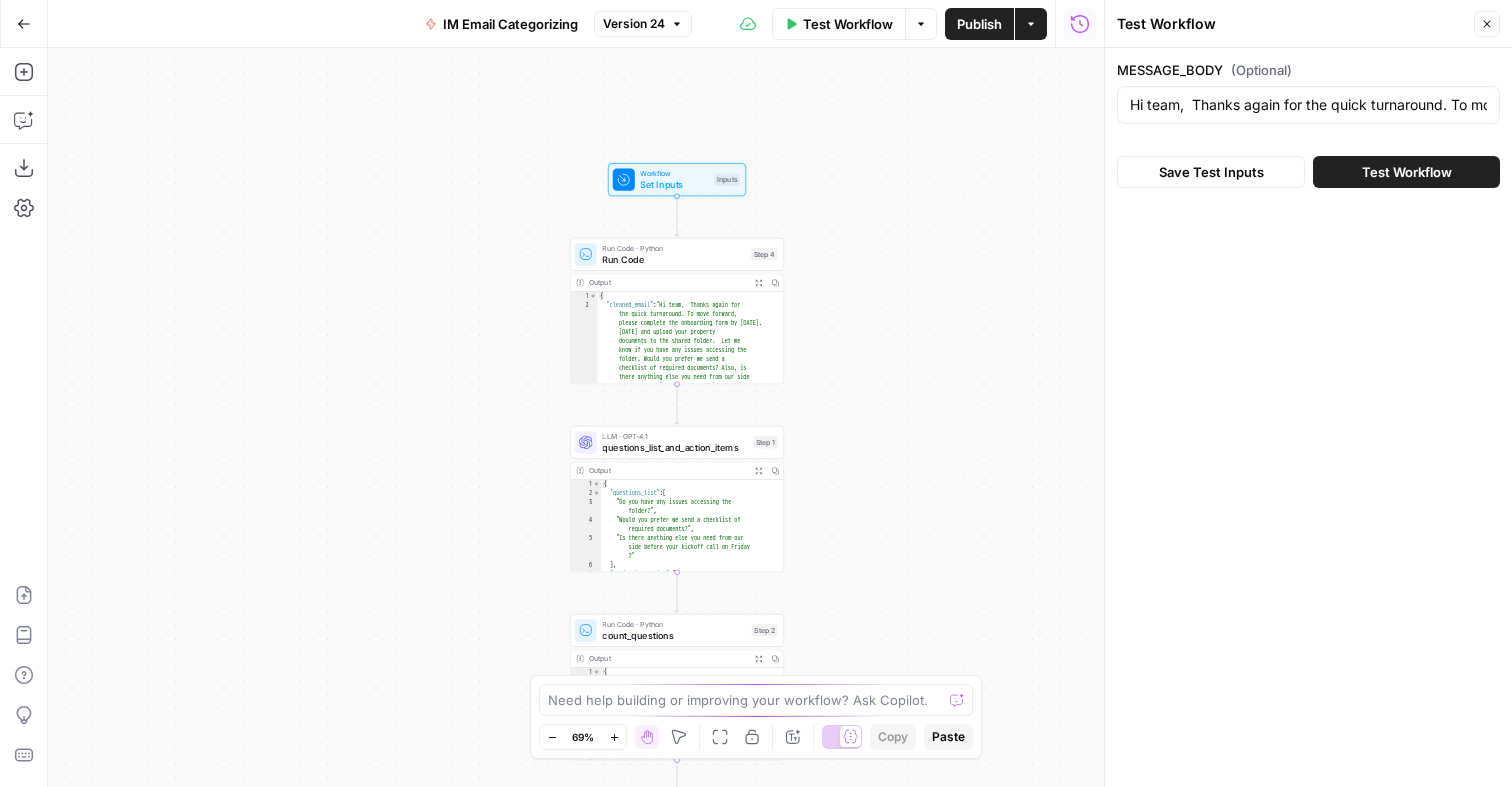 click on "Test Workflow" at bounding box center (1406, 172) 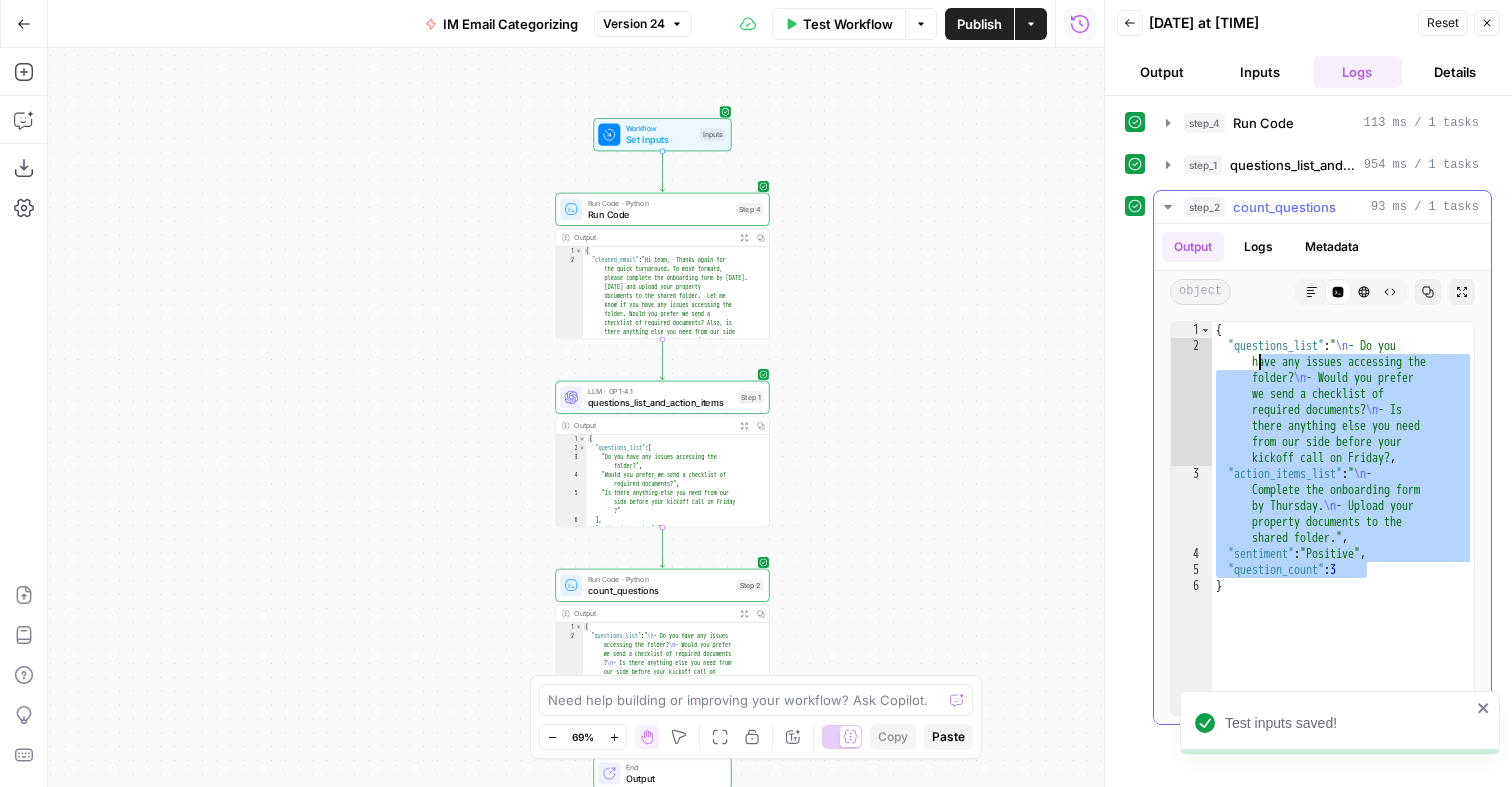 drag, startPoint x: 1373, startPoint y: 568, endPoint x: 1174, endPoint y: 360, distance: 287.86282 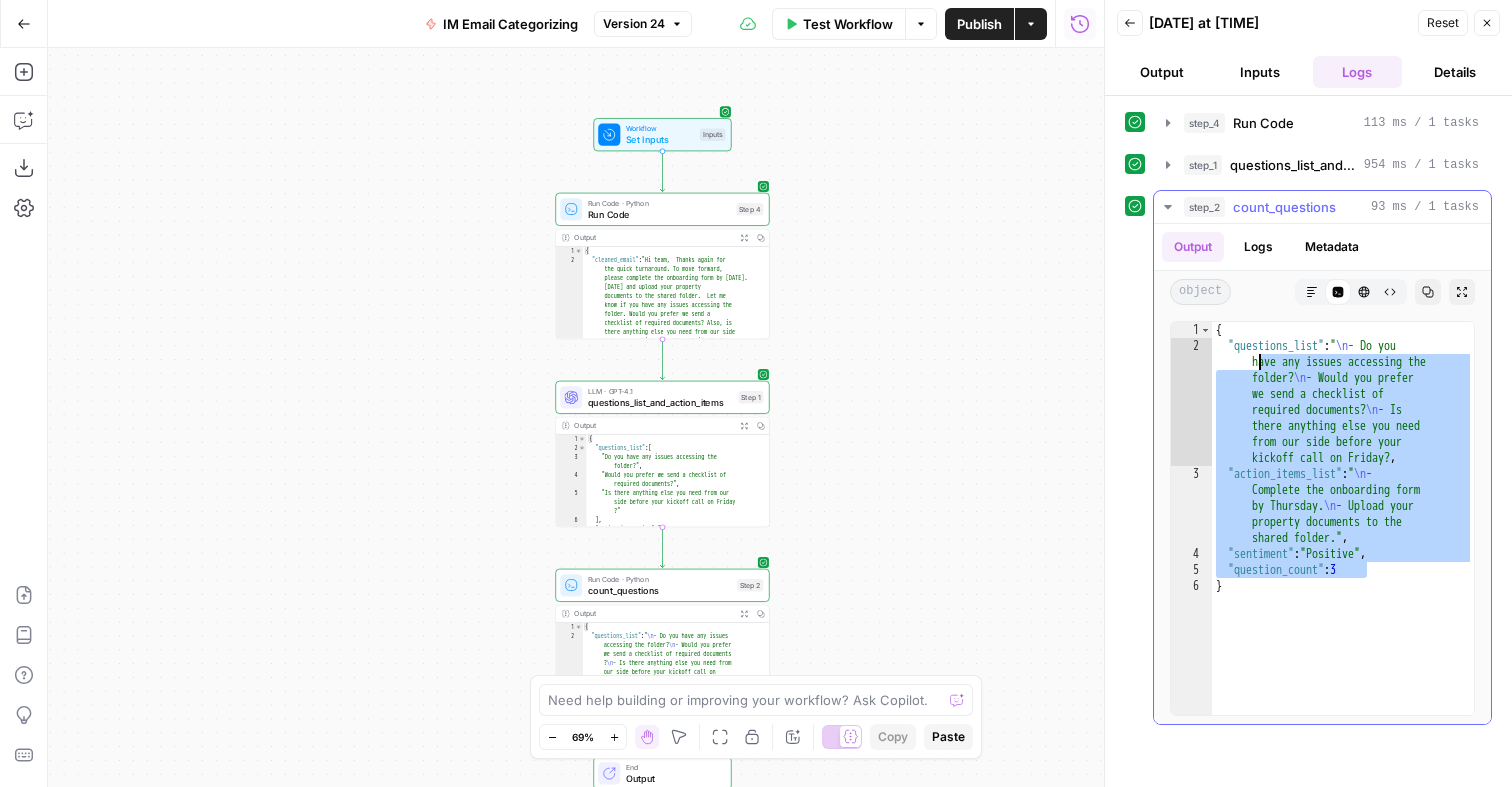 click on "{    "questions_list" :  " \n - Do you         have any issues accessing the         folder? \n - Would you prefer         we send a checklist of         required documents? \n - Is         there anything else you need         from our side before your         kickoff call on Friday?" ,    "action_items_list" :  " \n -         Complete the onboarding form         by Thursday. \n - Upload your         property documents to the         shared folder." ,    "sentiment" :  "Positive" ,    "question_count" :  3 }" at bounding box center (1343, 534) 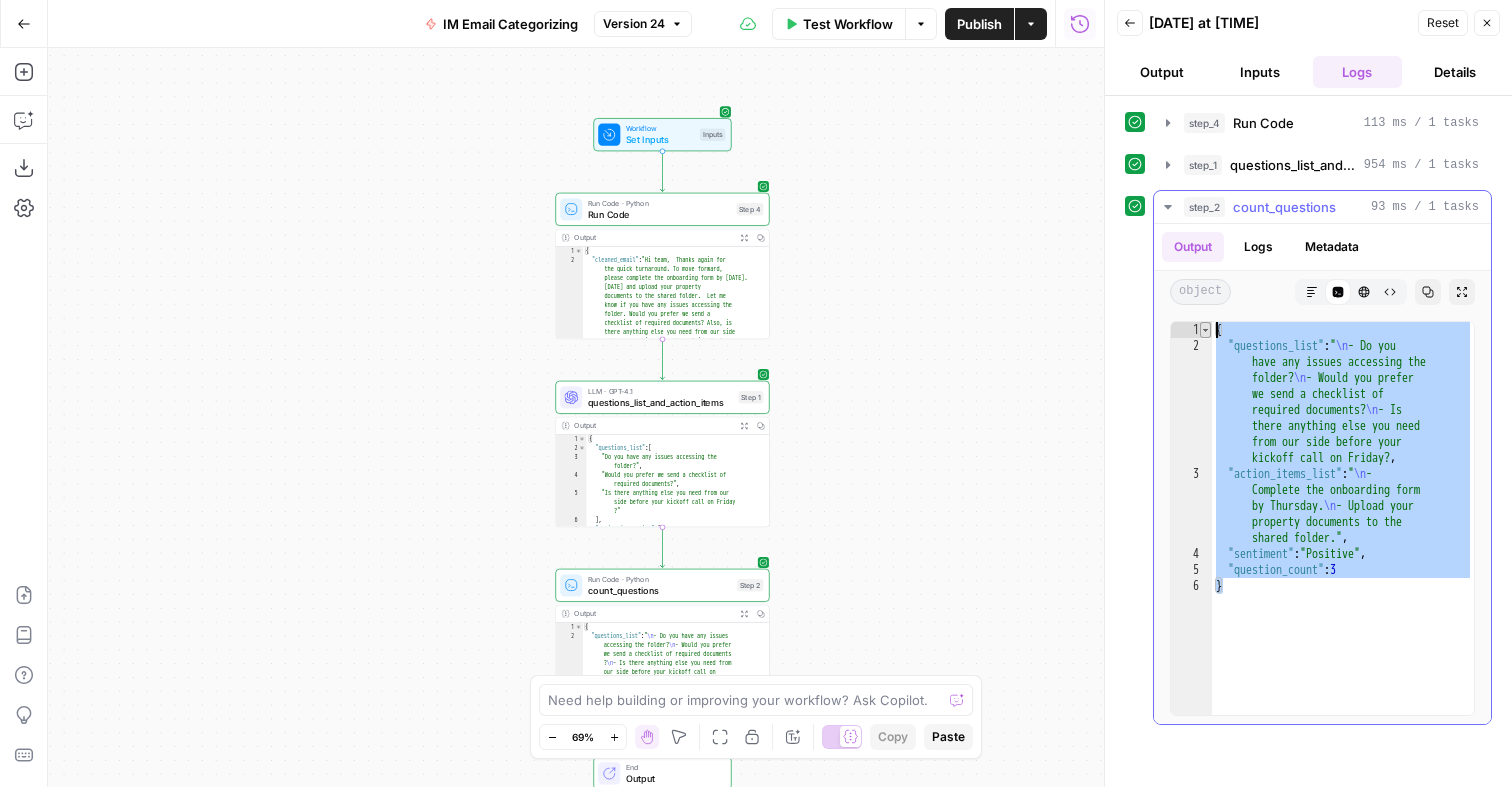 drag, startPoint x: 1310, startPoint y: 603, endPoint x: 1199, endPoint y: 328, distance: 296.55692 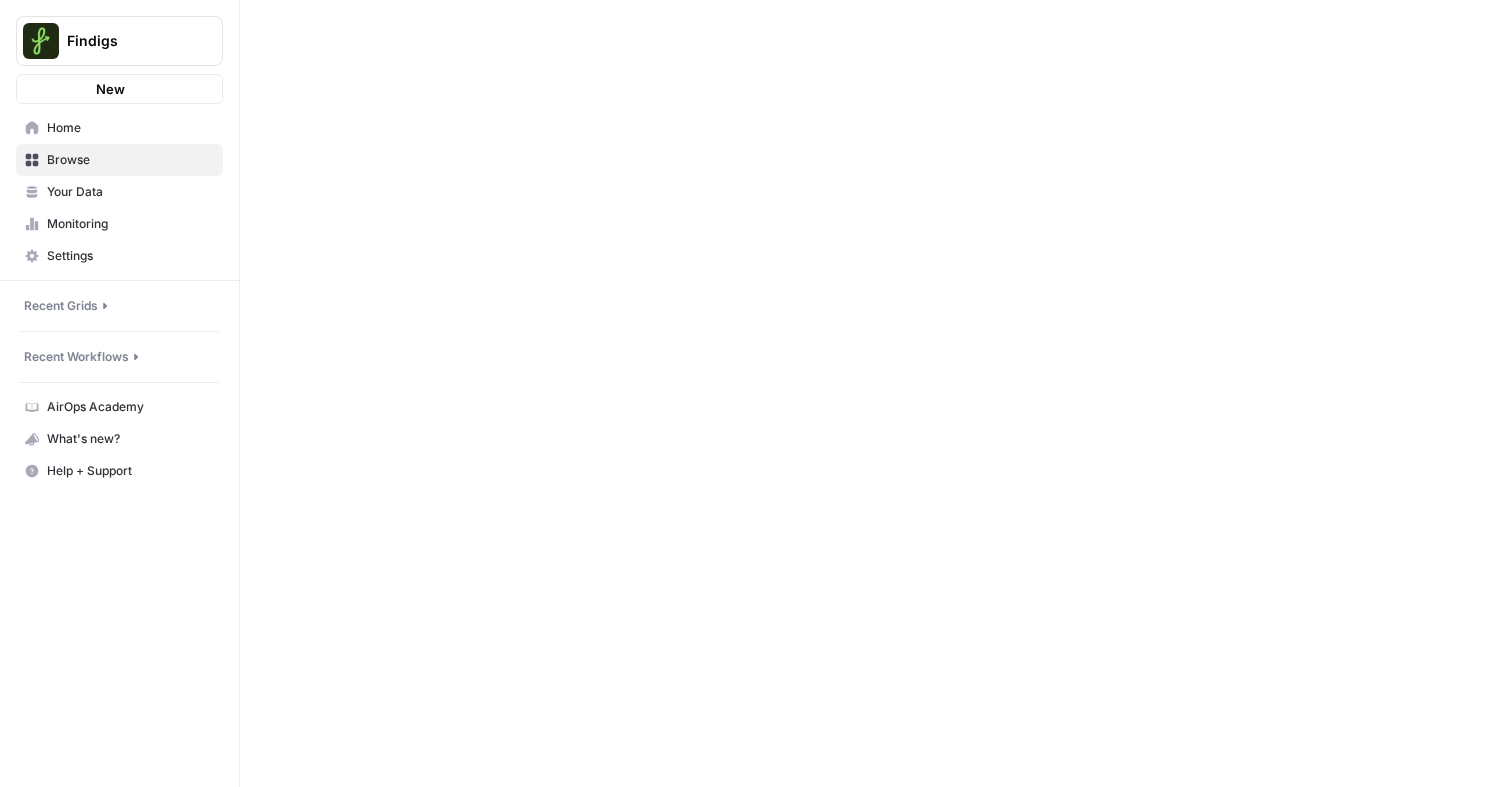 scroll, scrollTop: 0, scrollLeft: 0, axis: both 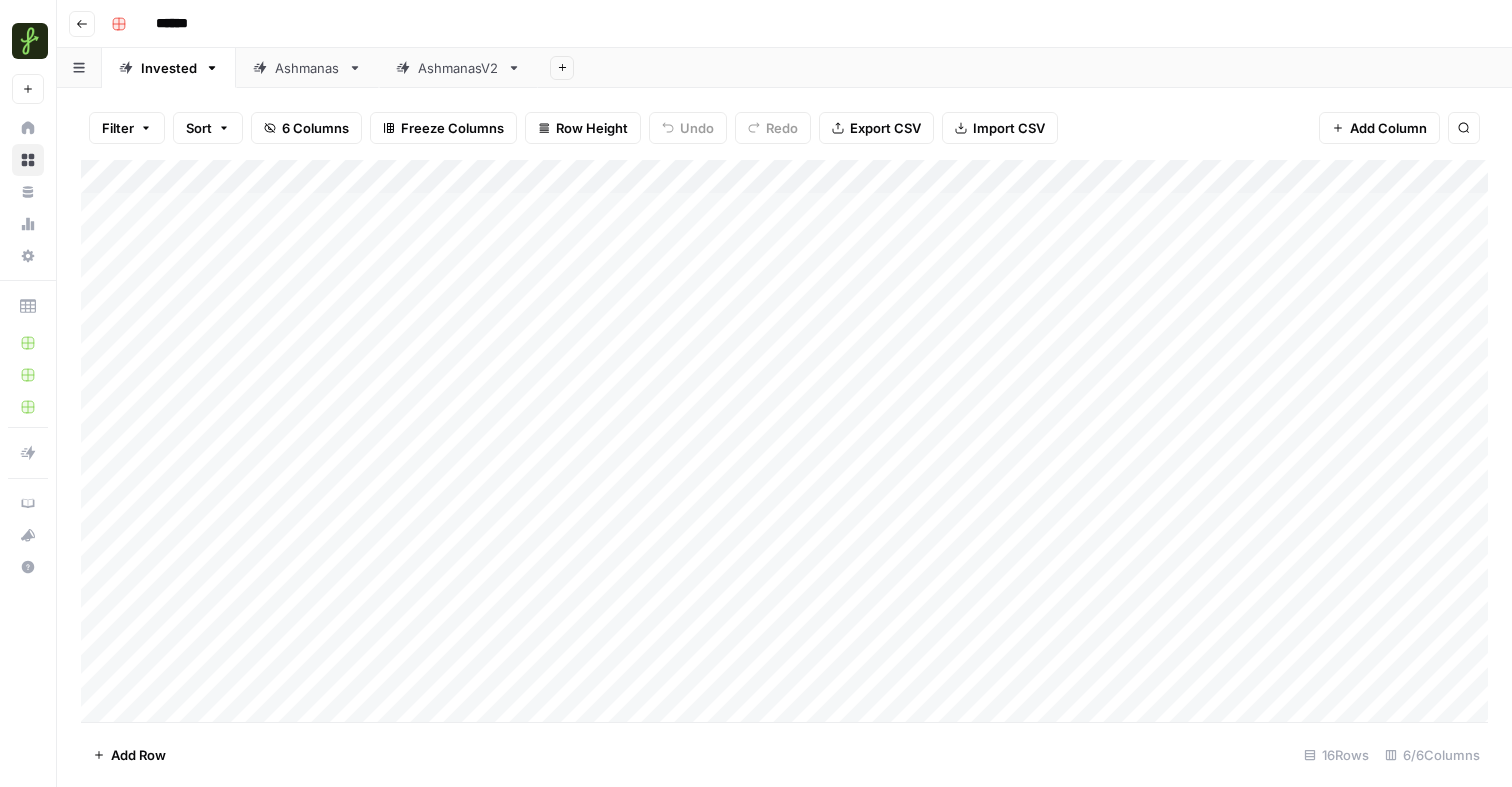 click on "Add Column" at bounding box center (784, 441) 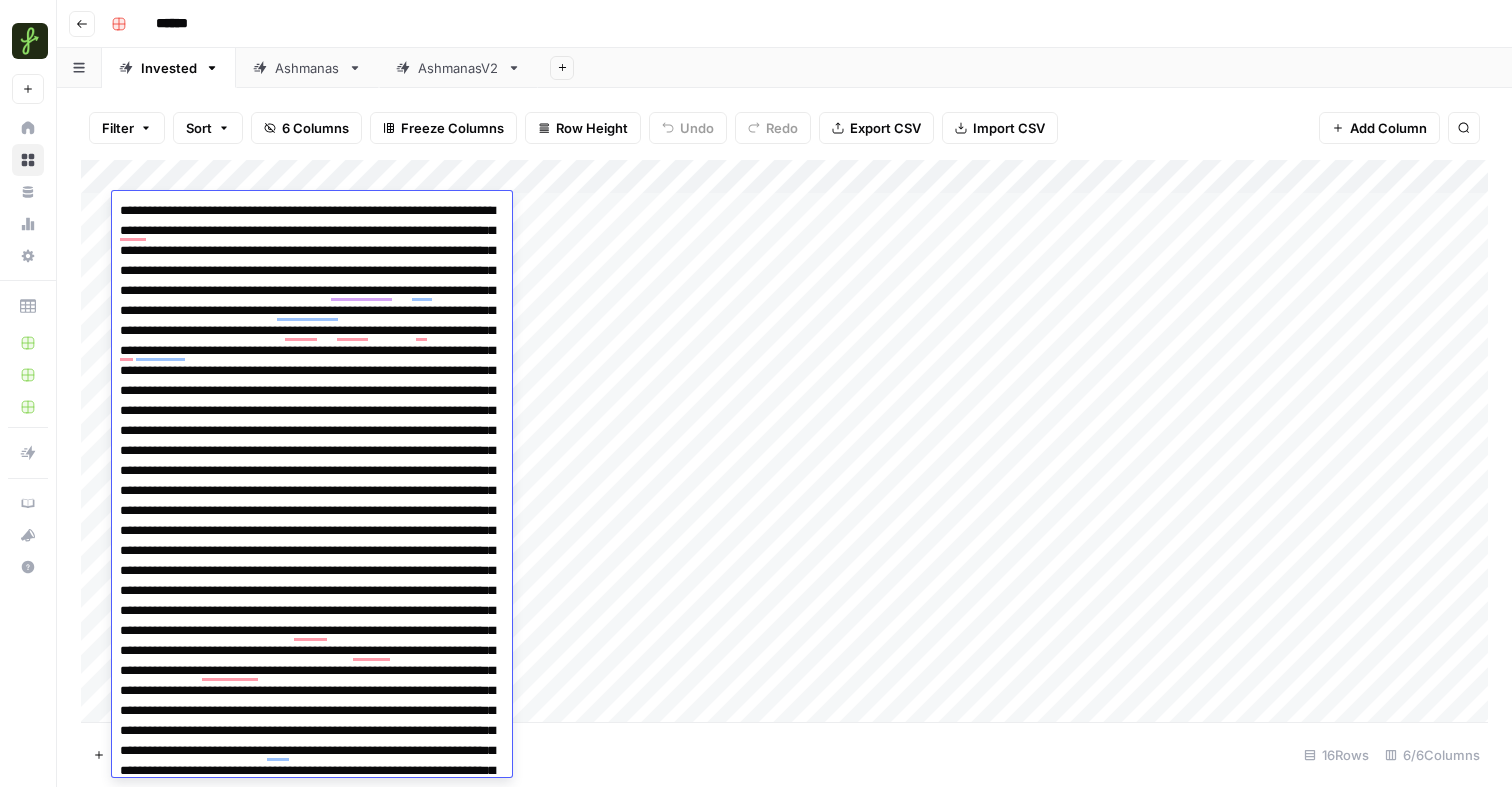 scroll, scrollTop: 1049, scrollLeft: 0, axis: vertical 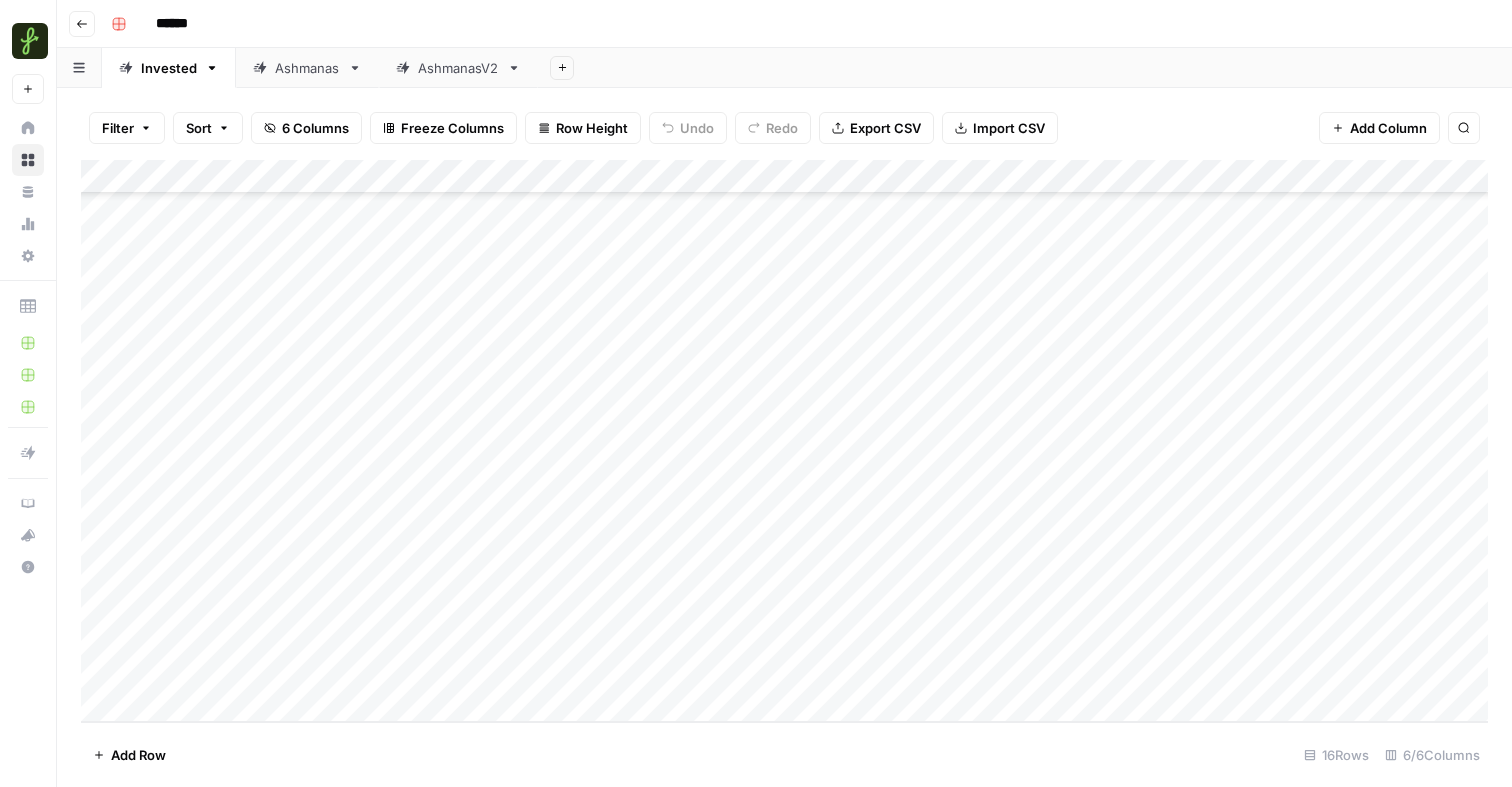 click on "Add Column" at bounding box center (784, 441) 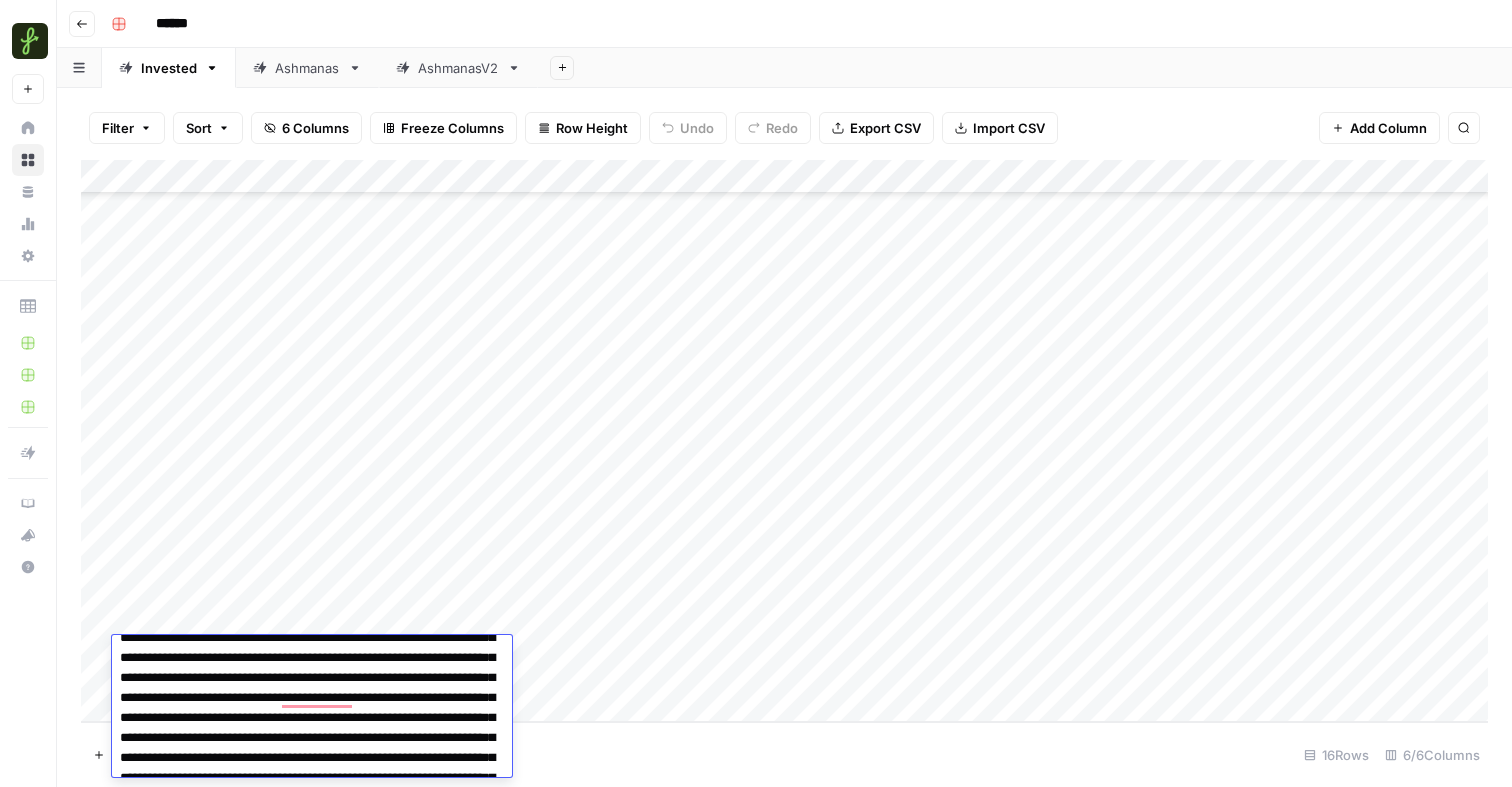 scroll, scrollTop: 0, scrollLeft: 0, axis: both 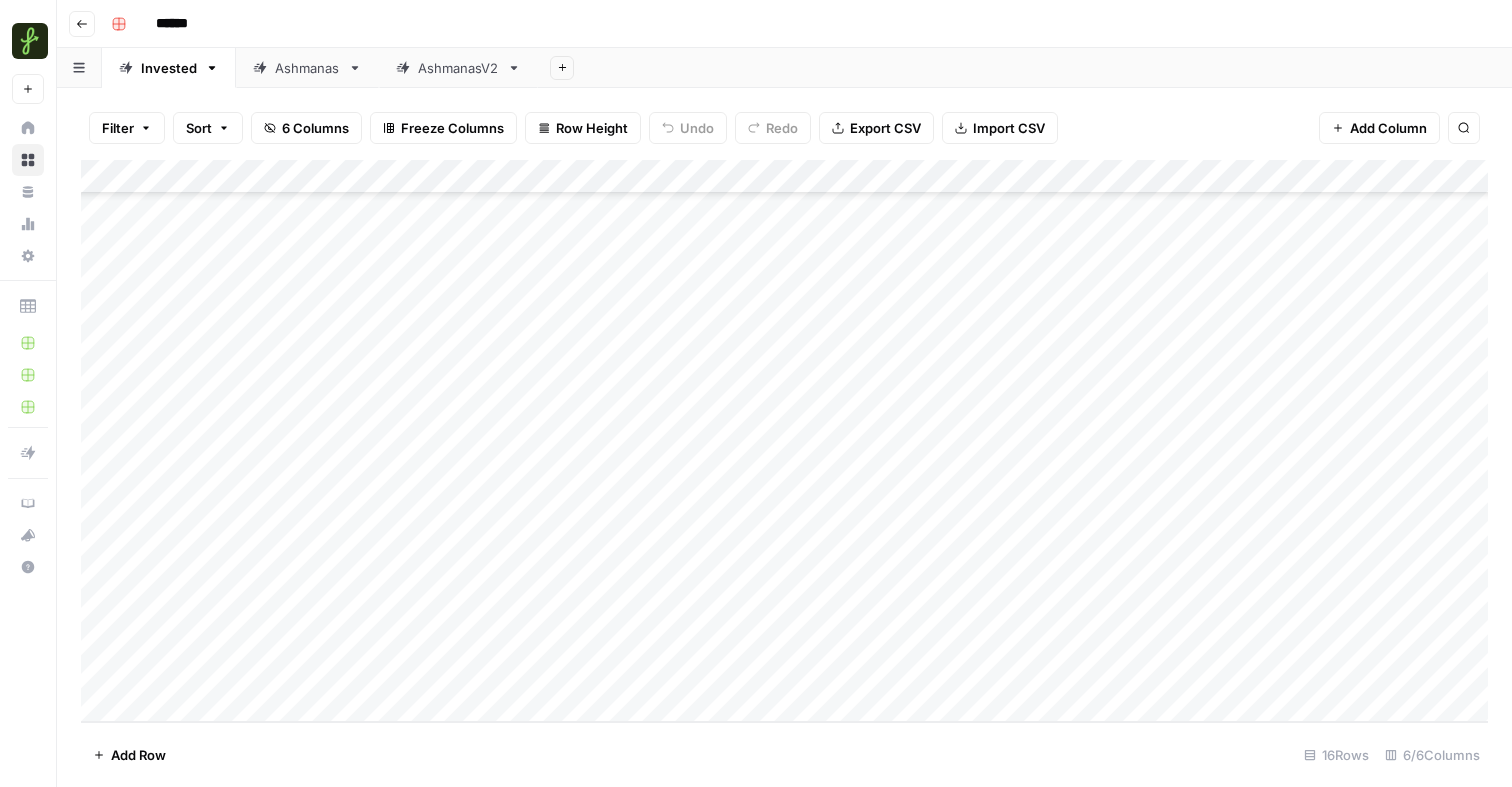 click on "Add Column" at bounding box center [784, 441] 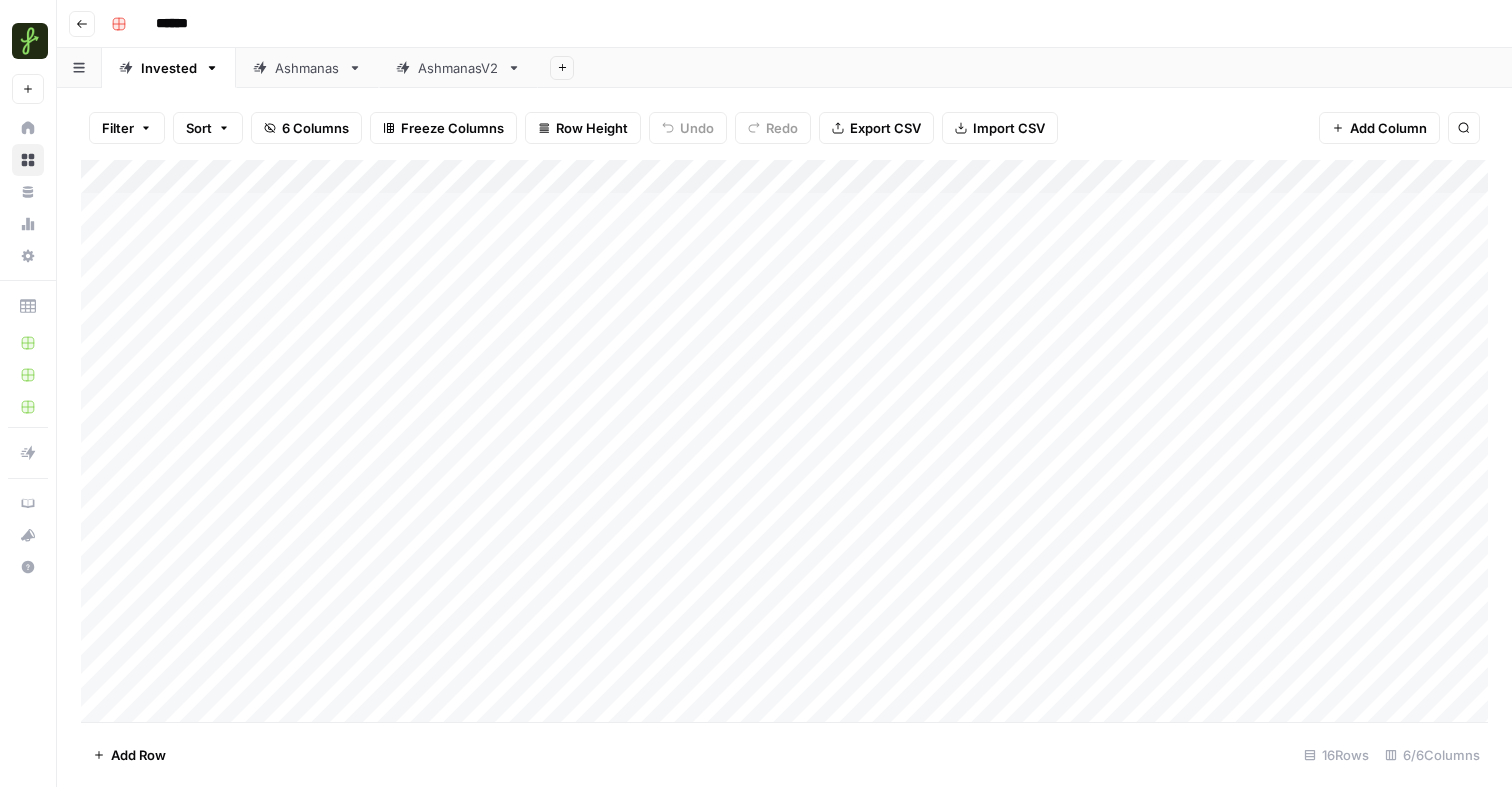 scroll, scrollTop: 0, scrollLeft: 0, axis: both 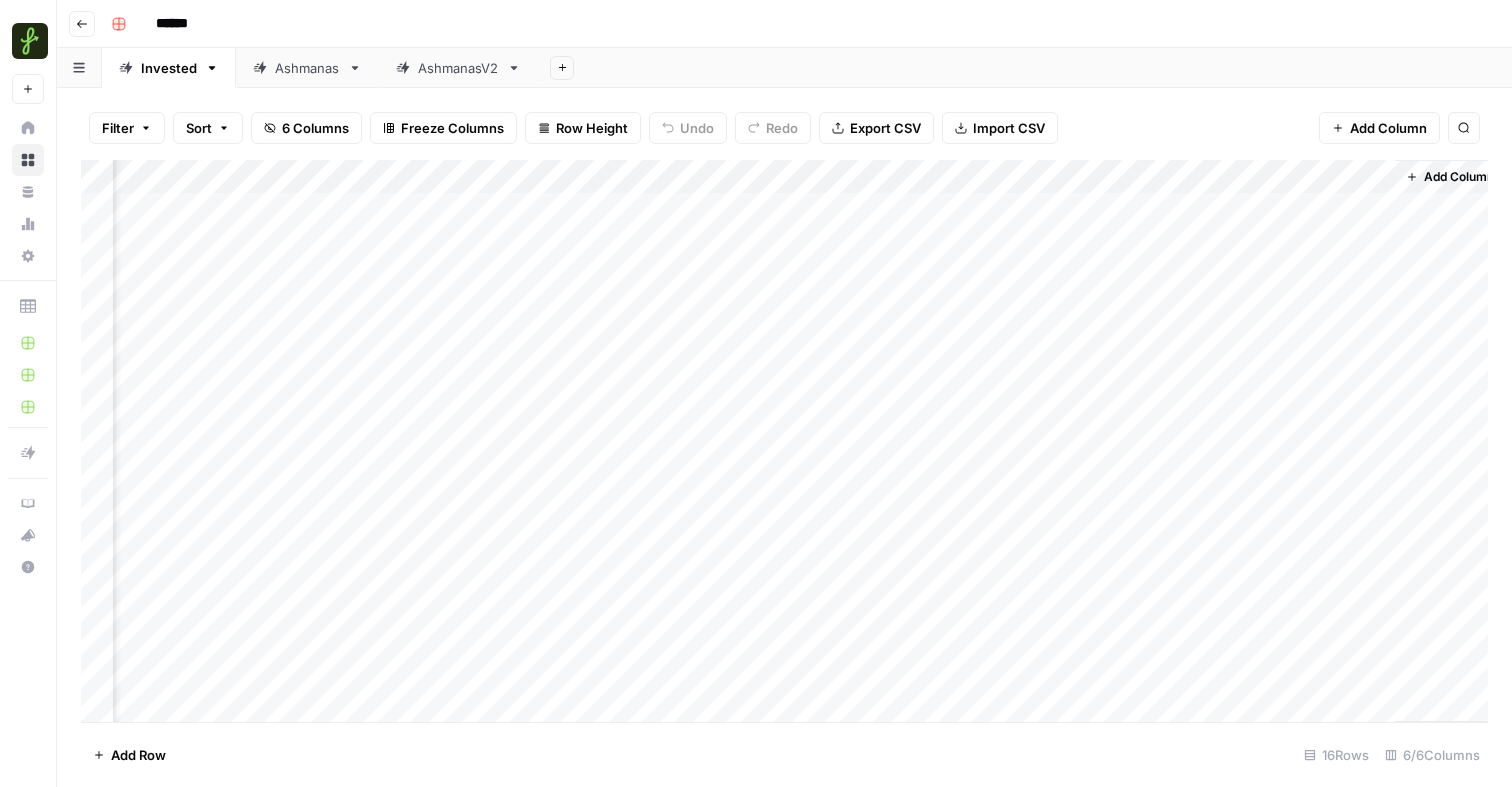 click on "Add Column" at bounding box center [784, 441] 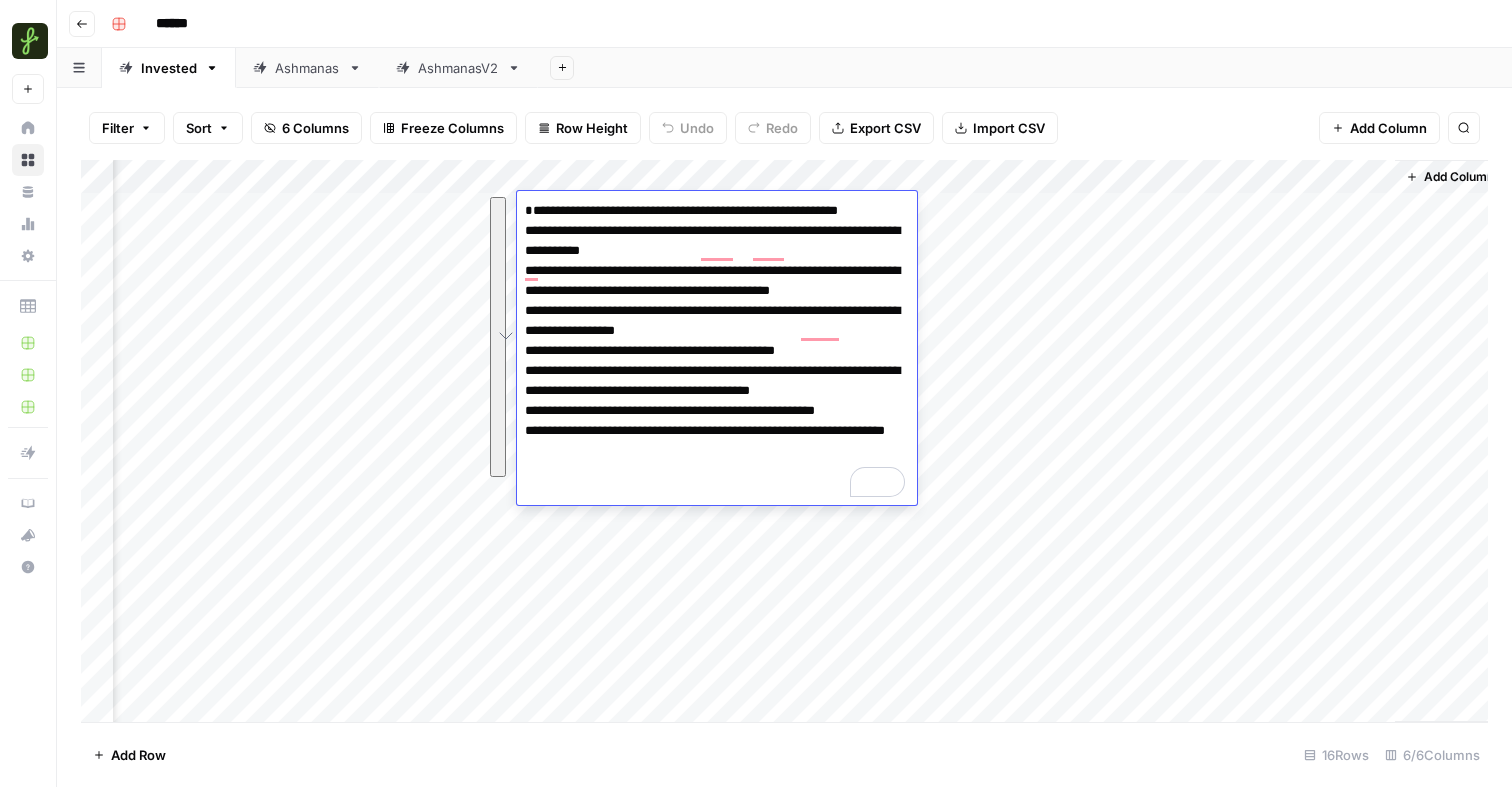 drag, startPoint x: 613, startPoint y: 206, endPoint x: 682, endPoint y: 508, distance: 309.7822 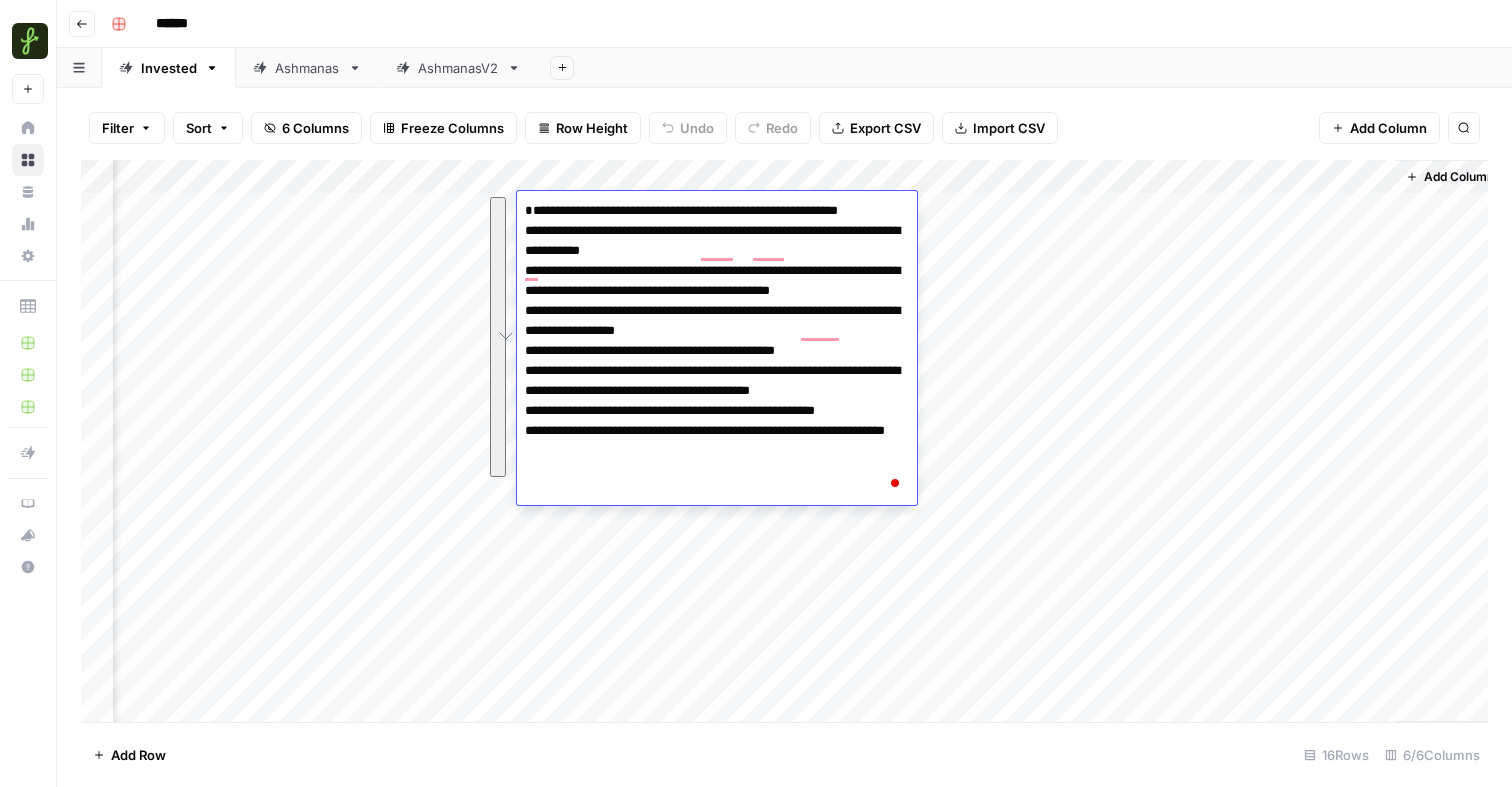 click on "Add Column" at bounding box center [784, 441] 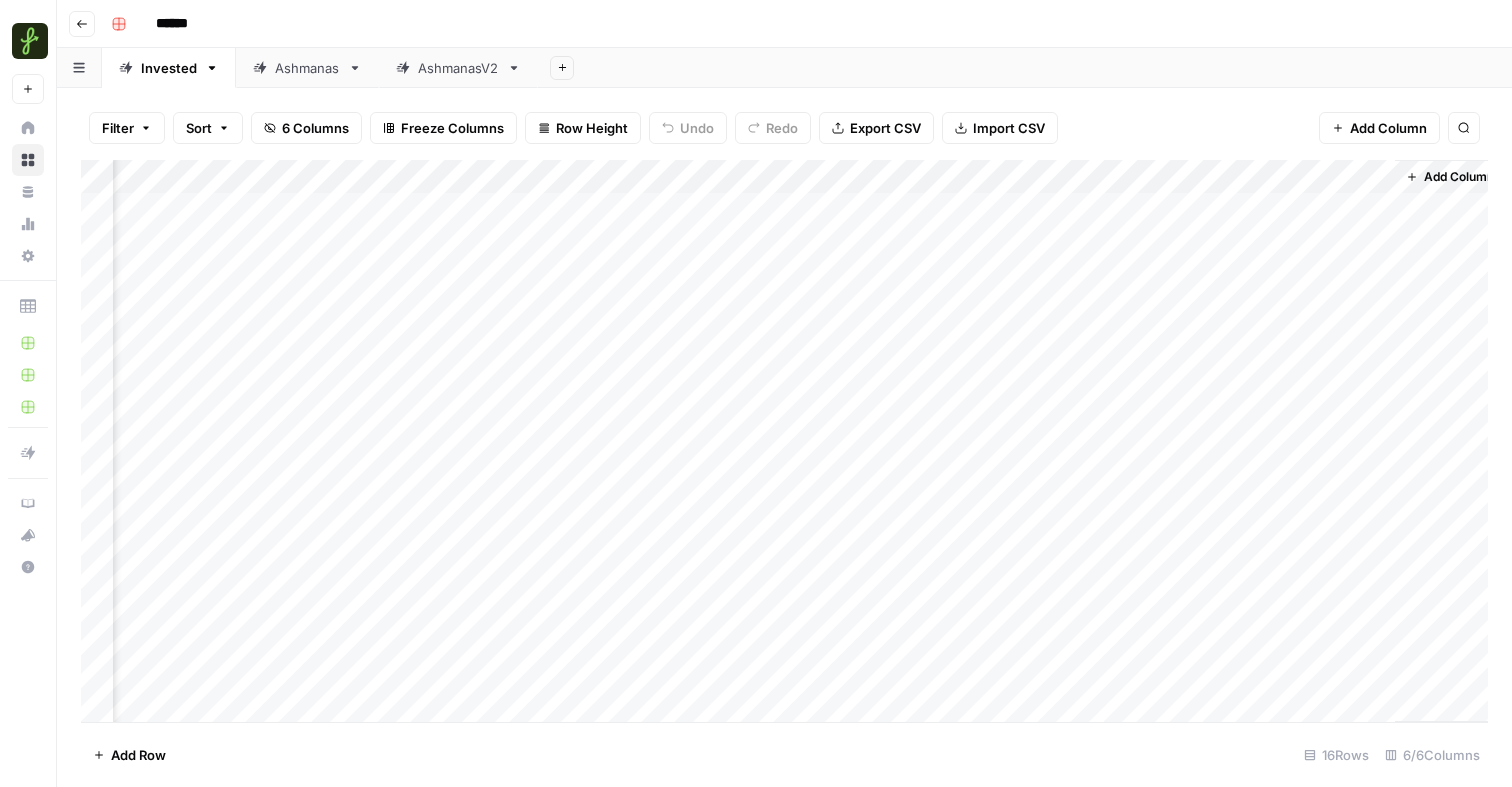 click on "Add Column" at bounding box center [784, 441] 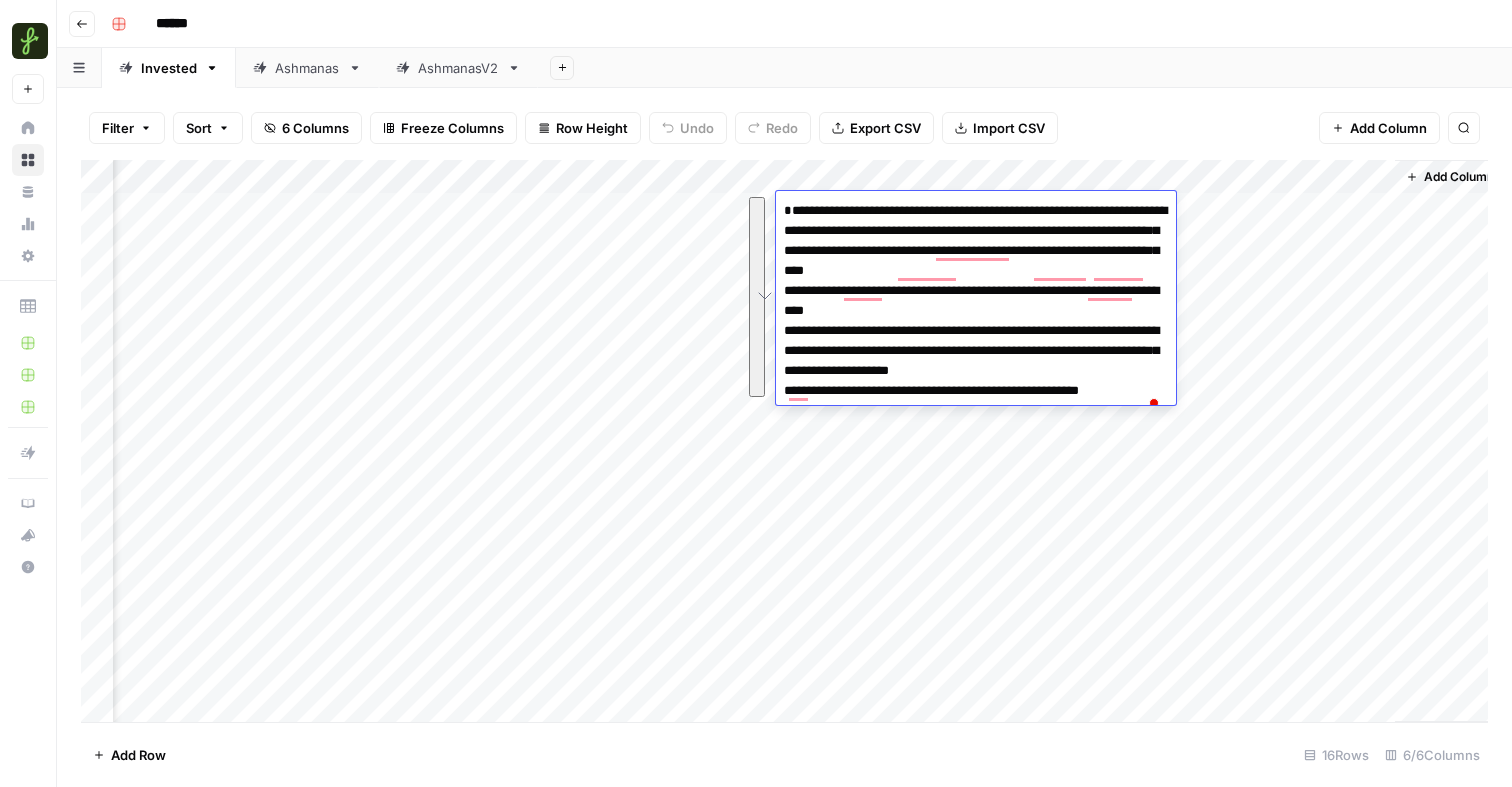 drag, startPoint x: 814, startPoint y: 209, endPoint x: 1068, endPoint y: 417, distance: 328.29865 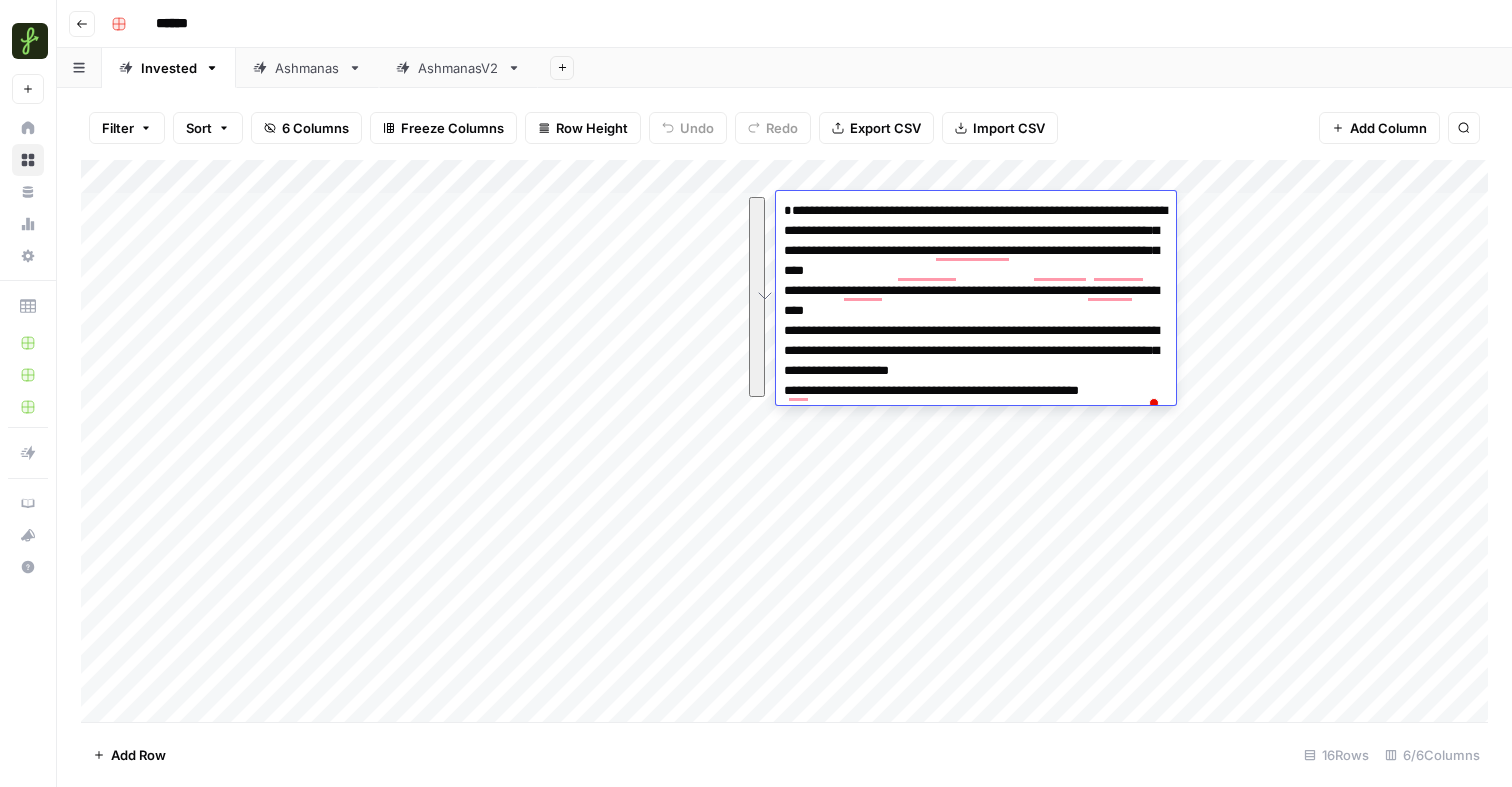 click on "Add Column" at bounding box center (784, 441) 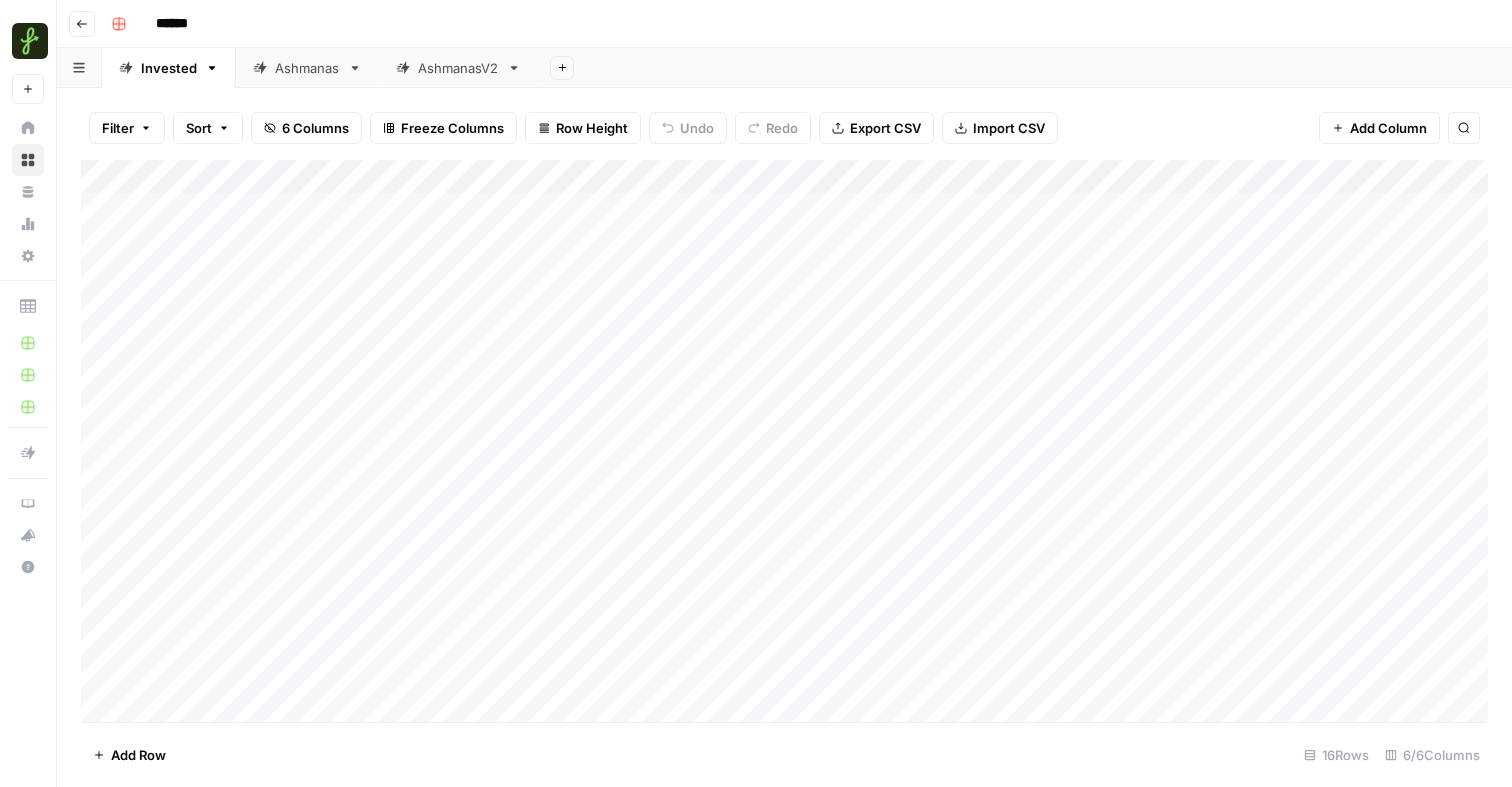 click on "Add Column" at bounding box center [784, 441] 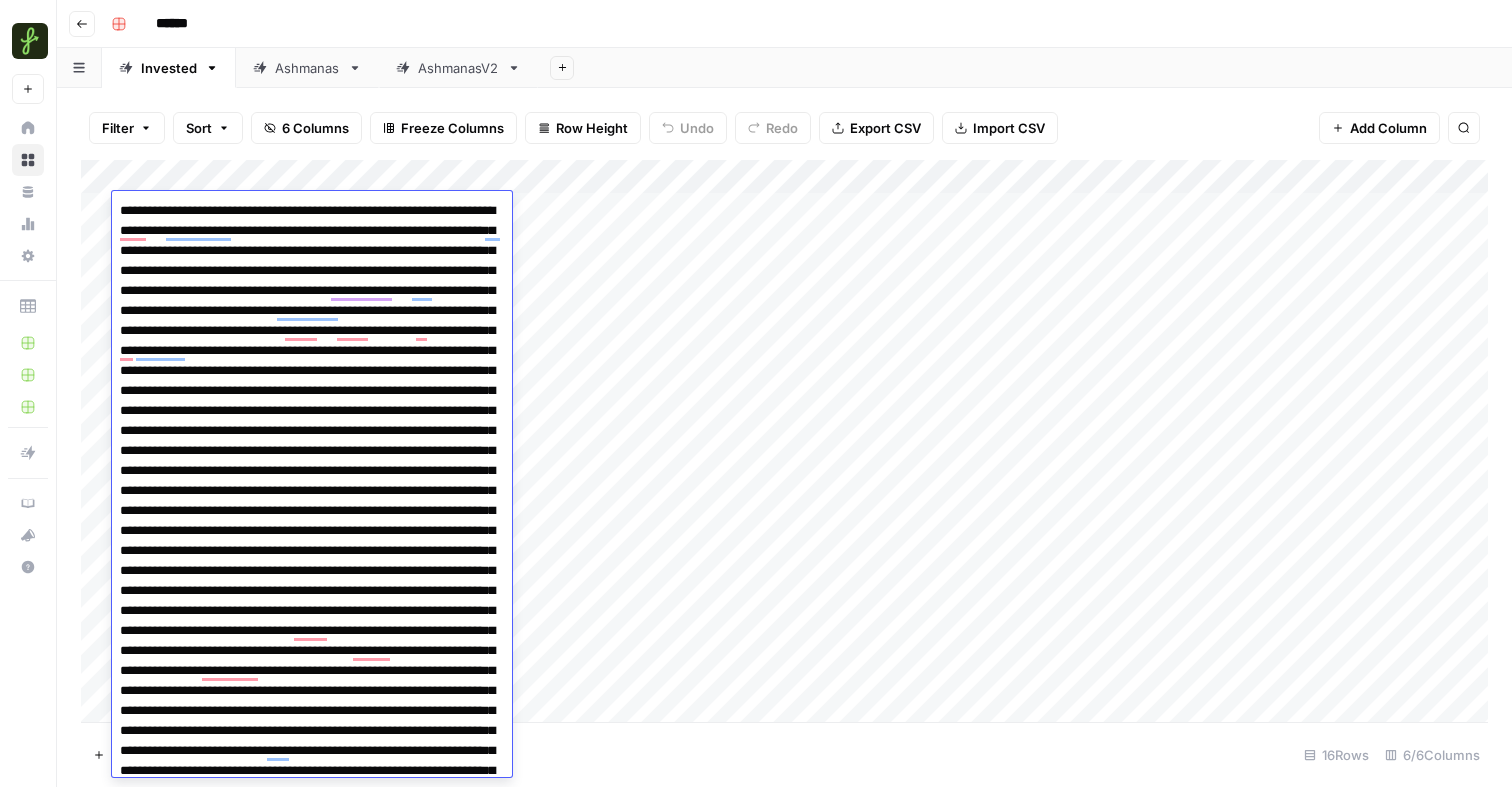 scroll, scrollTop: 397, scrollLeft: 0, axis: vertical 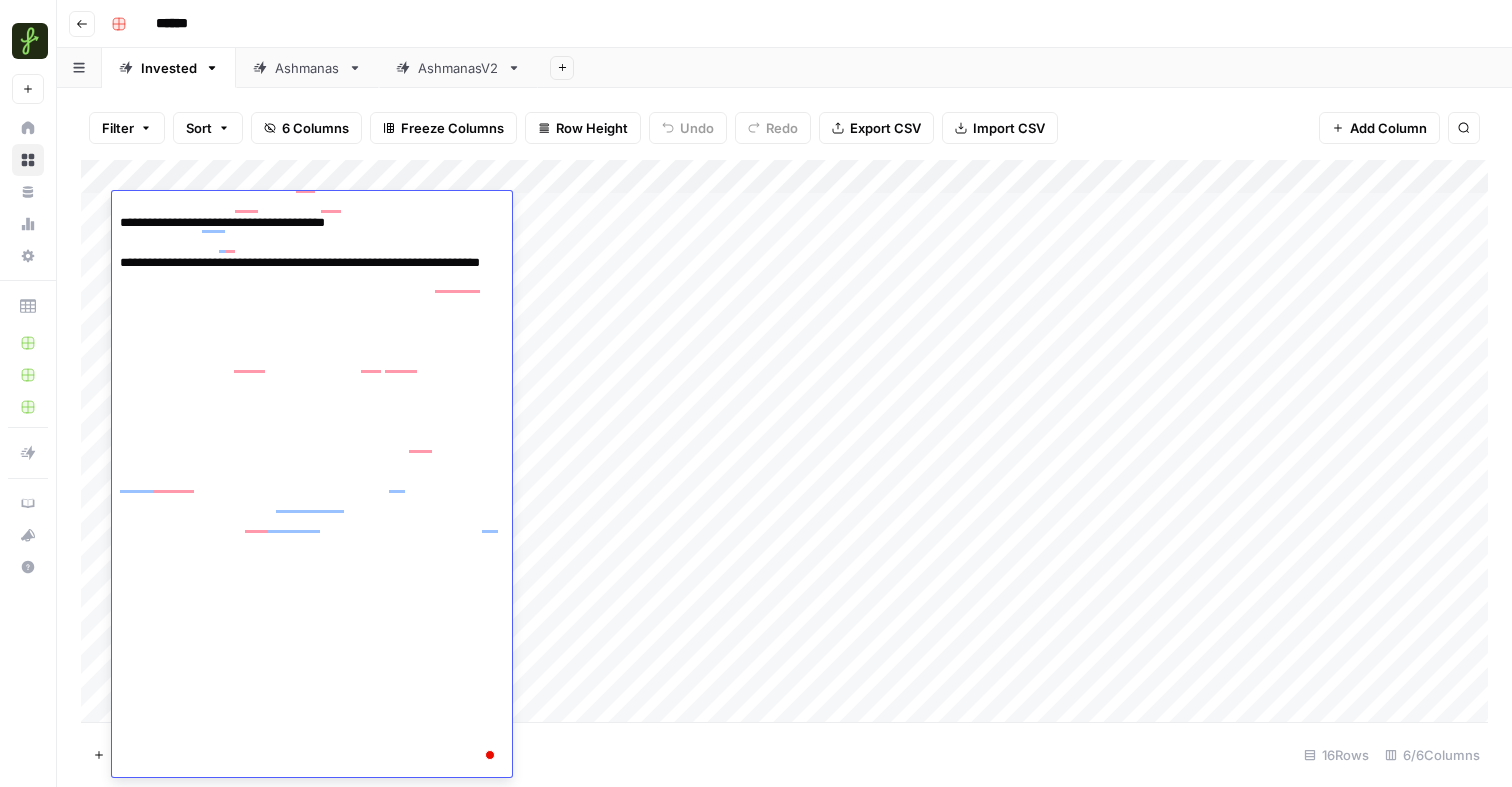click on "Add Column" at bounding box center [784, 441] 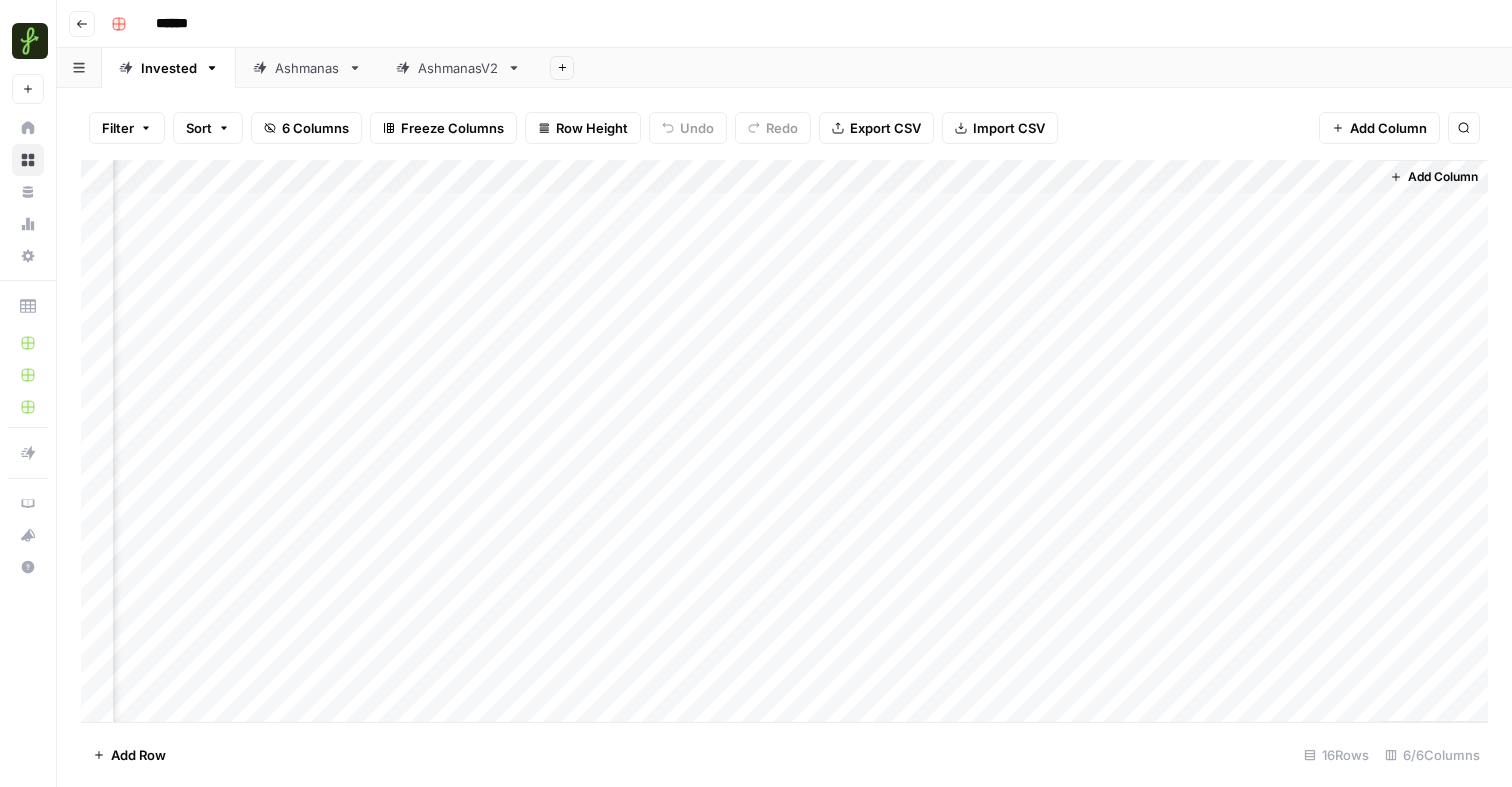 click on "Add Column" at bounding box center [784, 441] 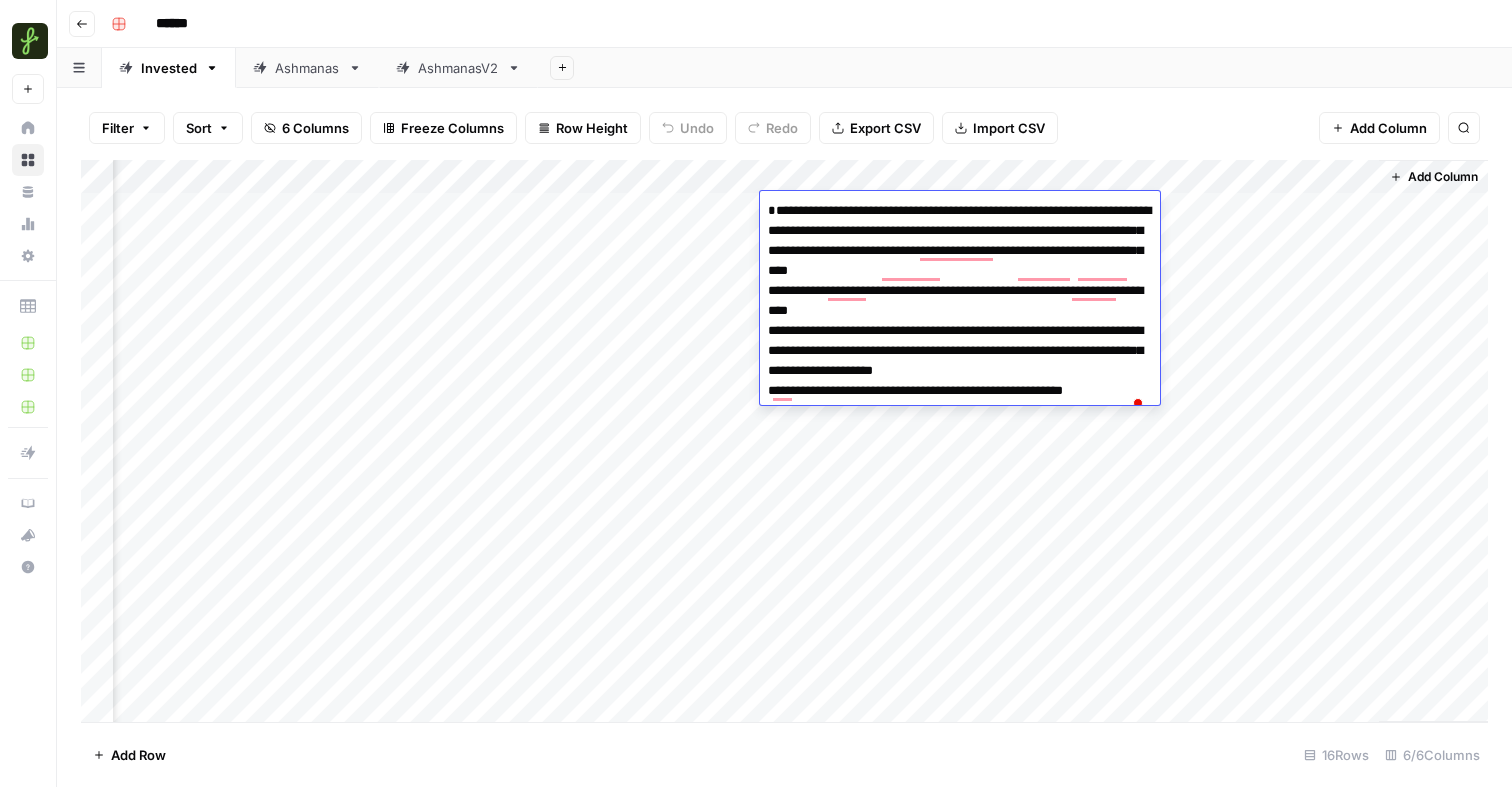 drag, startPoint x: 768, startPoint y: 231, endPoint x: 766, endPoint y: 197, distance: 34.058773 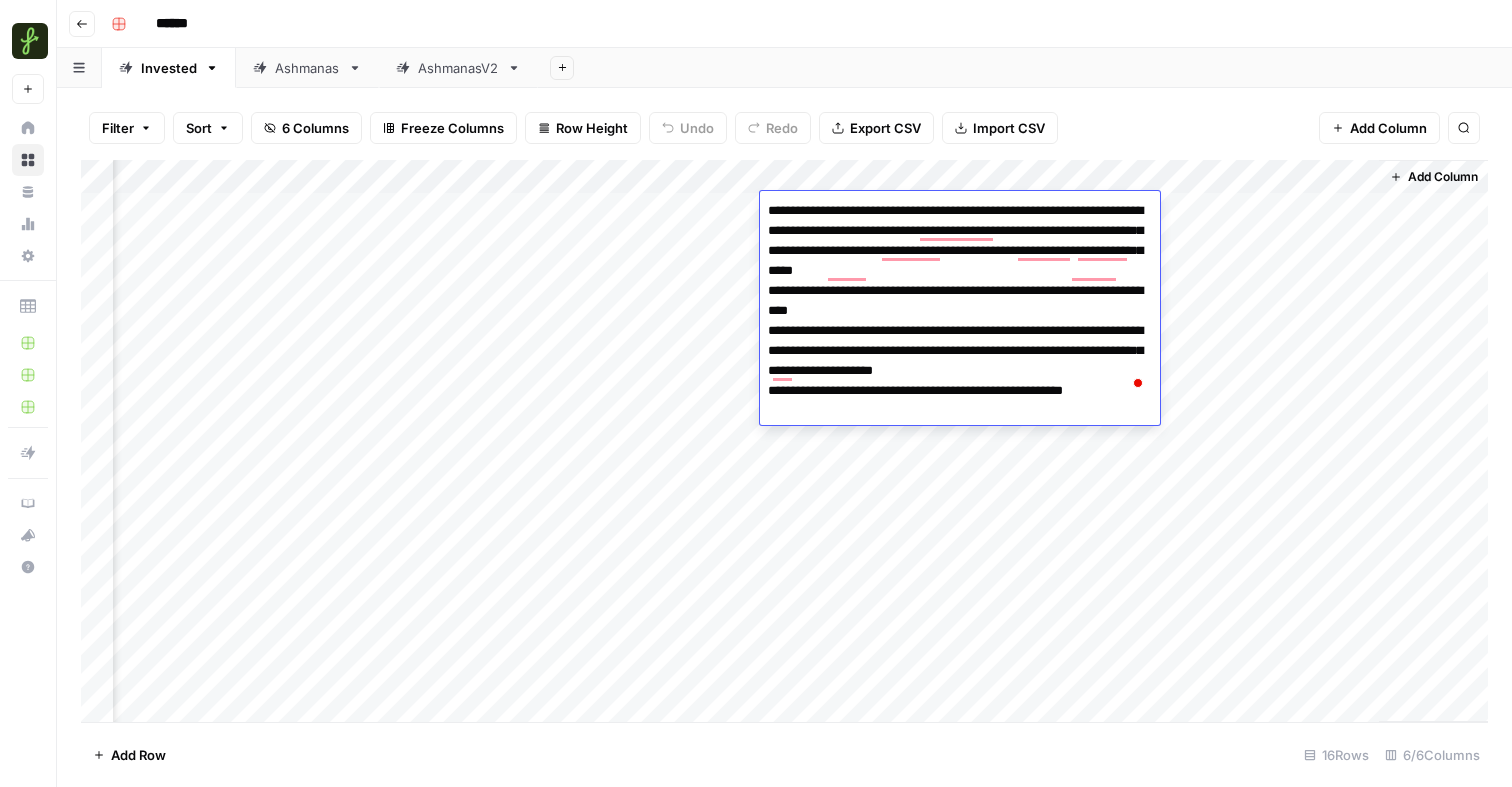 type on "**********" 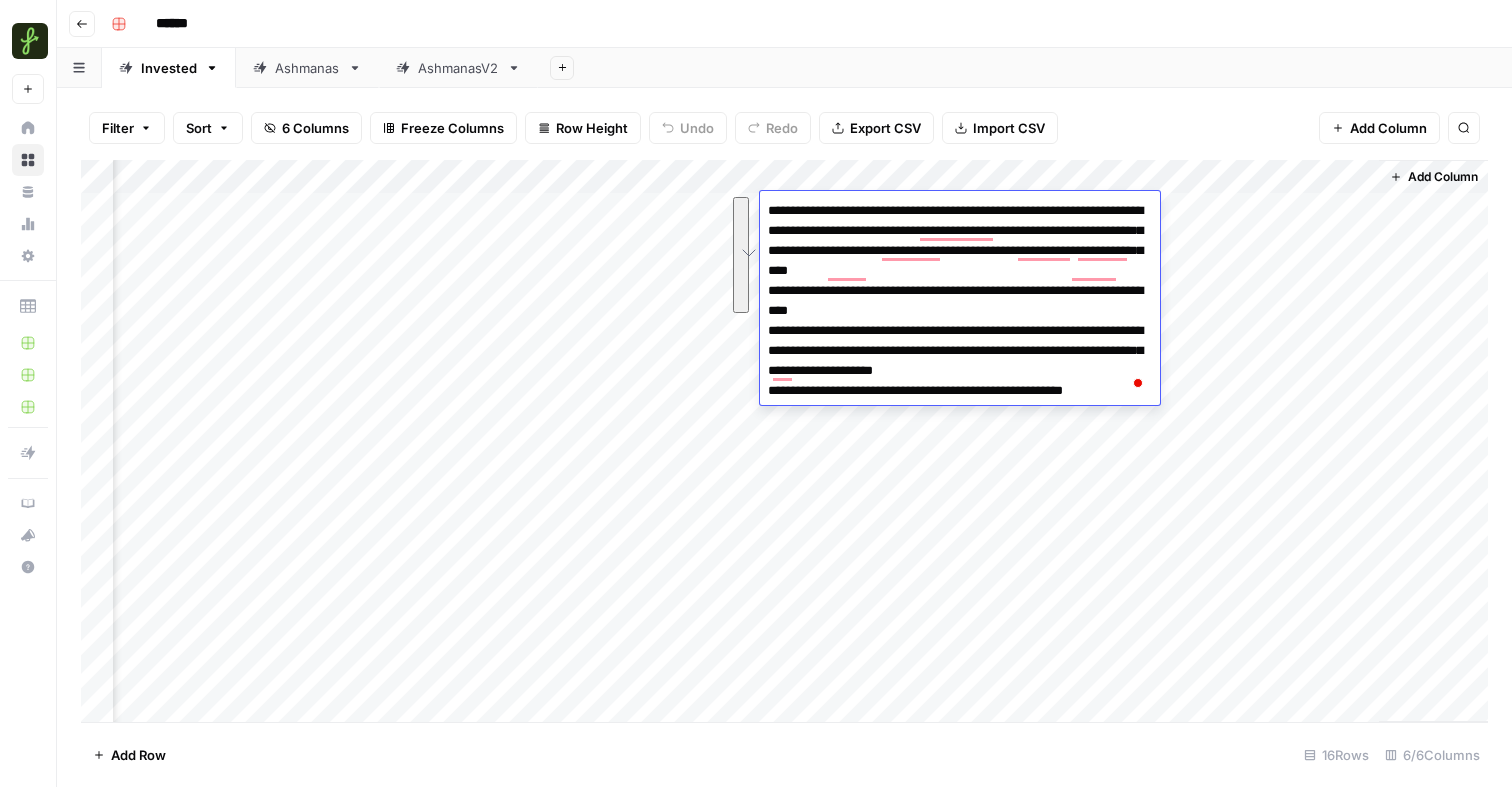 drag, startPoint x: 959, startPoint y: 316, endPoint x: 781, endPoint y: 202, distance: 211.37643 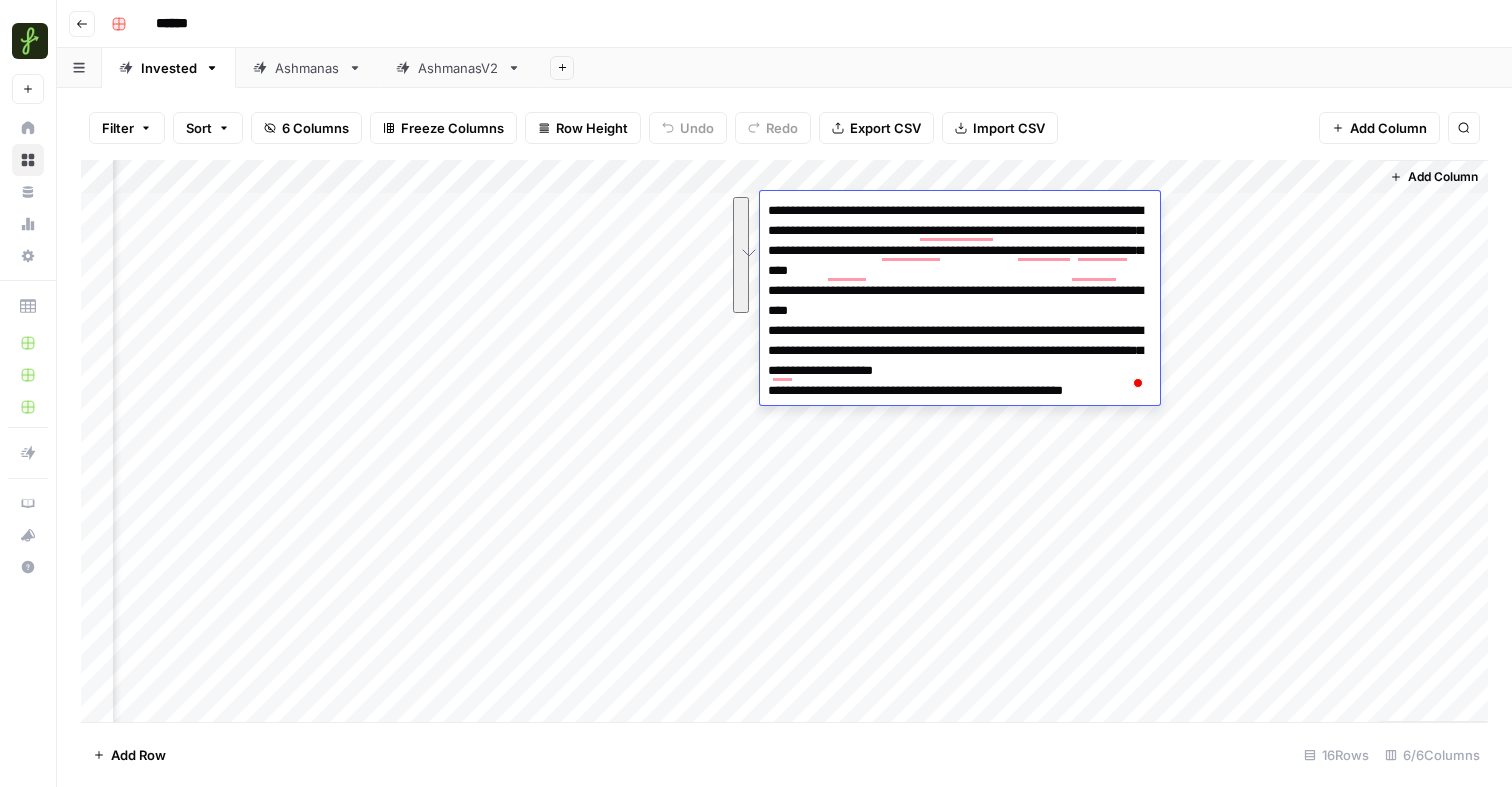 click on "**********" at bounding box center [960, 301] 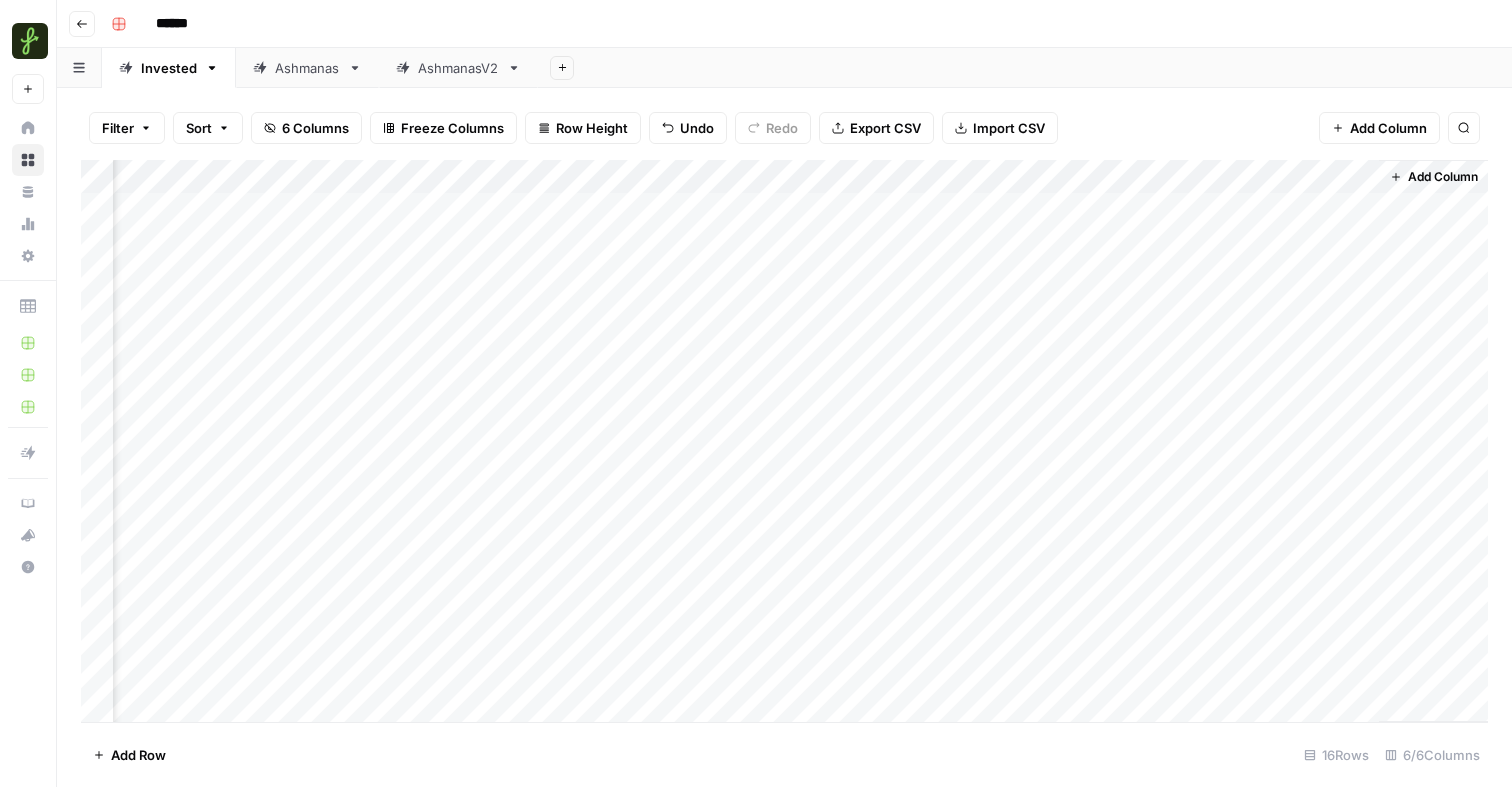 click on "Add Column" at bounding box center [784, 441] 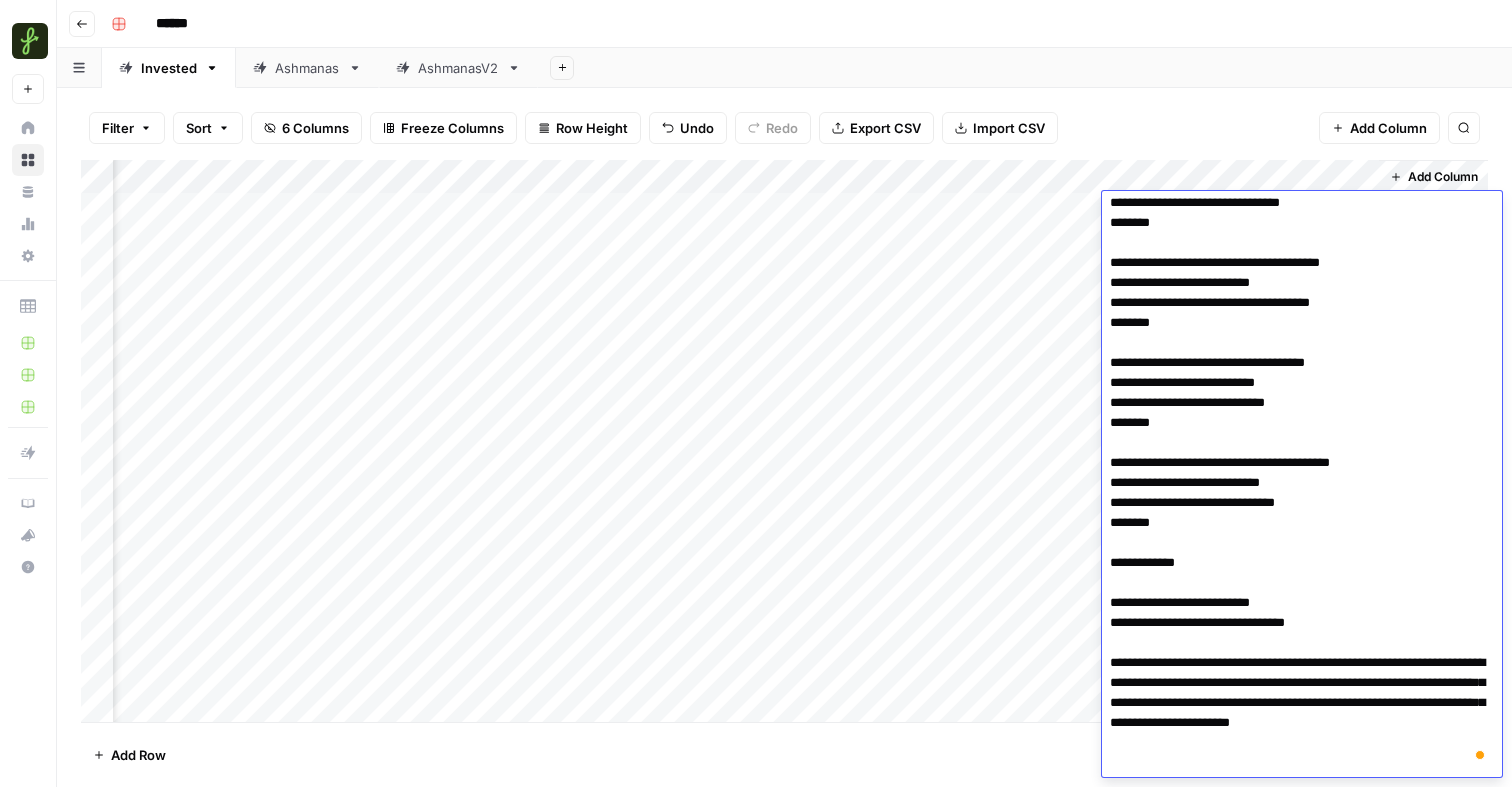 click at bounding box center [1302, 293] 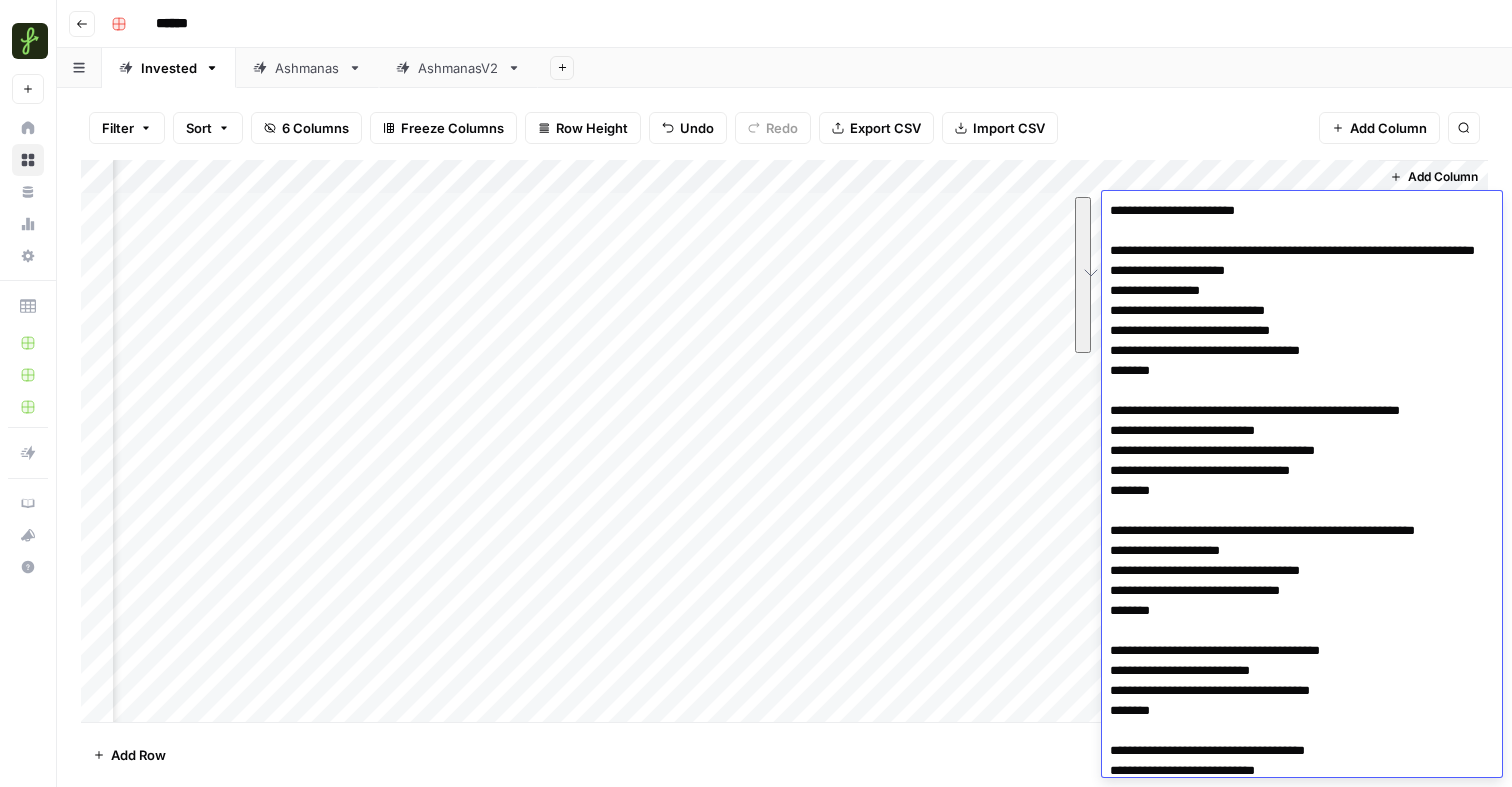 drag, startPoint x: 1214, startPoint y: 399, endPoint x: 1101, endPoint y: 253, distance: 184.62123 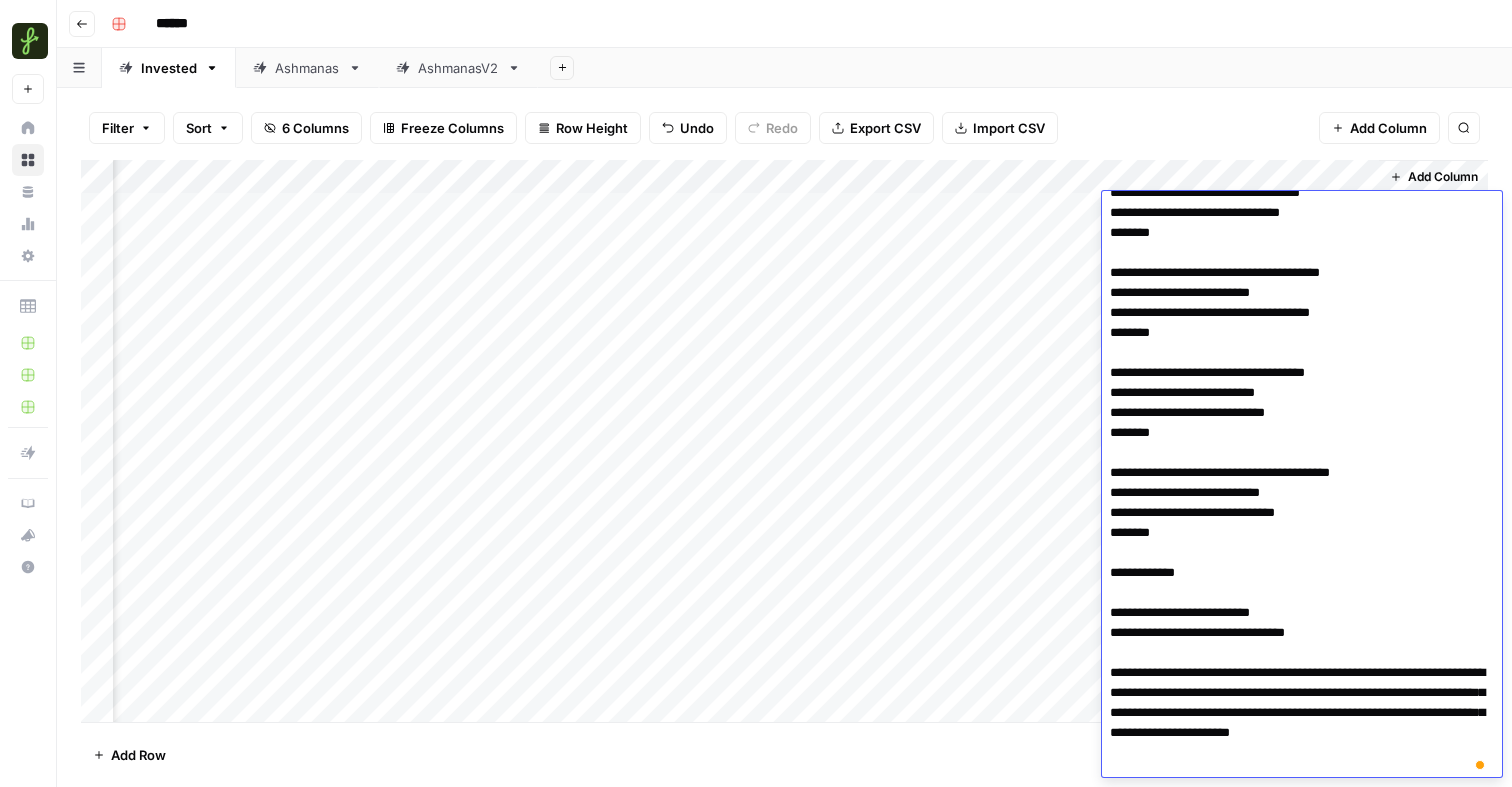 drag, startPoint x: 1186, startPoint y: 454, endPoint x: 1107, endPoint y: 387, distance: 103.58572 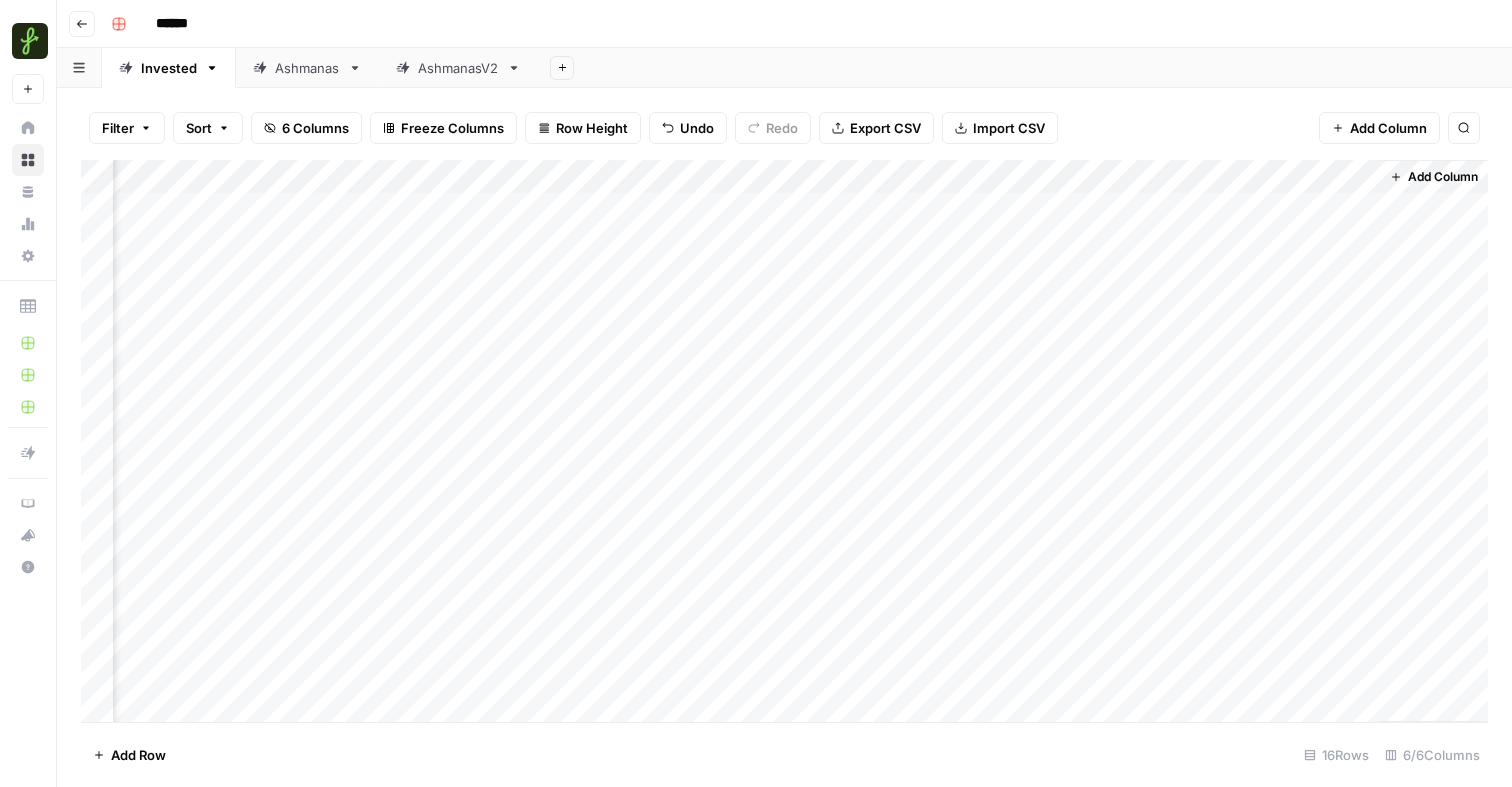click on "Add Column" at bounding box center [784, 441] 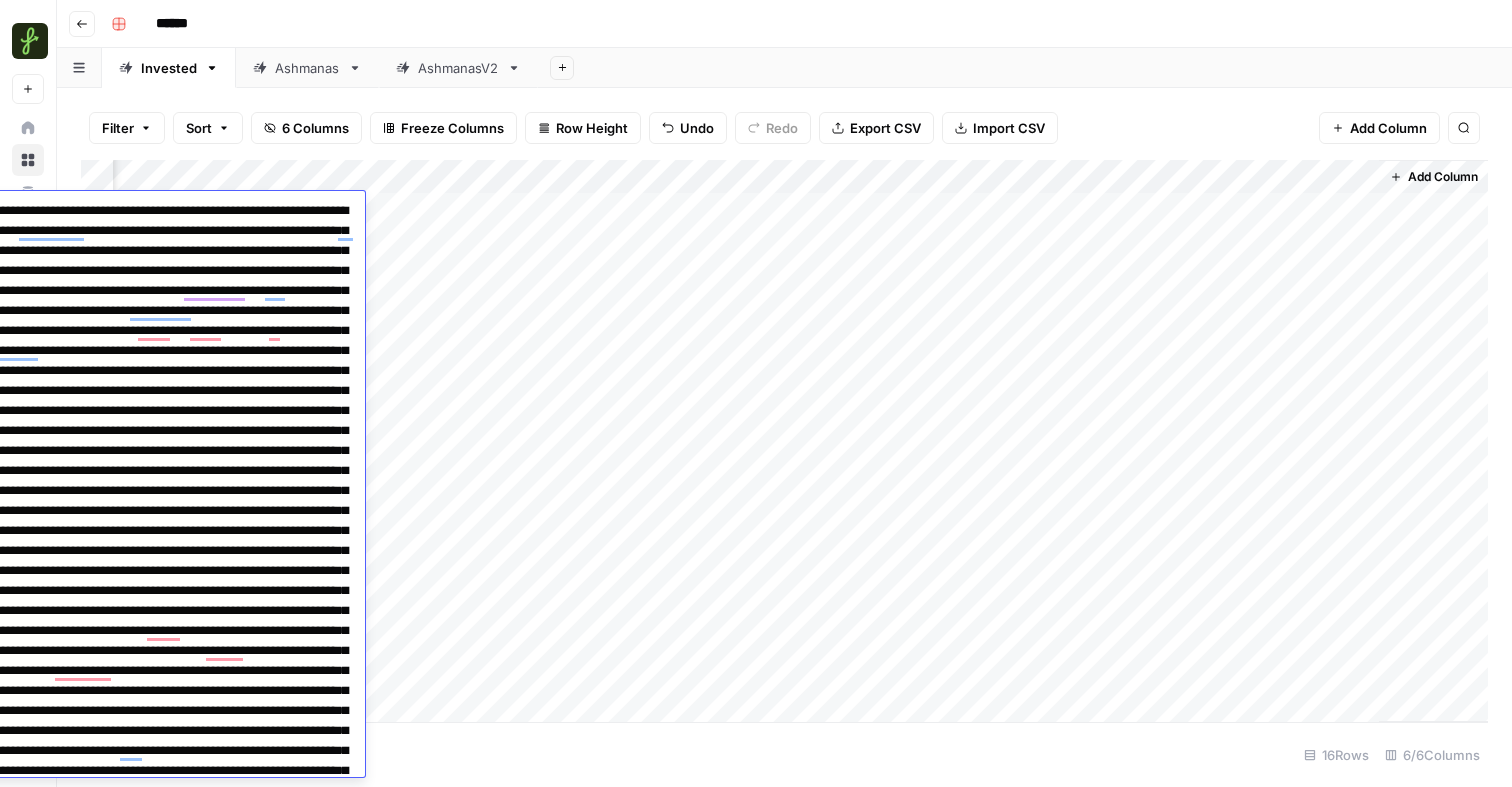 click on "Add Column" at bounding box center (784, 441) 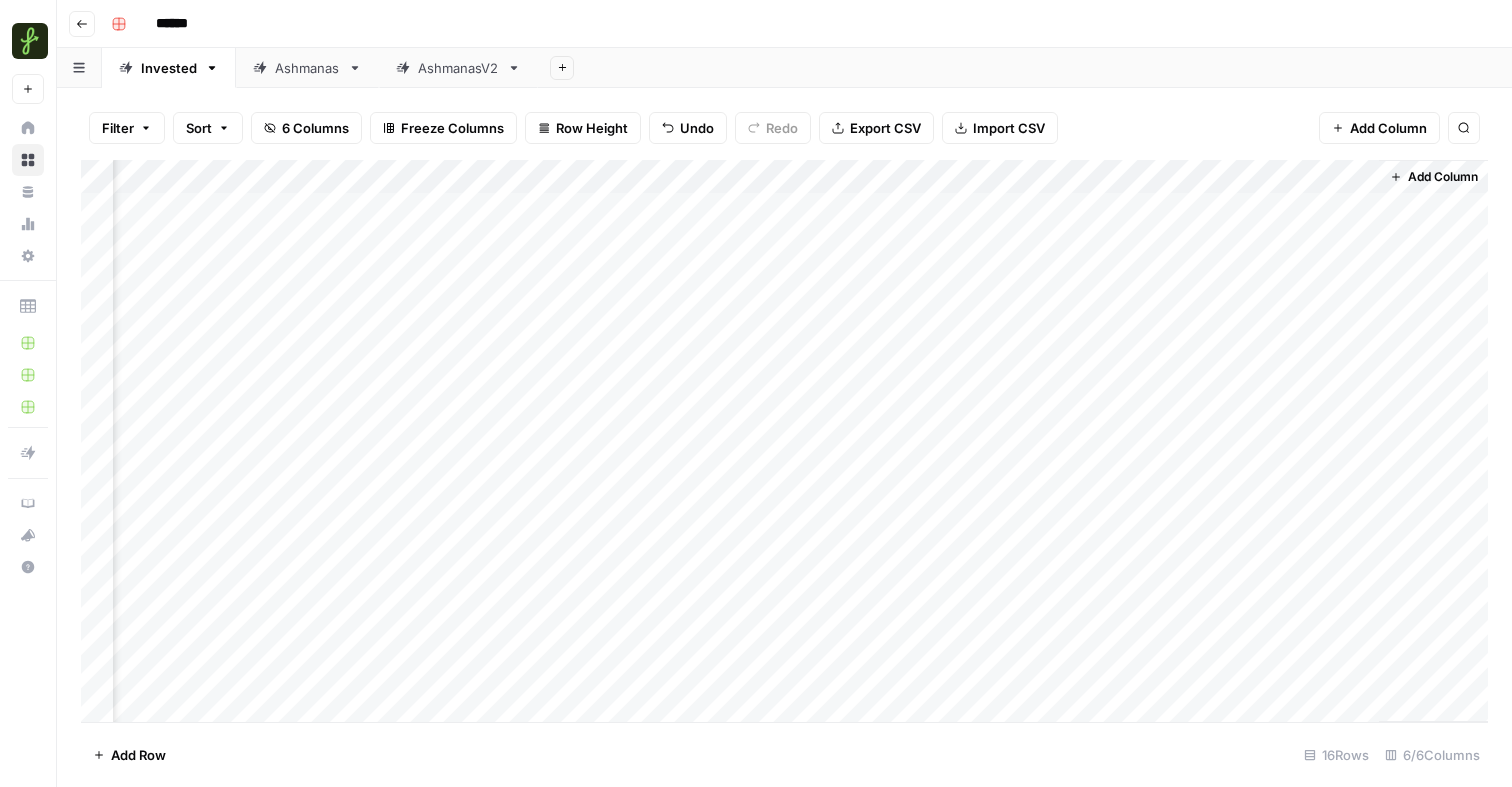 click on "Add Column" at bounding box center (784, 441) 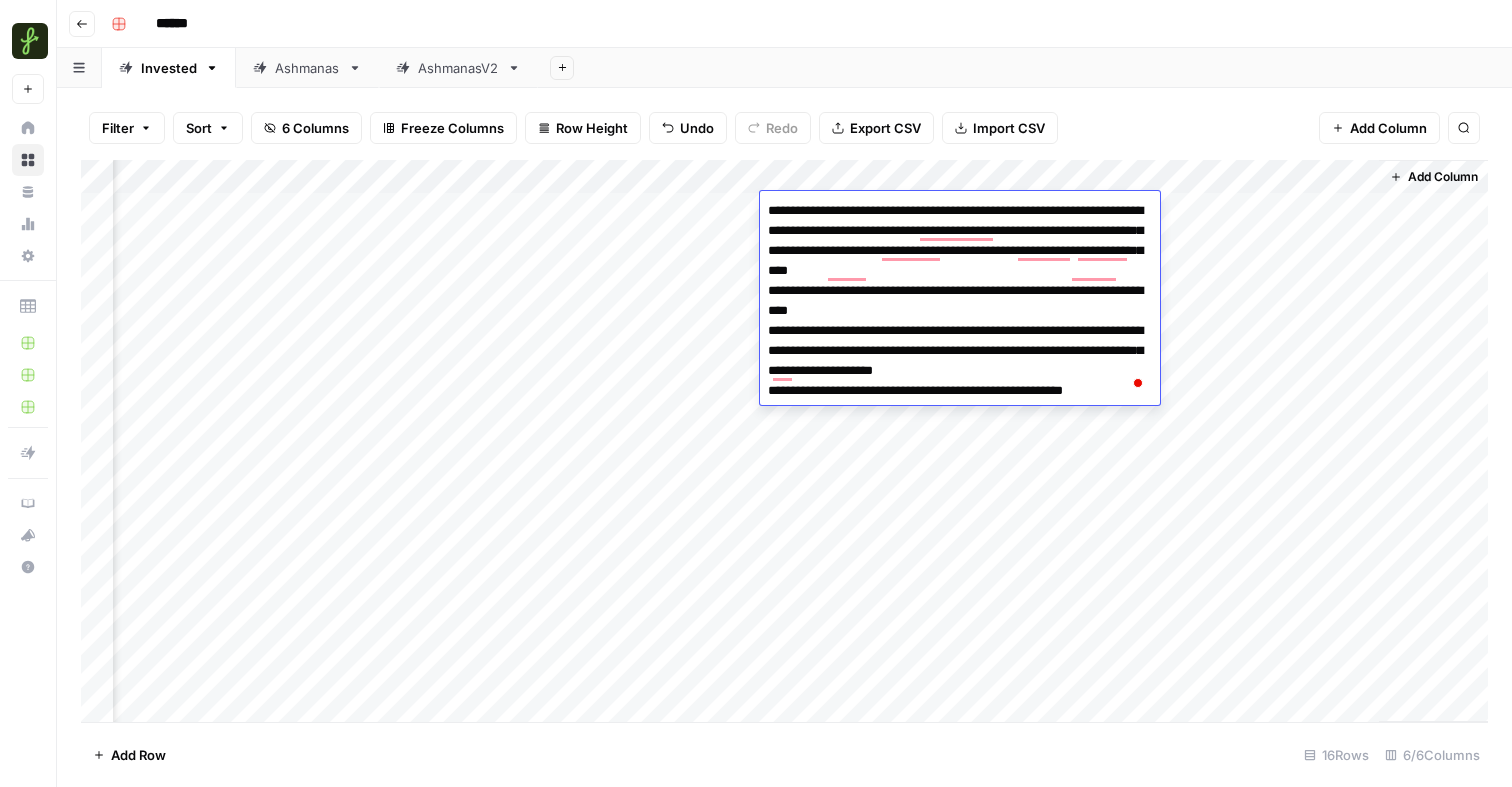 click on "Add Column" at bounding box center [784, 441] 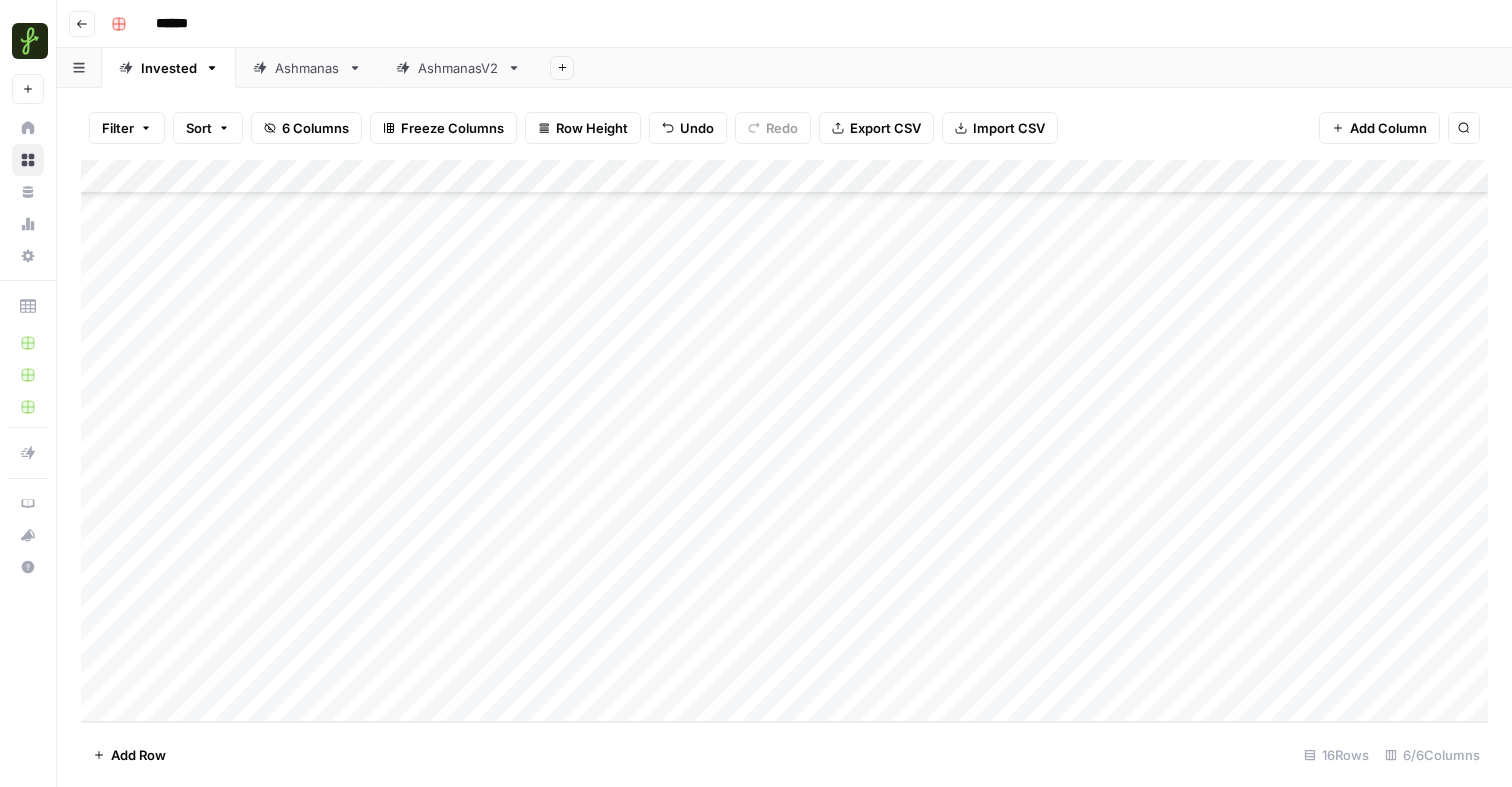 click on "Add Column" at bounding box center (784, 441) 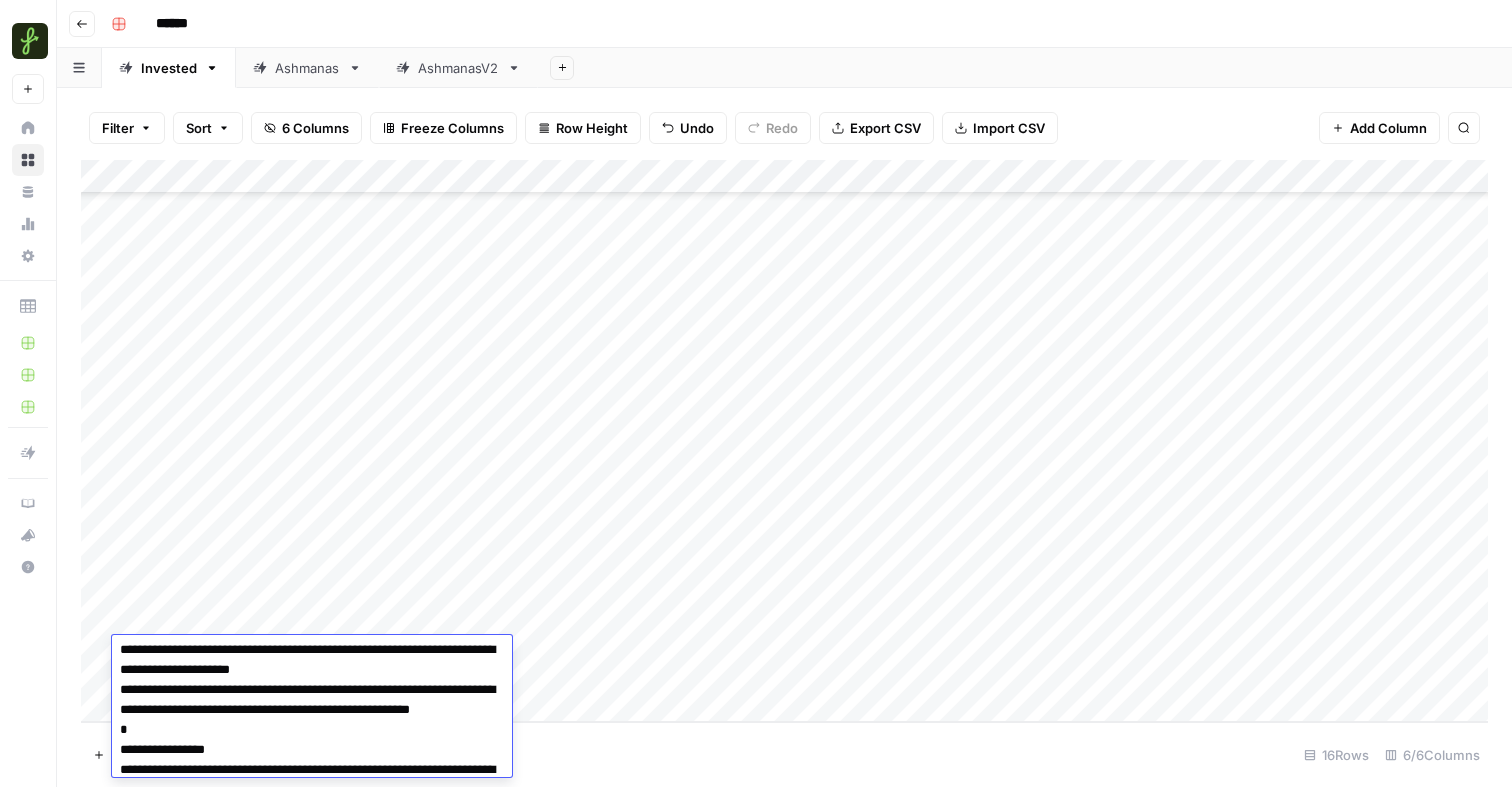 click on "Add Column" at bounding box center [784, 441] 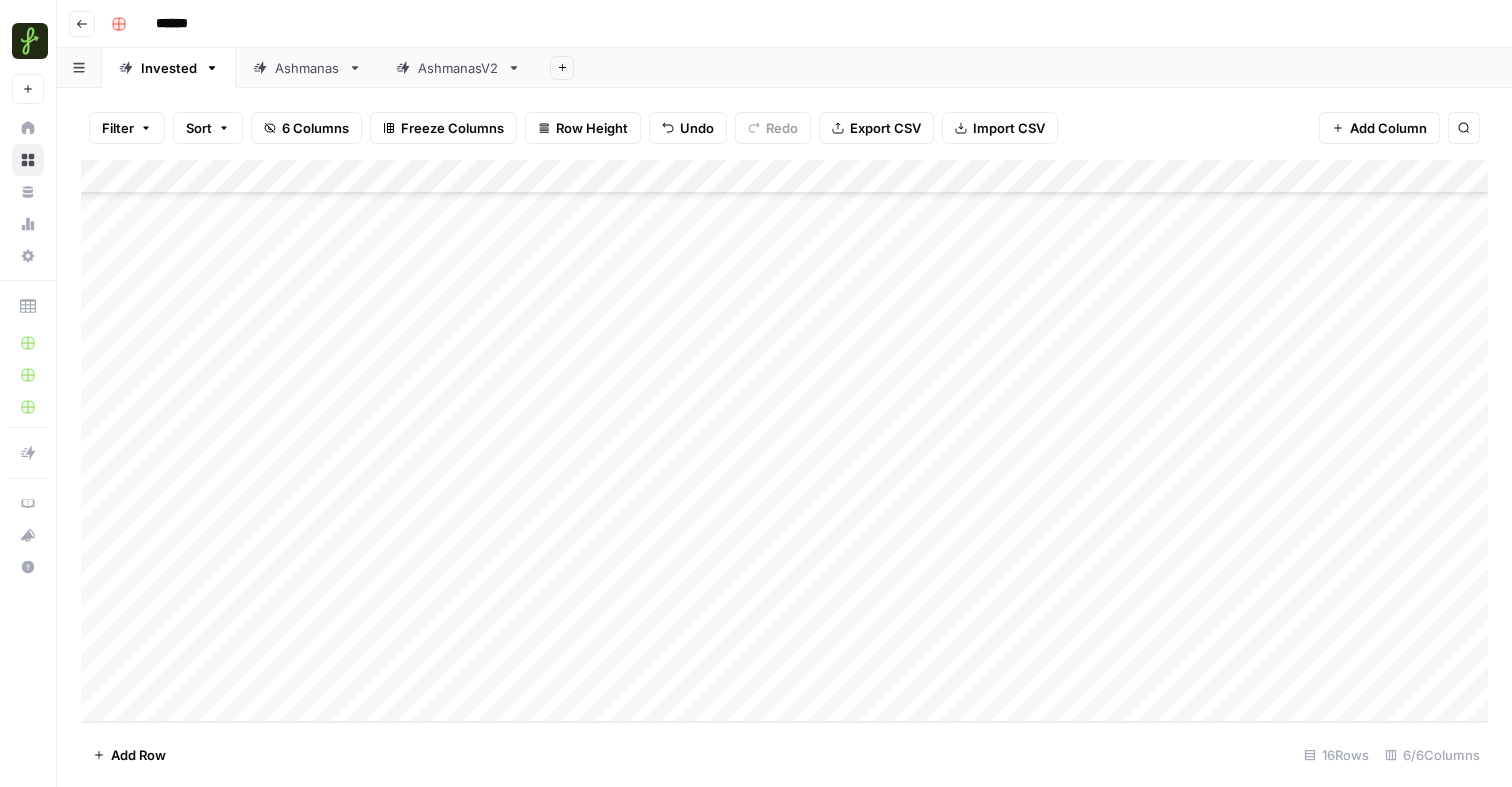 click on "Add Column" at bounding box center (784, 441) 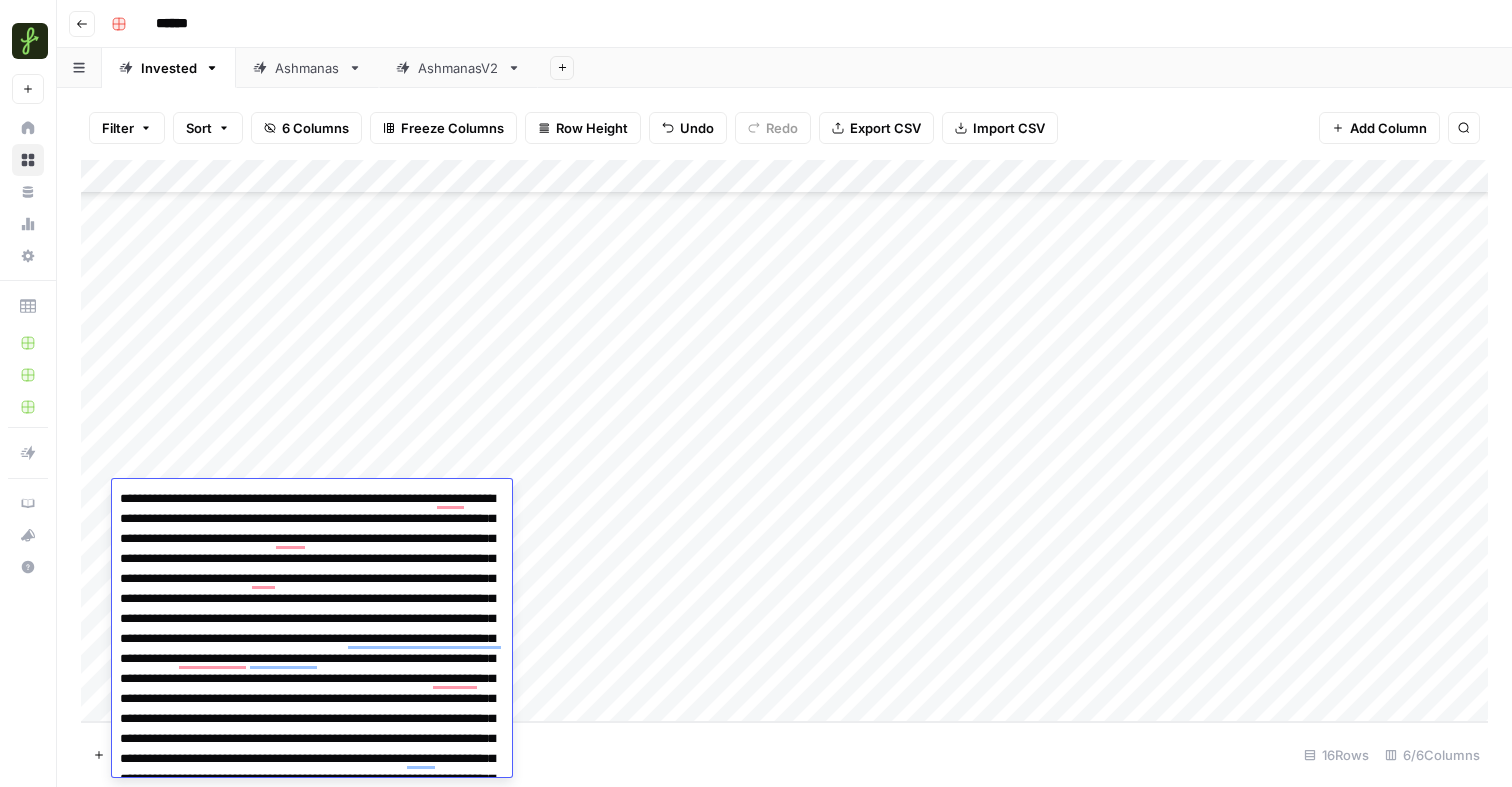 click on "Add Column" at bounding box center [784, 441] 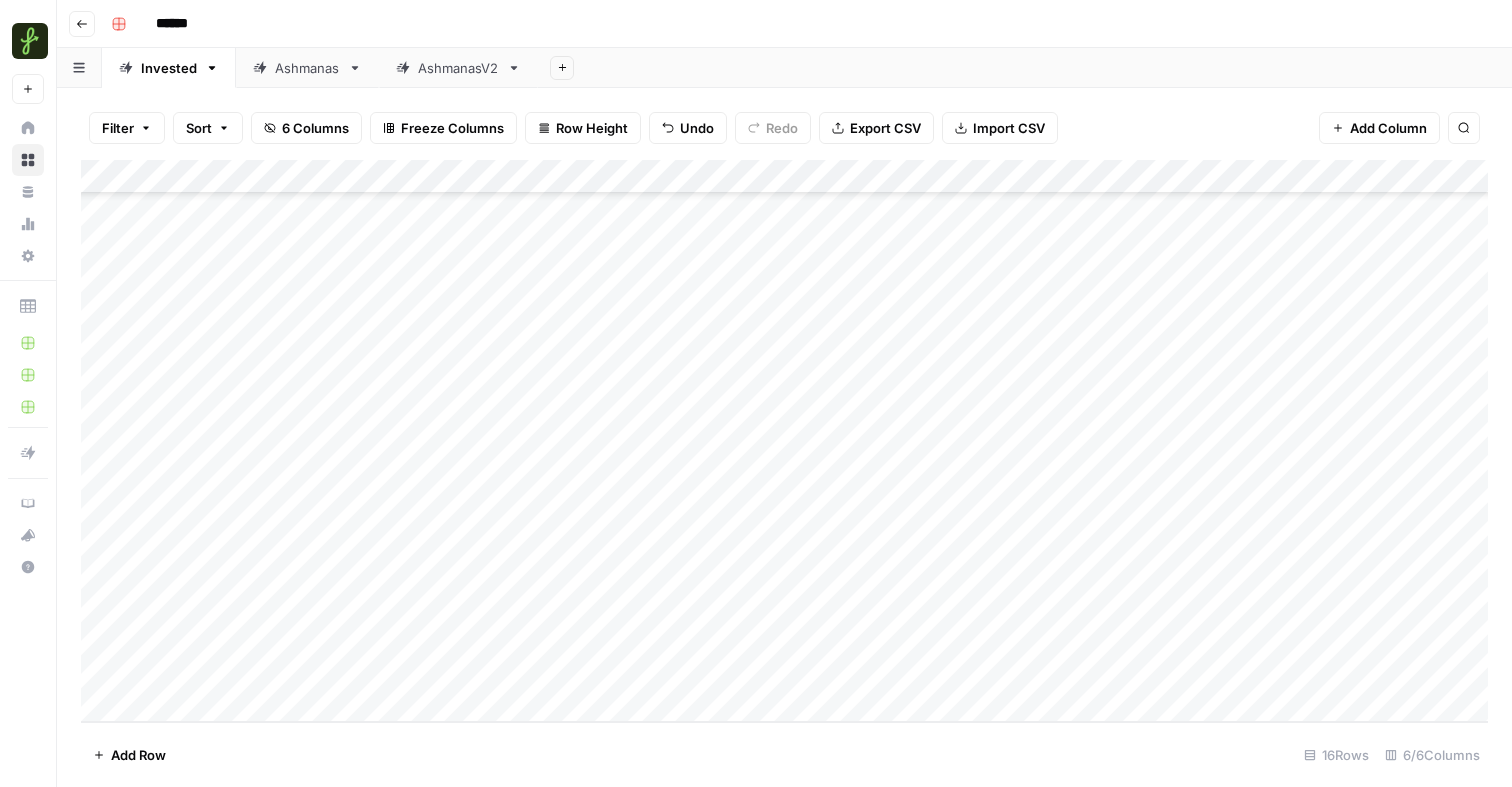 click on "Add Column" at bounding box center (784, 441) 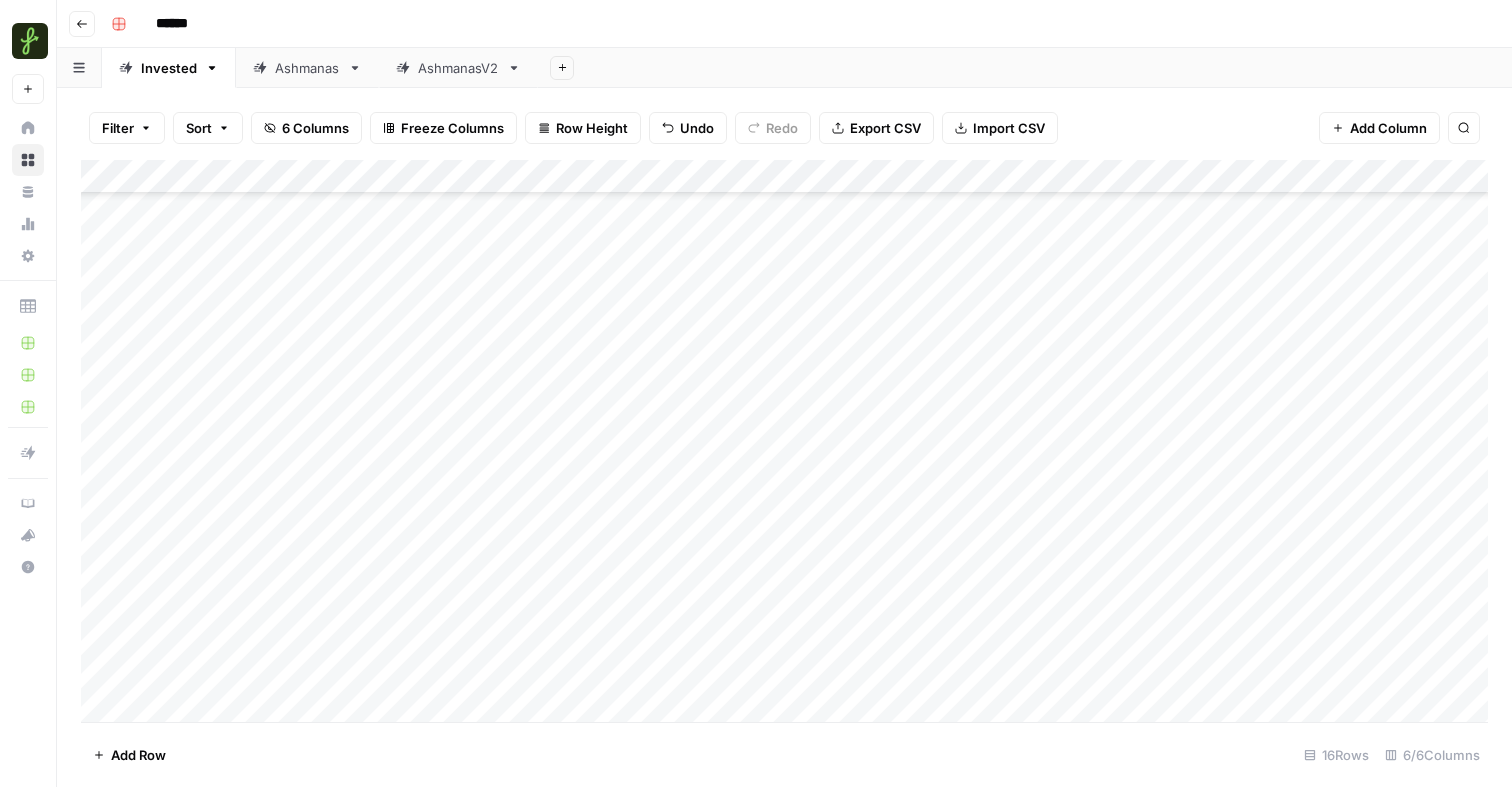 click on "Add Column" at bounding box center (784, 441) 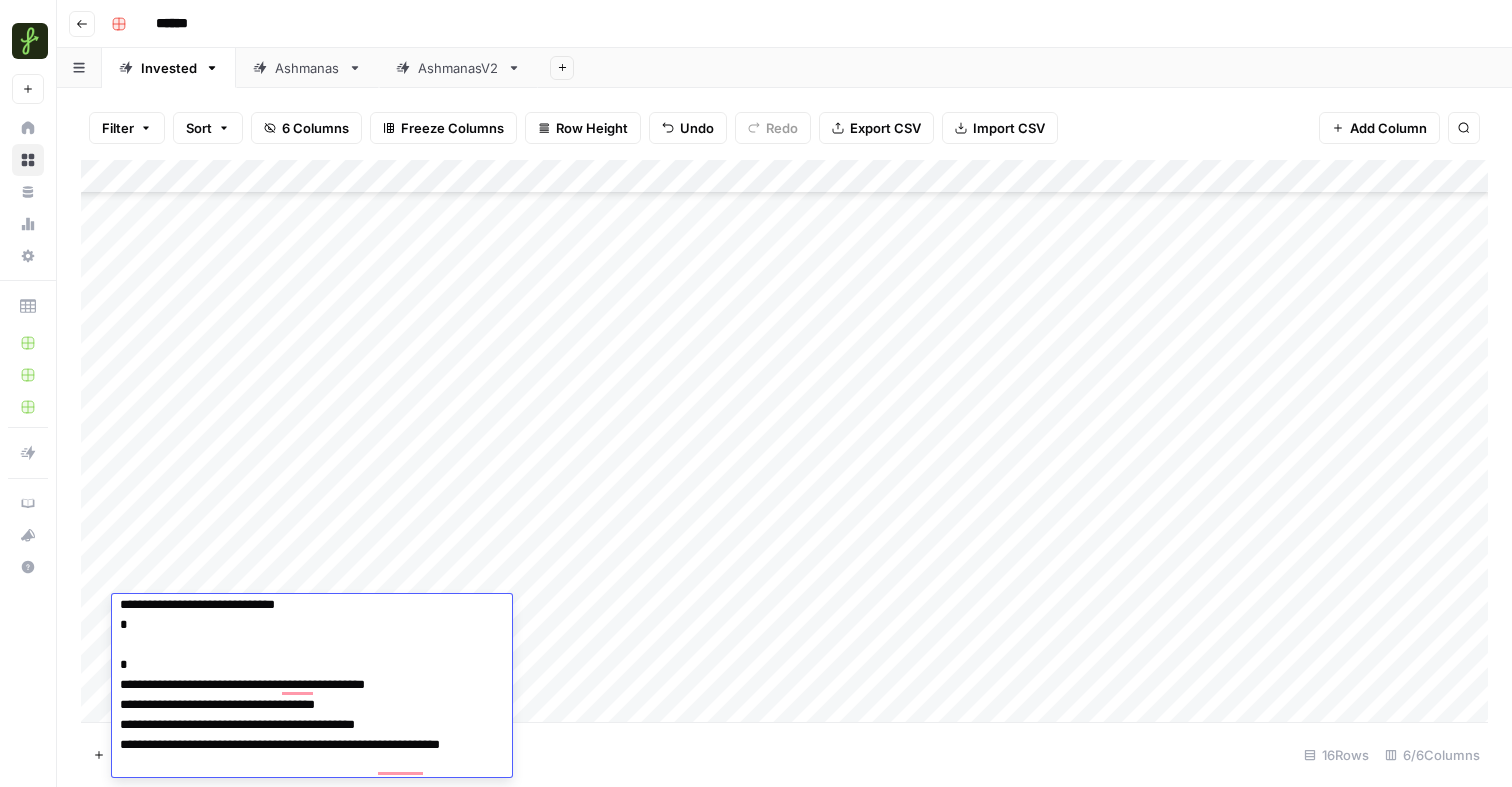 click at bounding box center (312, 4115) 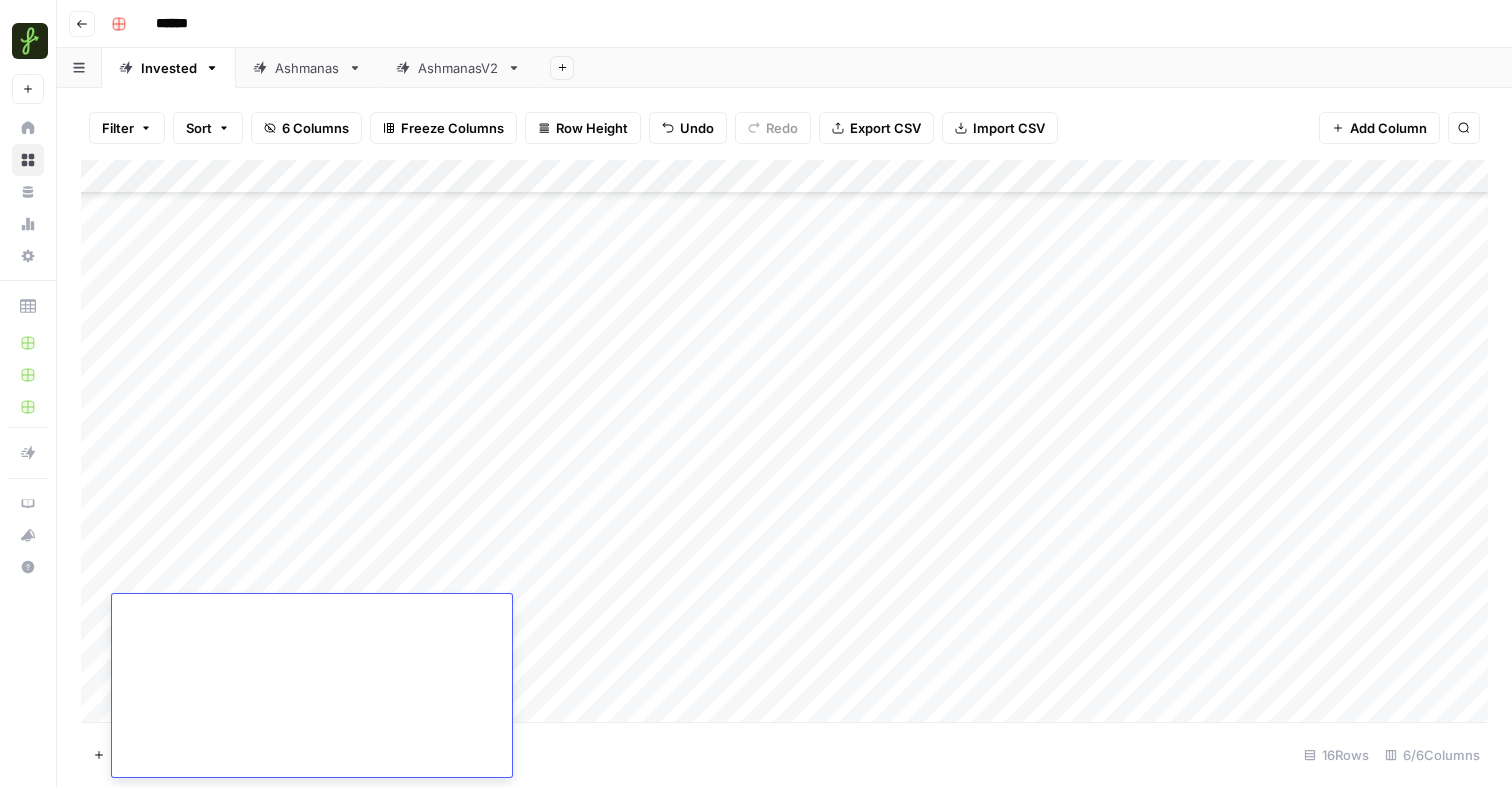 click on "Add Column" at bounding box center [784, 441] 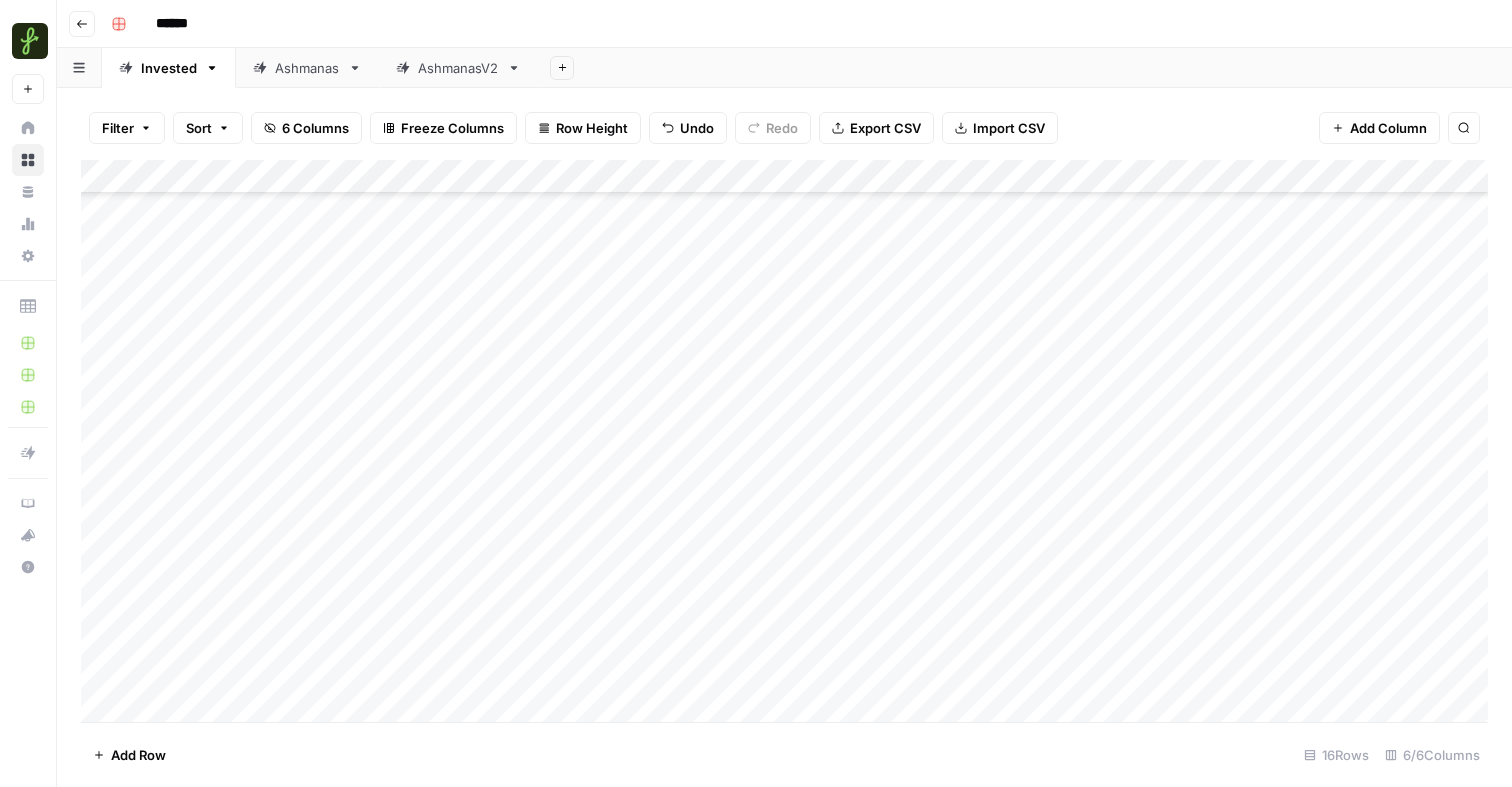 click on "Add Column" at bounding box center (784, 441) 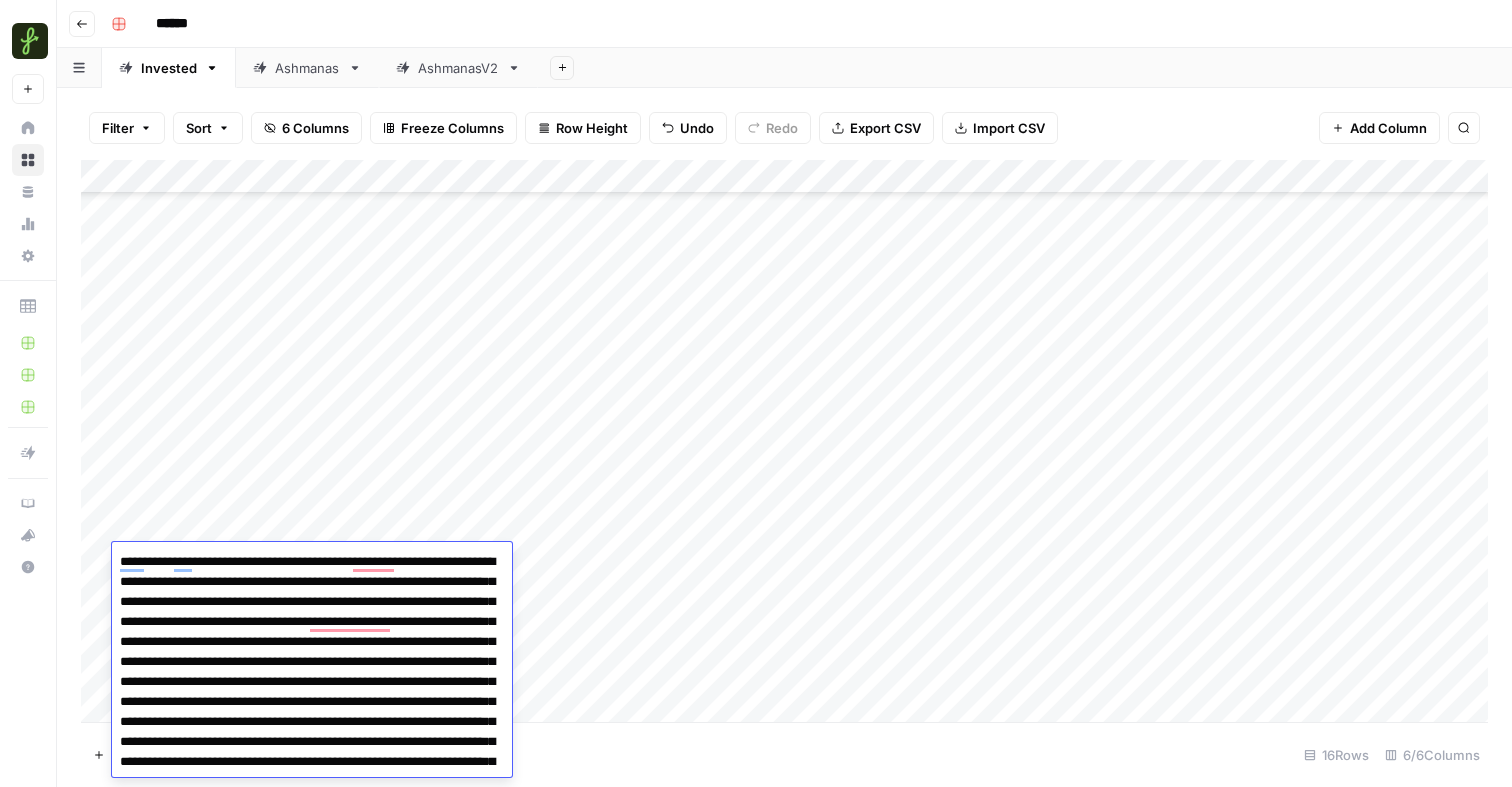 scroll, scrollTop: 0, scrollLeft: 0, axis: both 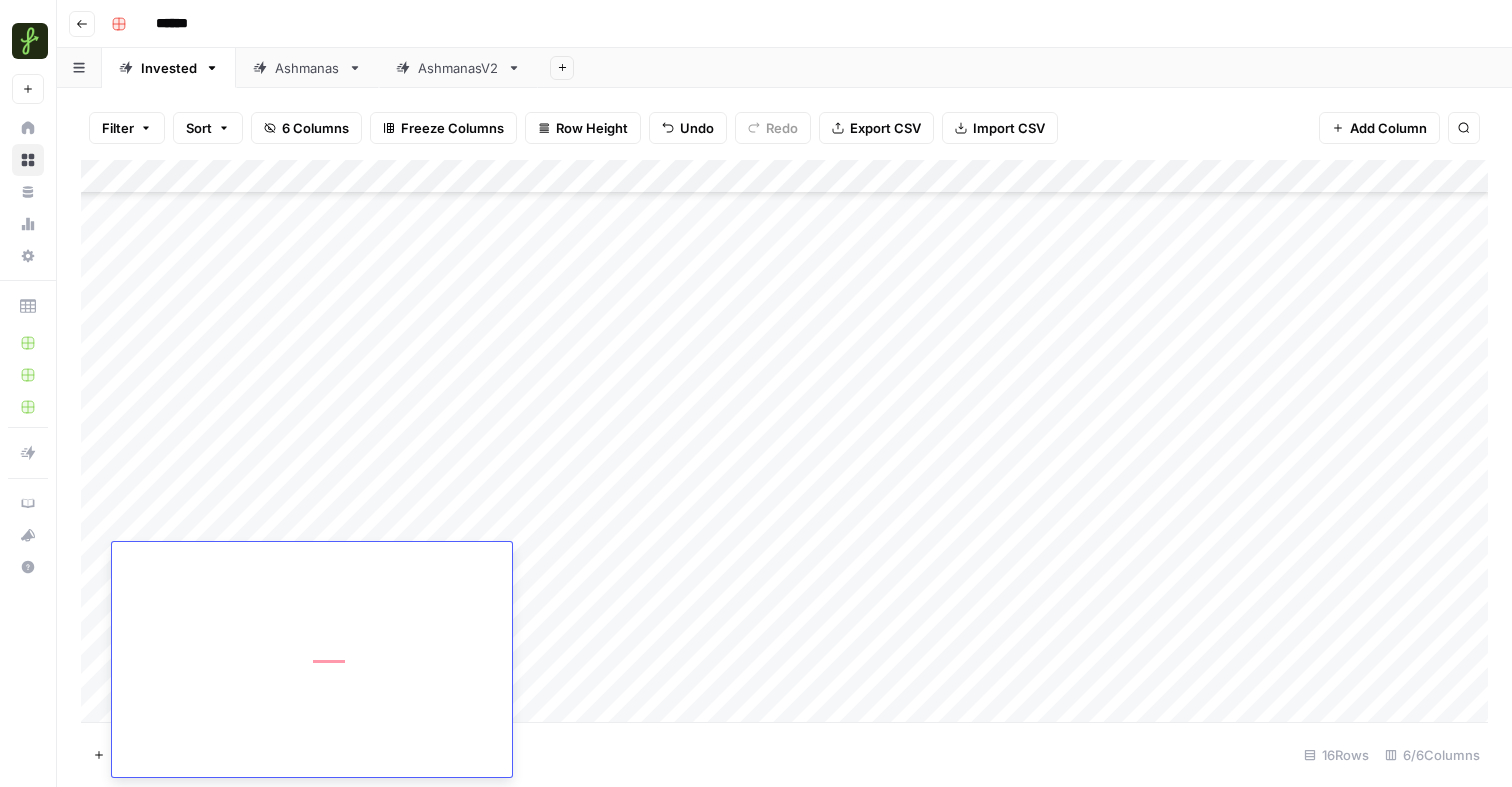 click on "Add Column" at bounding box center (784, 441) 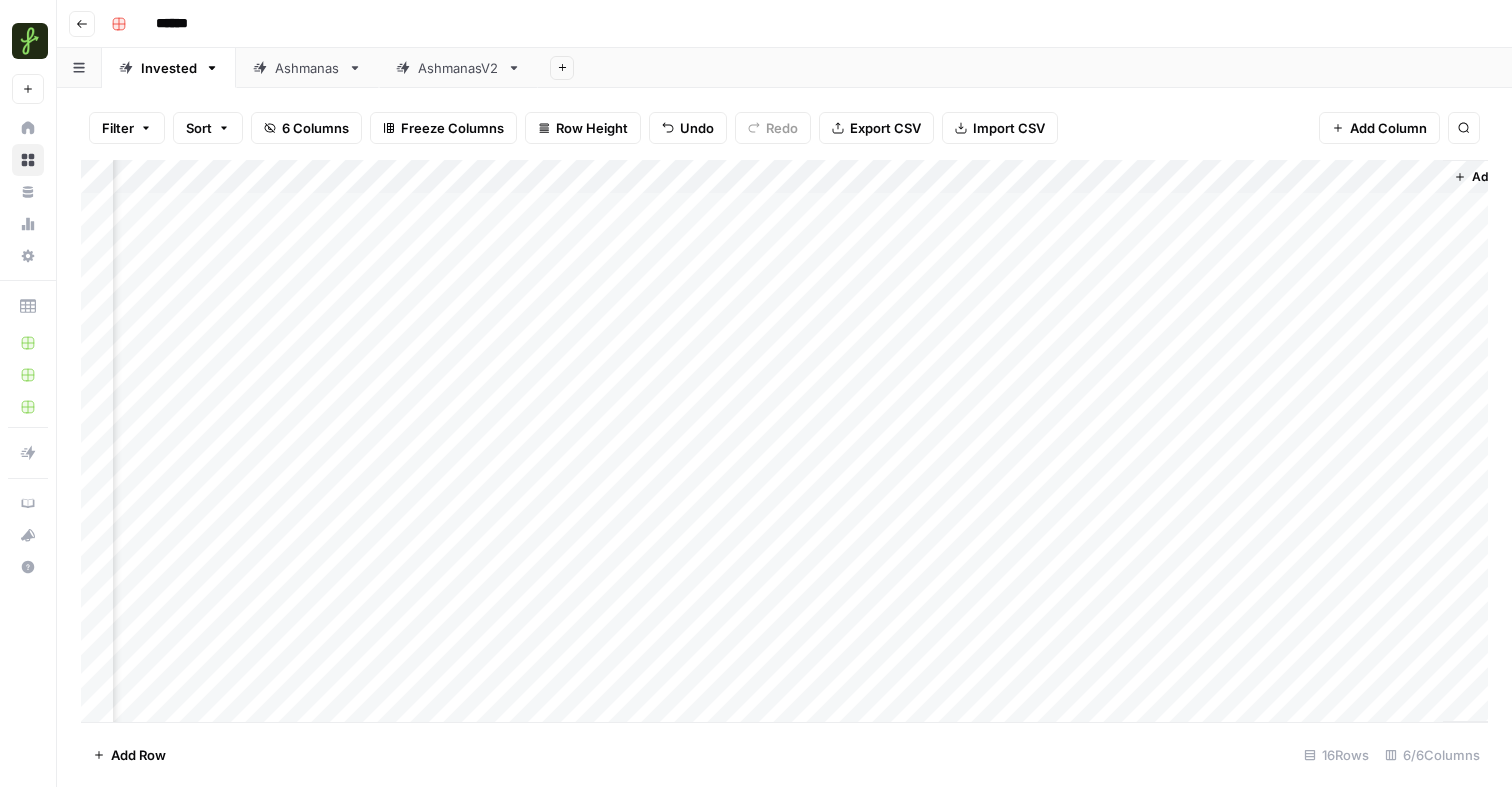 scroll, scrollTop: 0, scrollLeft: 149, axis: horizontal 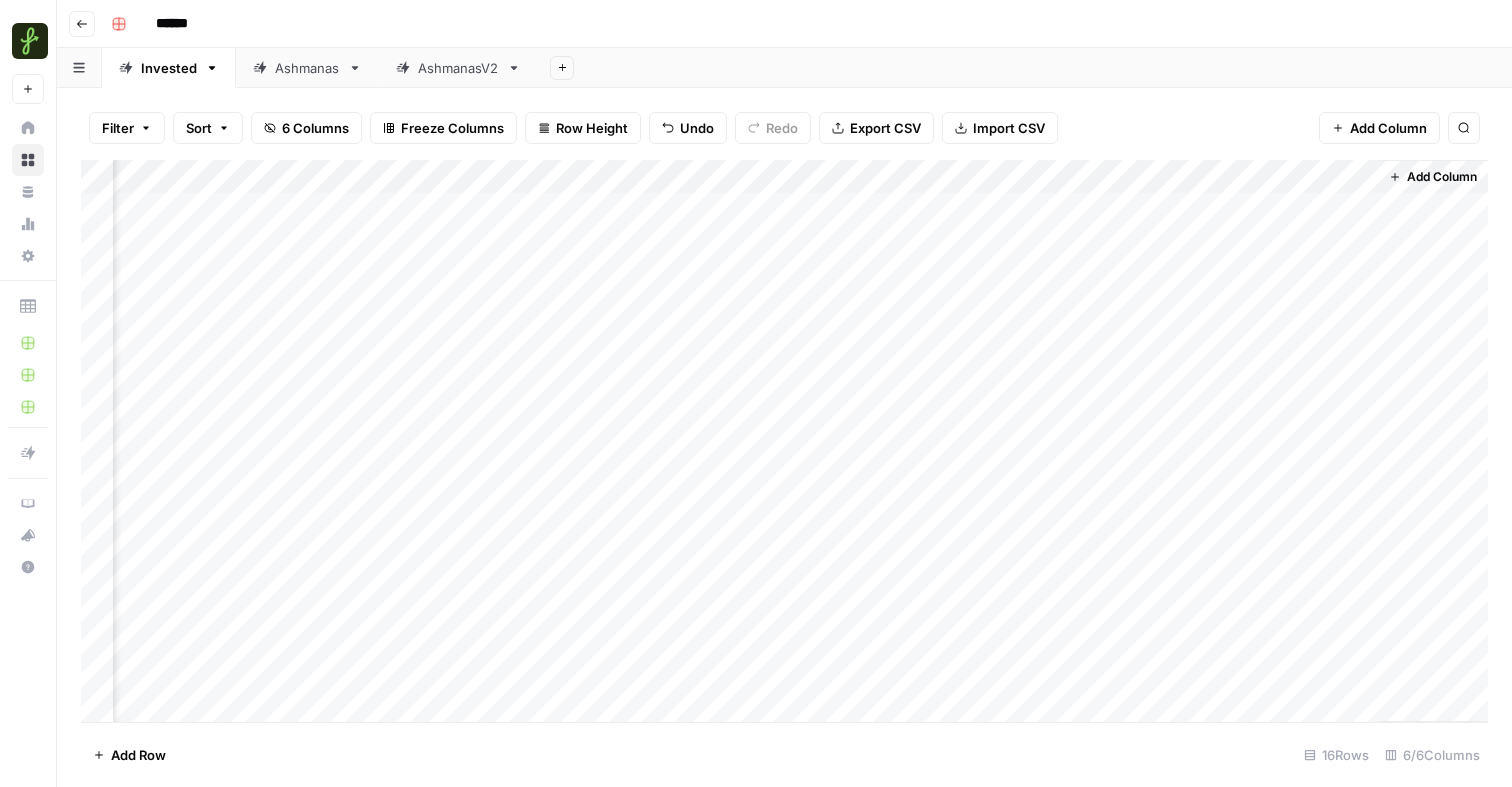 click on "Add Column" at bounding box center (784, 441) 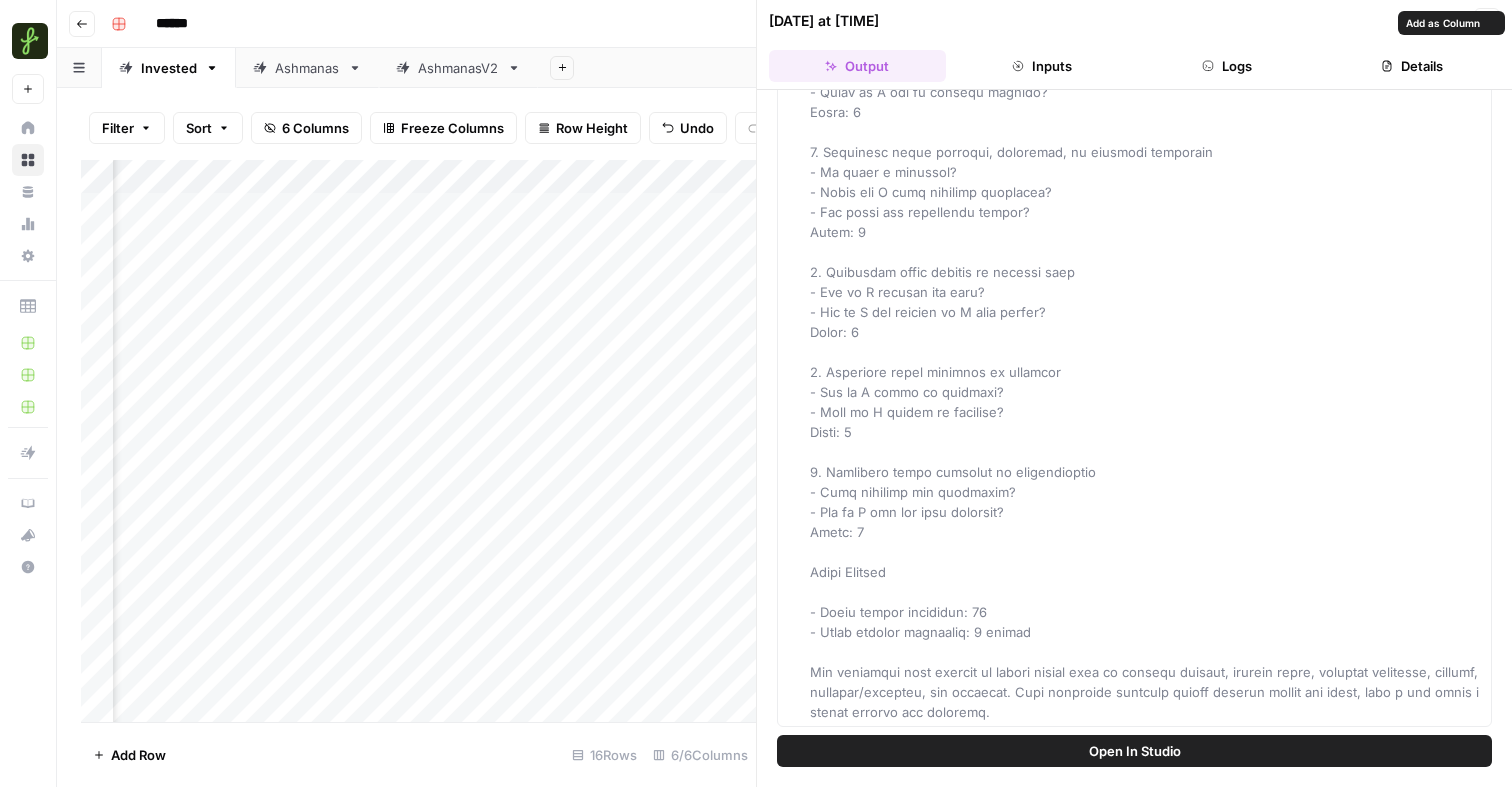 scroll, scrollTop: 327, scrollLeft: 0, axis: vertical 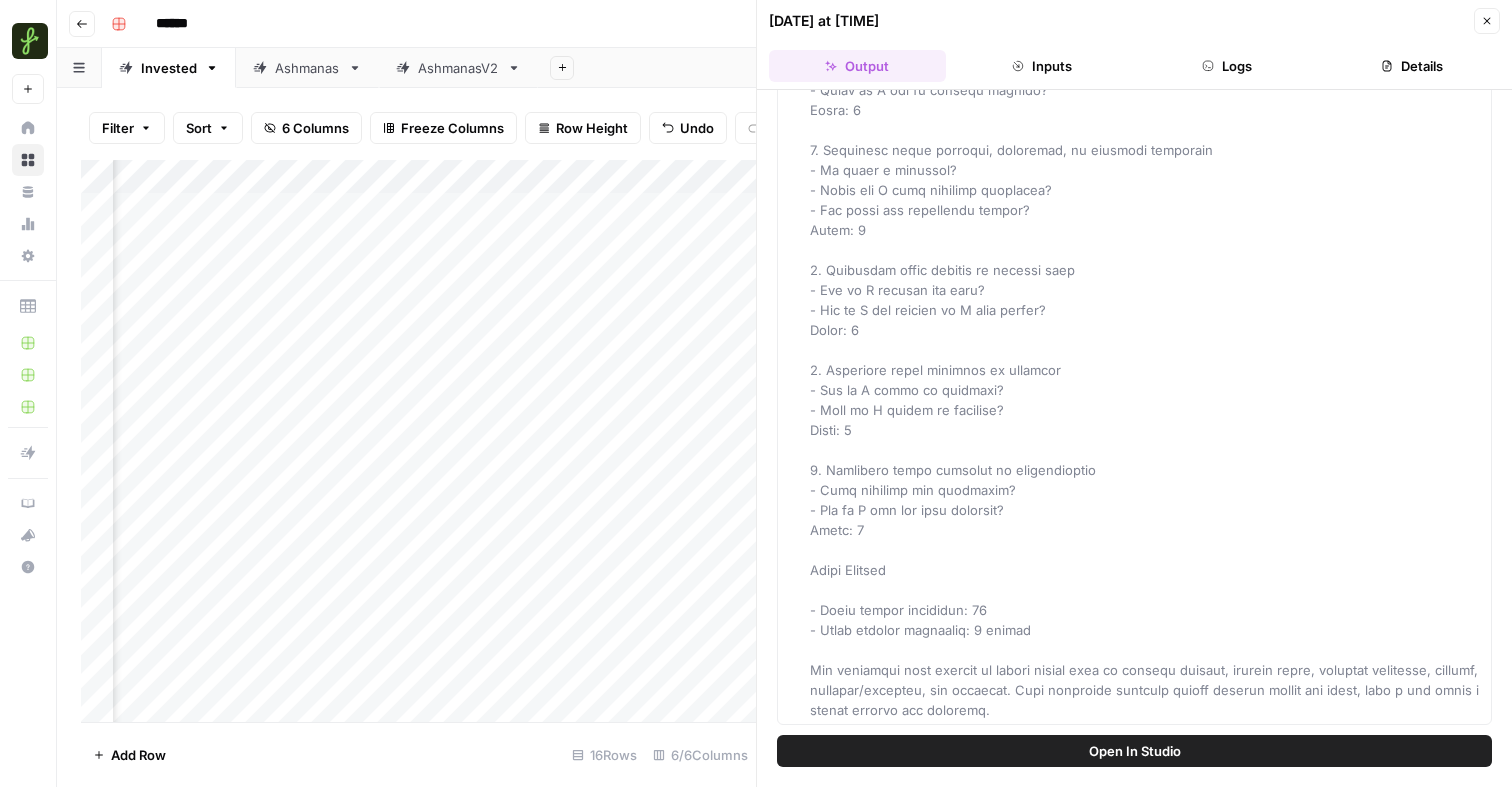 click on "AshmanasV2" at bounding box center (458, 68) 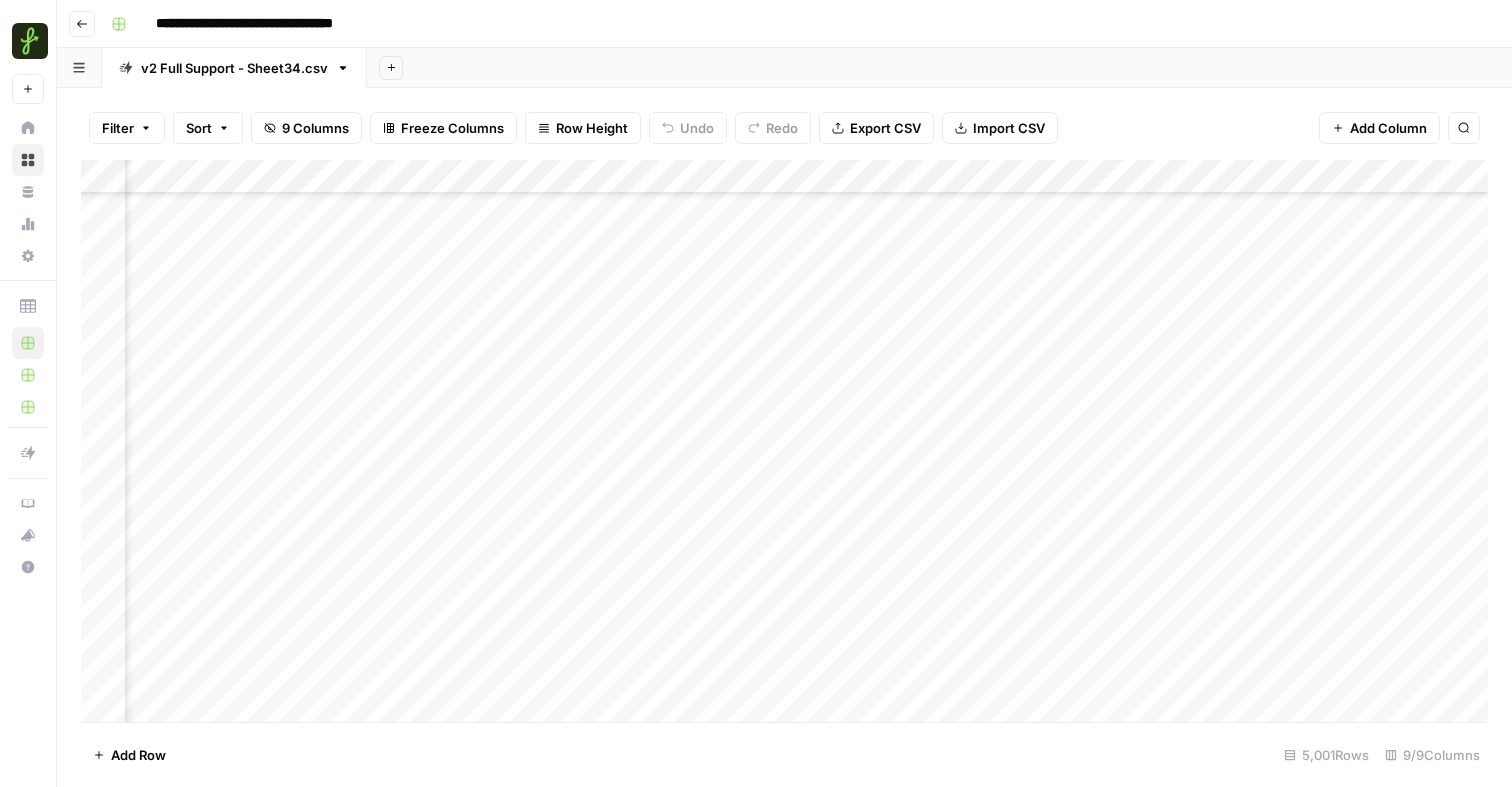 scroll, scrollTop: 0, scrollLeft: 0, axis: both 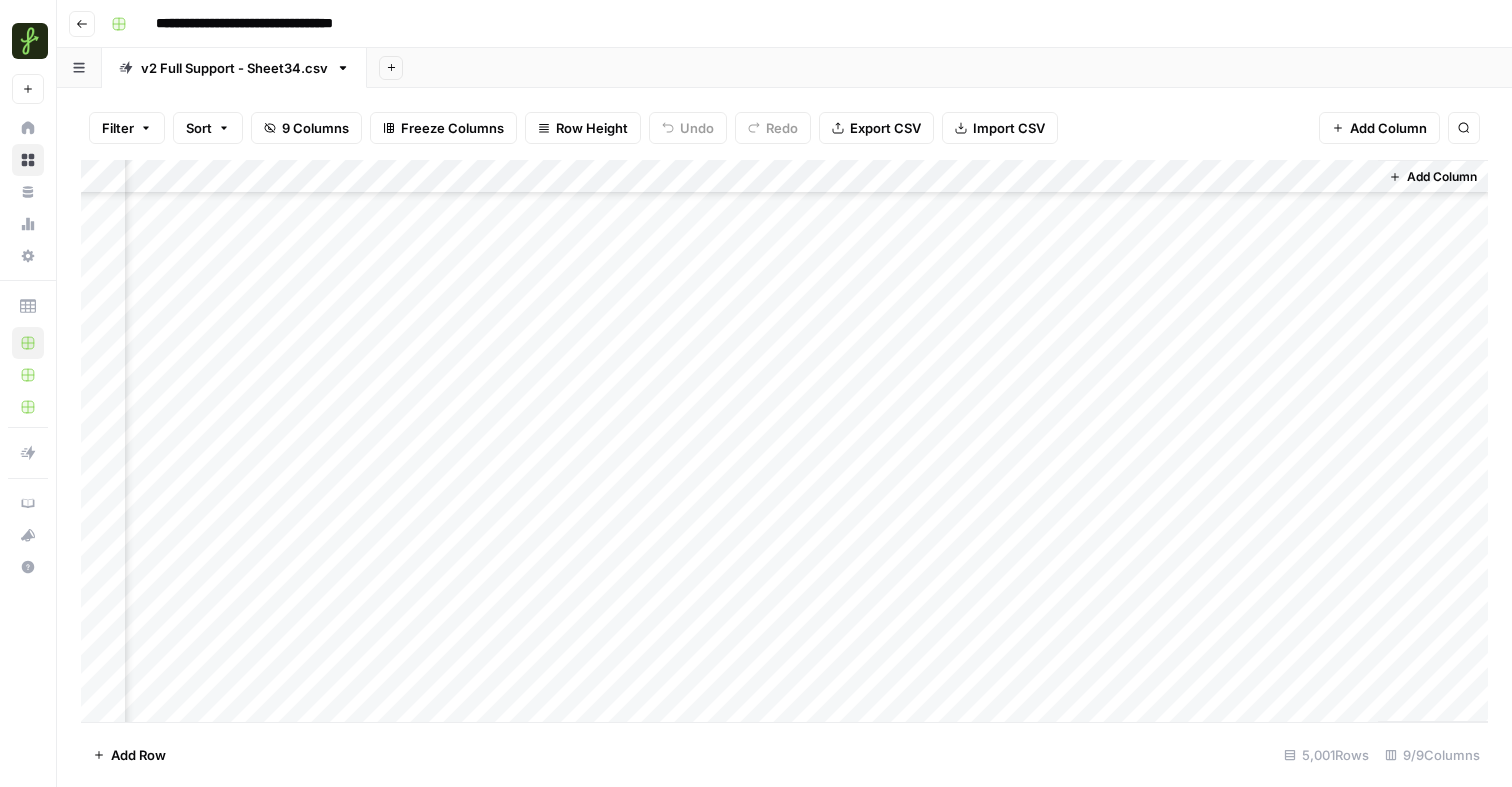 type 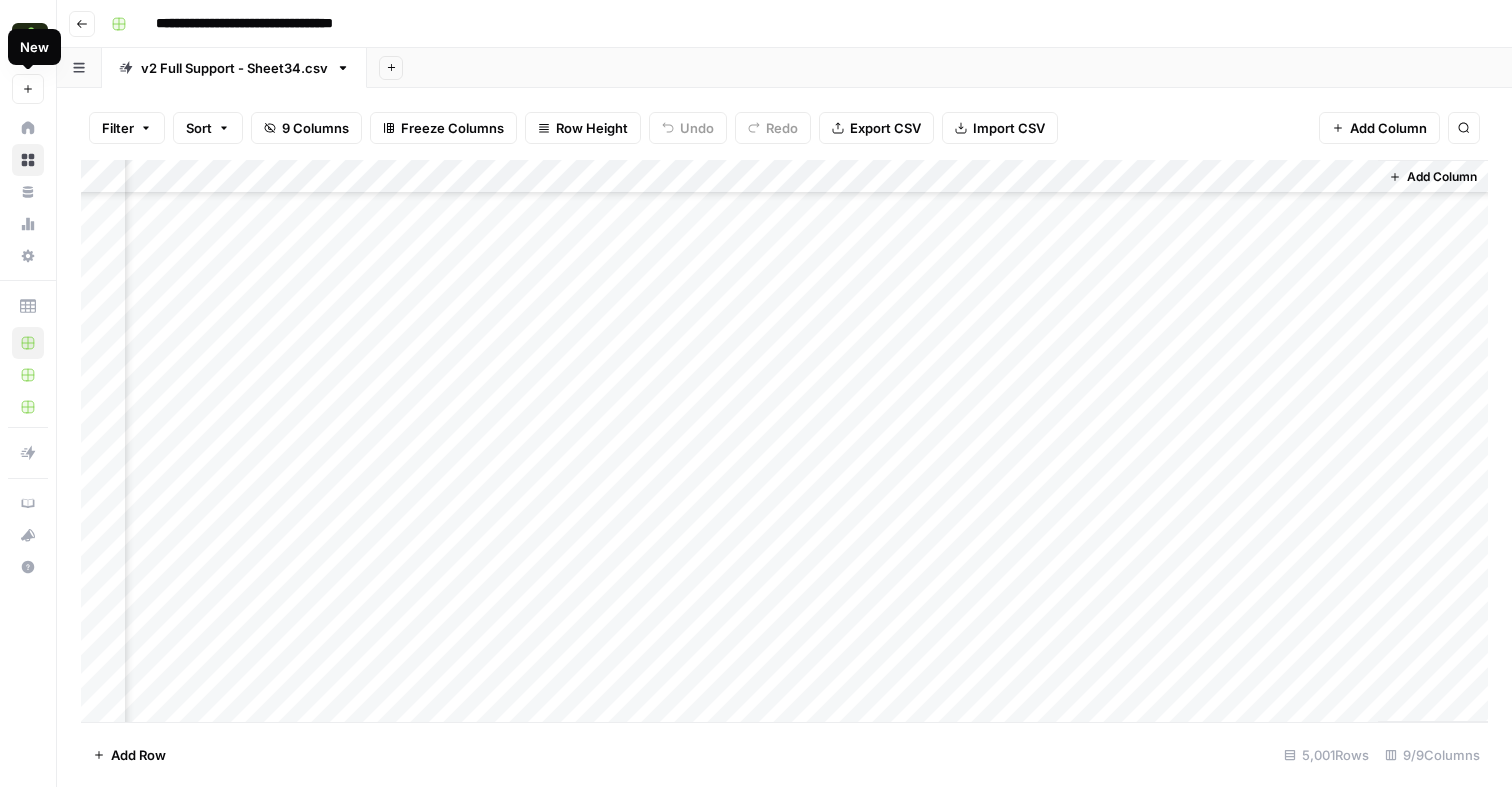 click on "Go back" at bounding box center [82, 24] 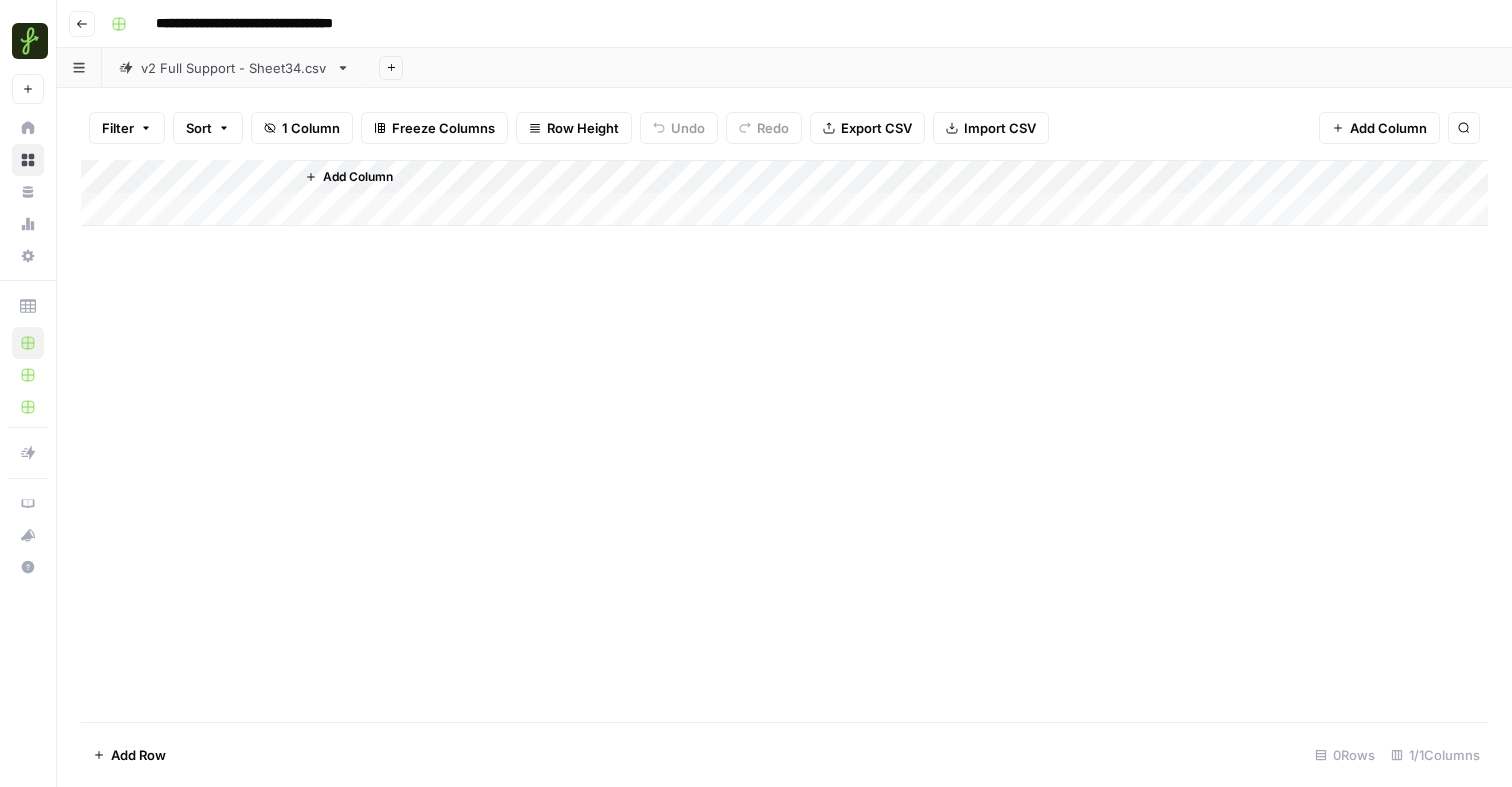 click 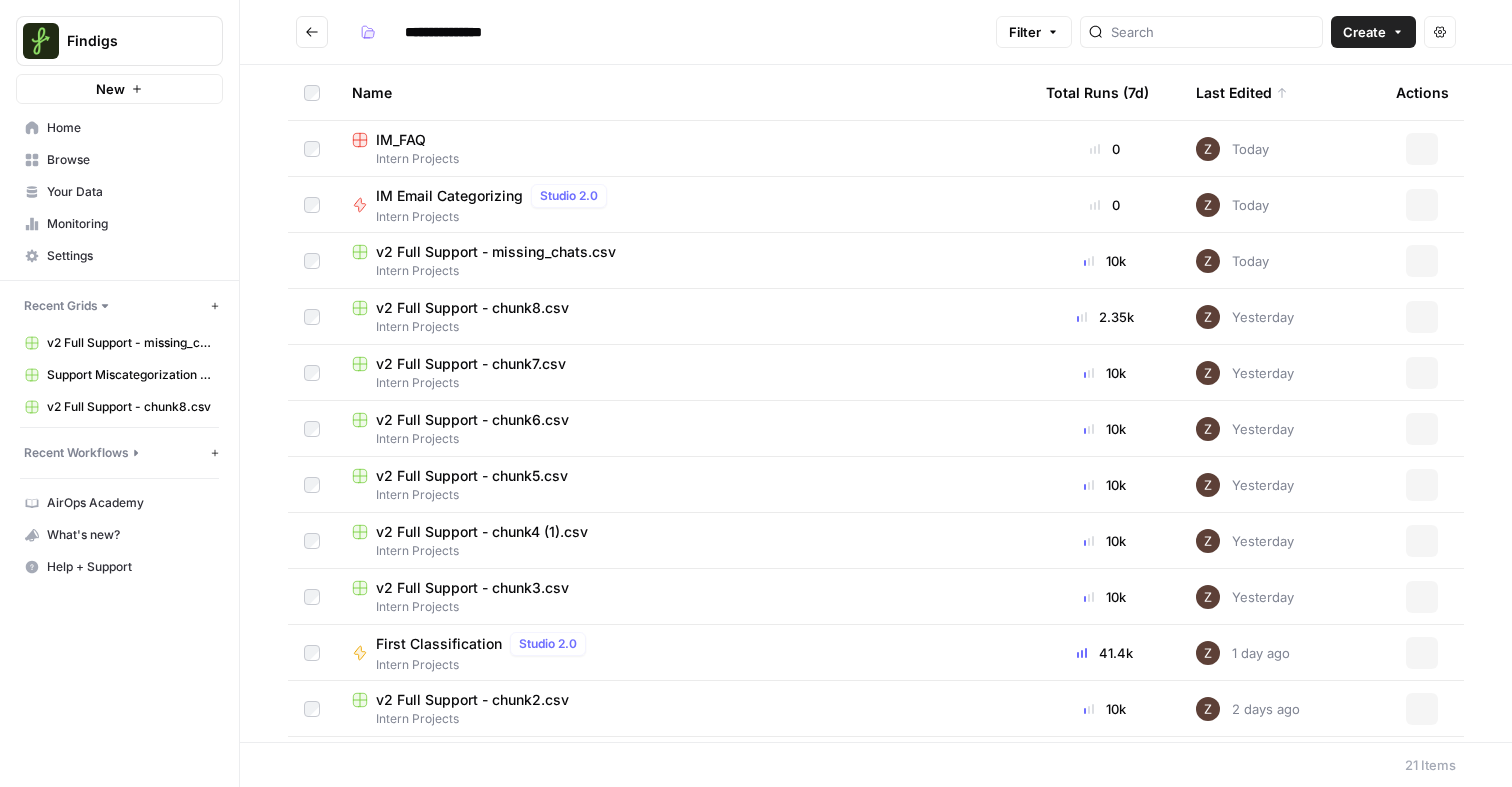 click on "Home" at bounding box center [130, 128] 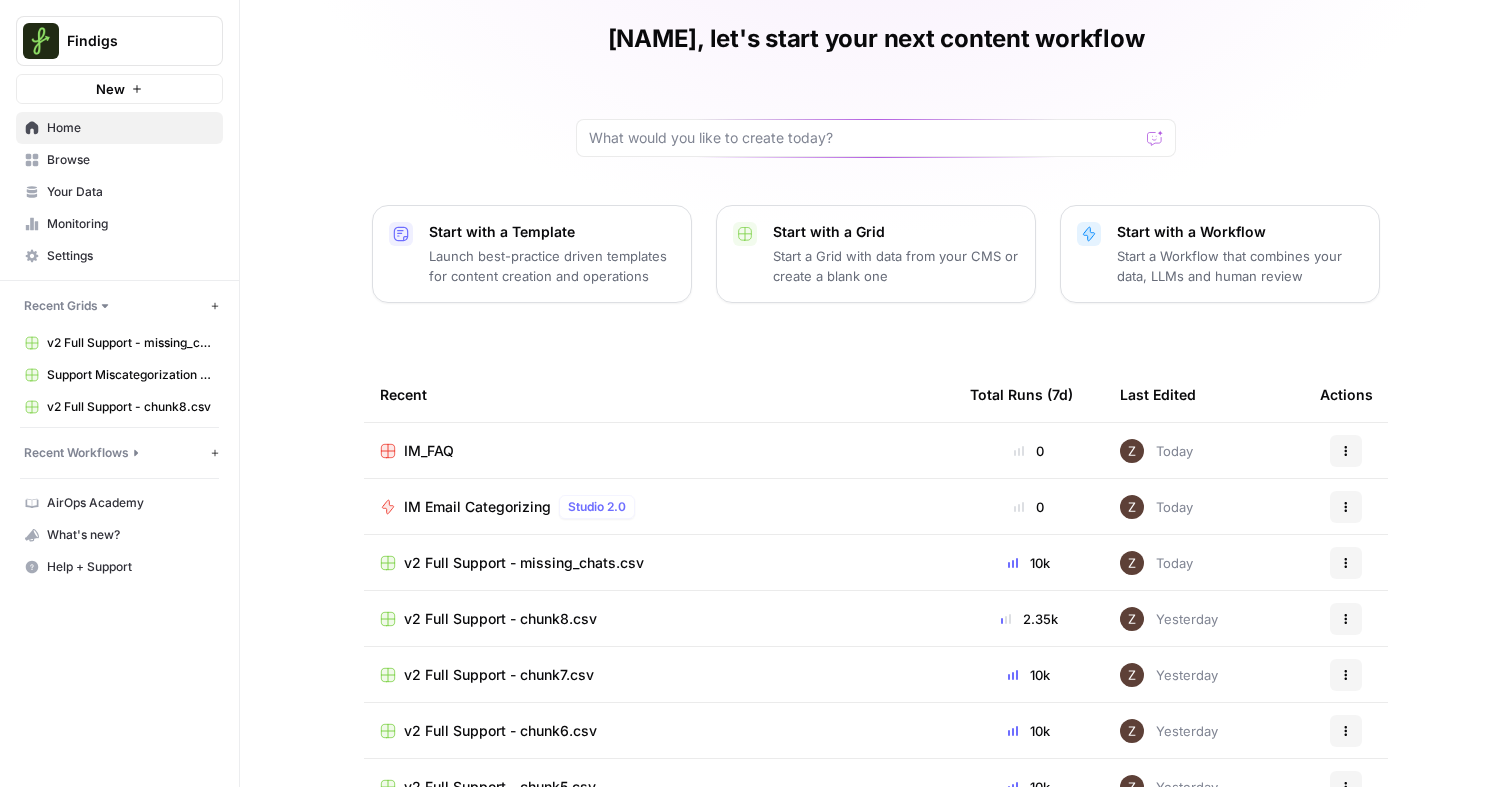 scroll, scrollTop: 133, scrollLeft: 0, axis: vertical 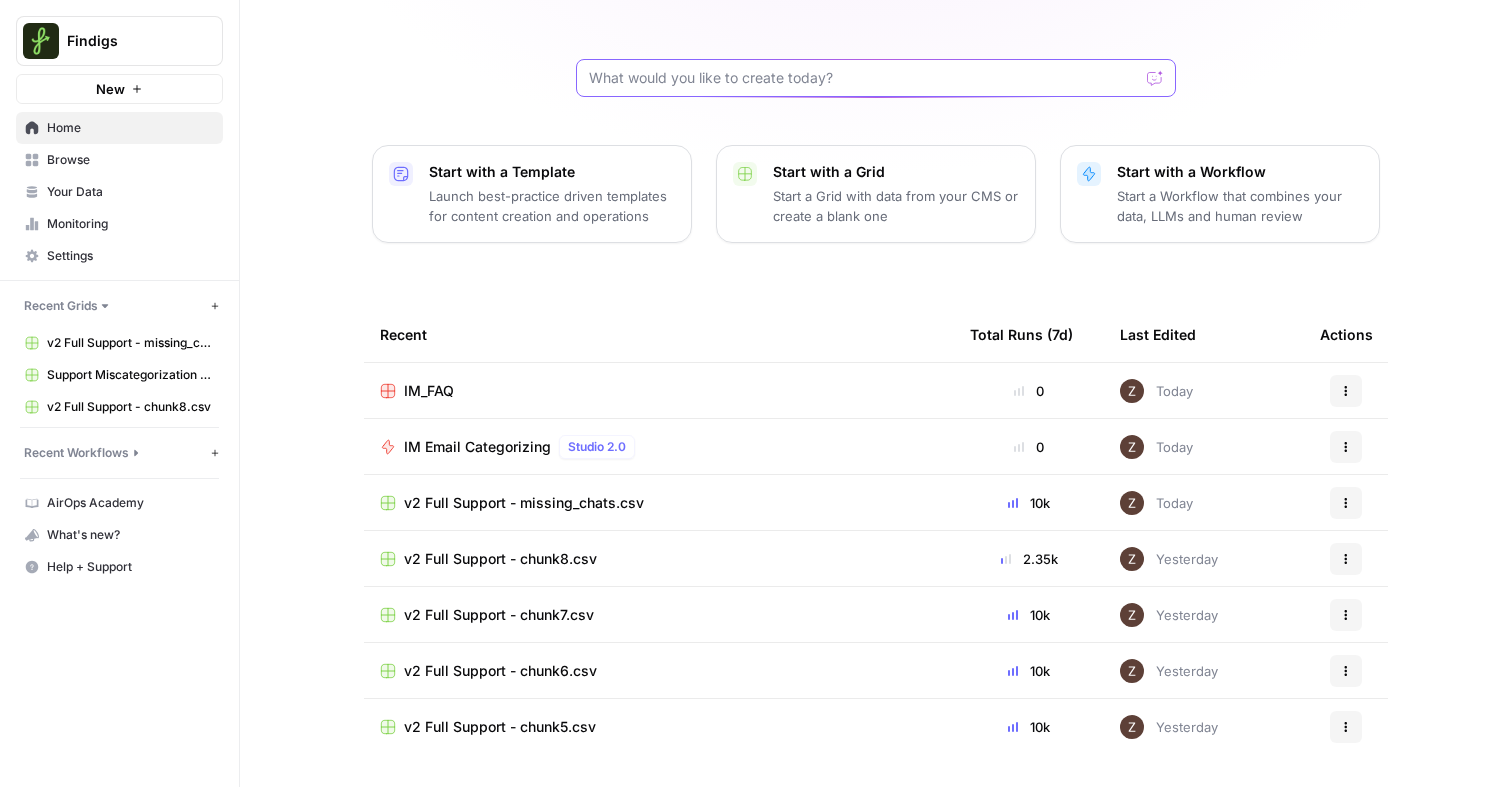 click at bounding box center (864, 78) 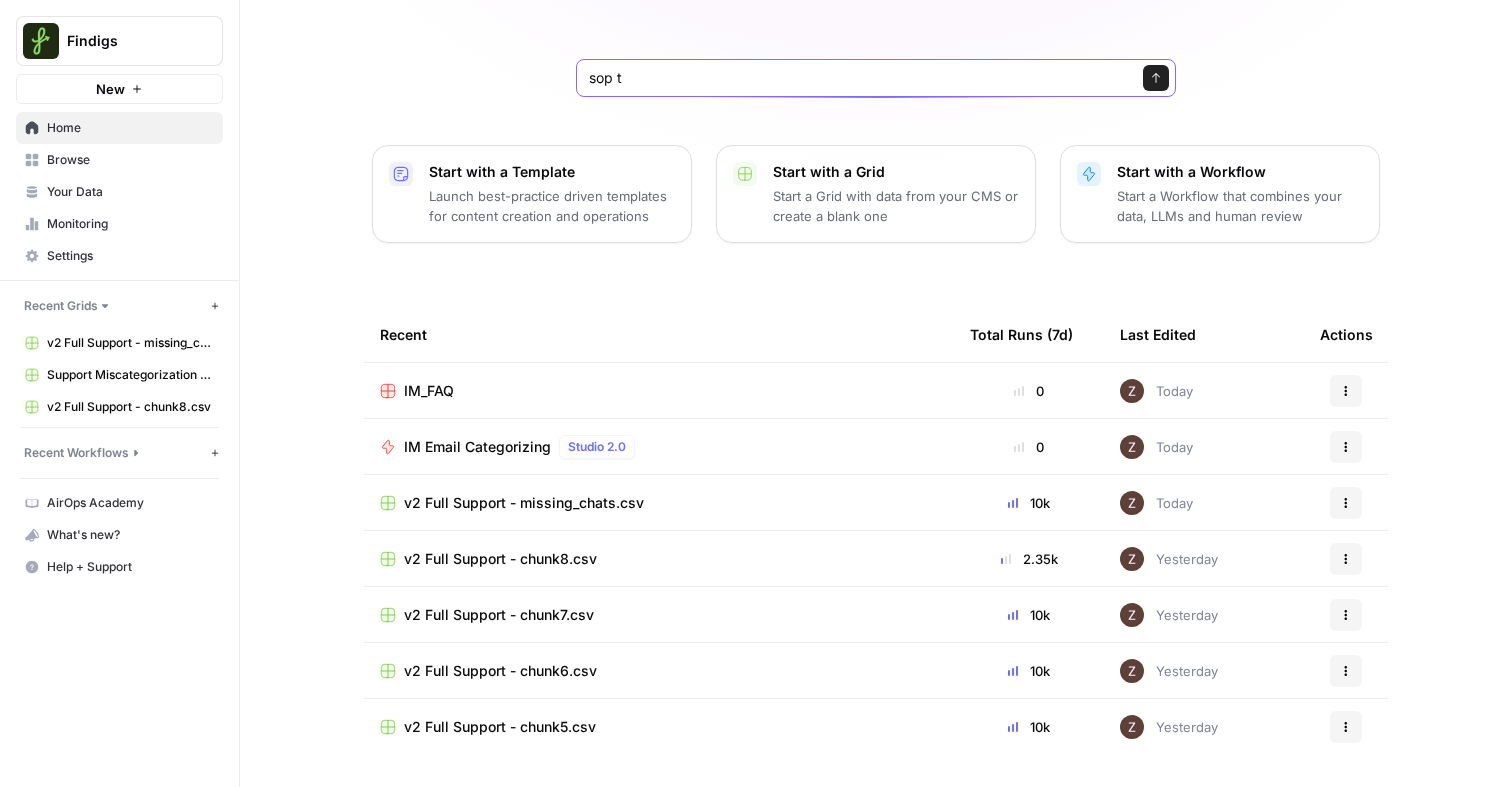 type on "sop to" 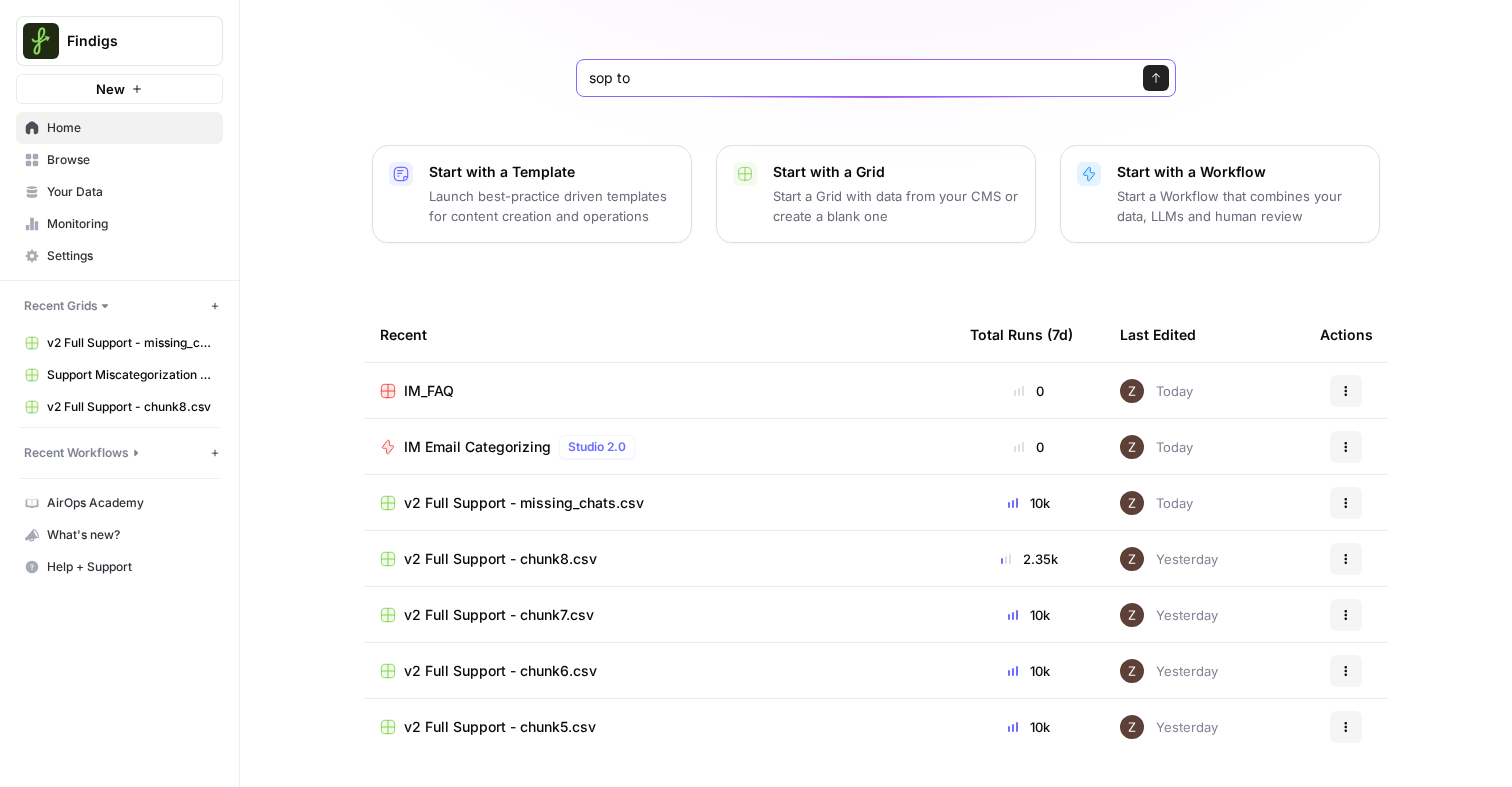 click on "Send" at bounding box center [1156, 78] 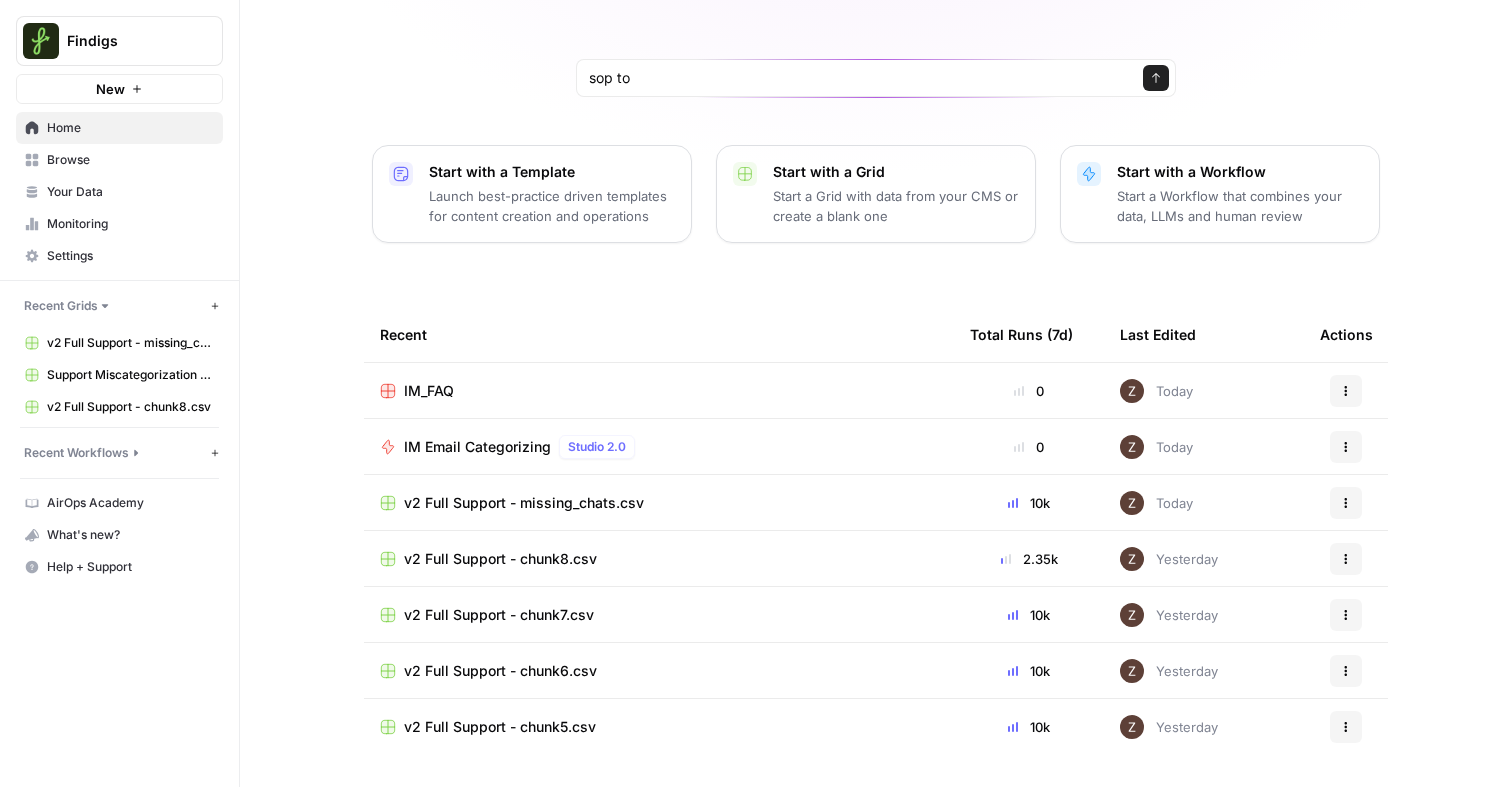 scroll, scrollTop: 0, scrollLeft: 0, axis: both 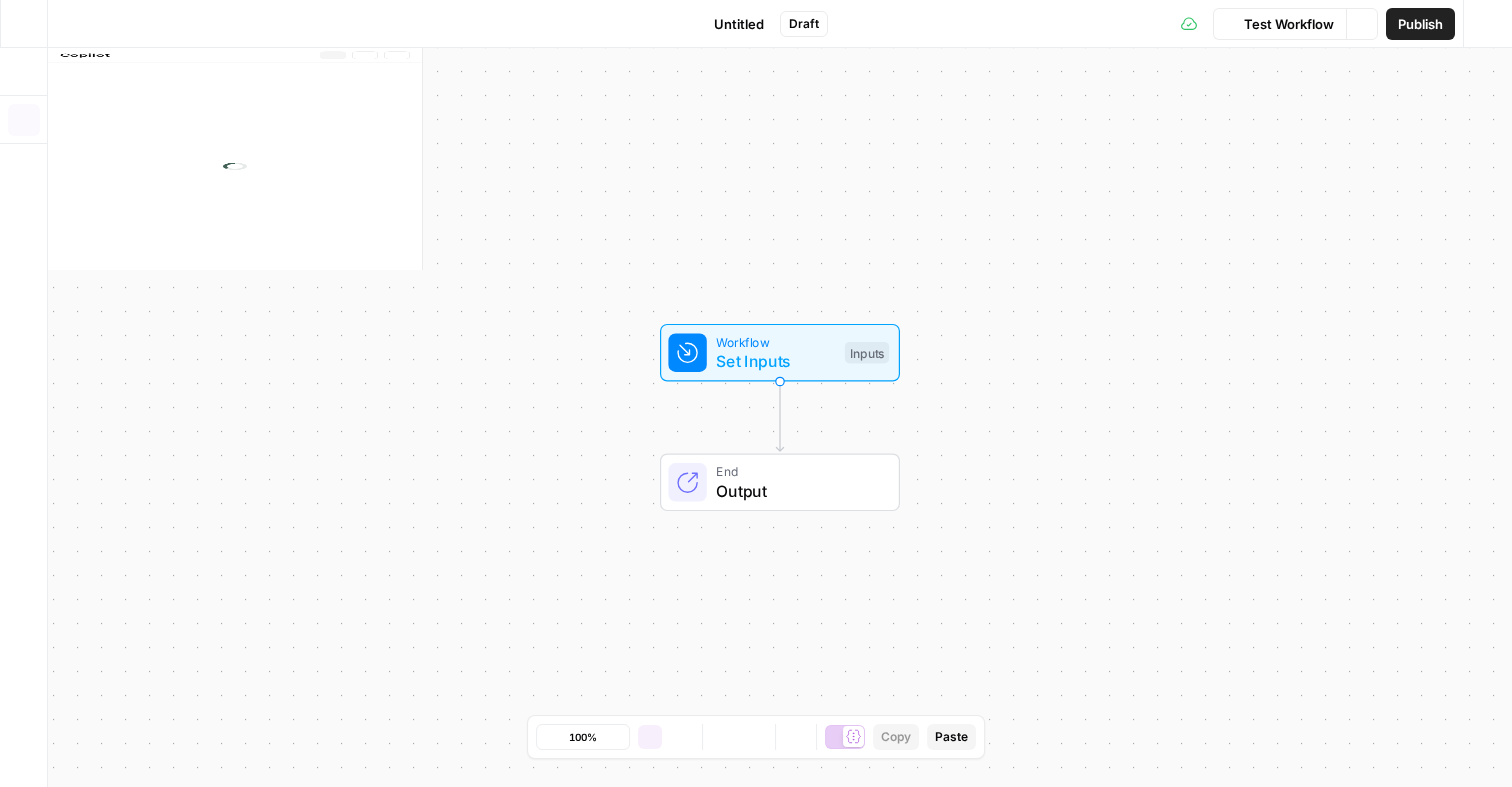 click 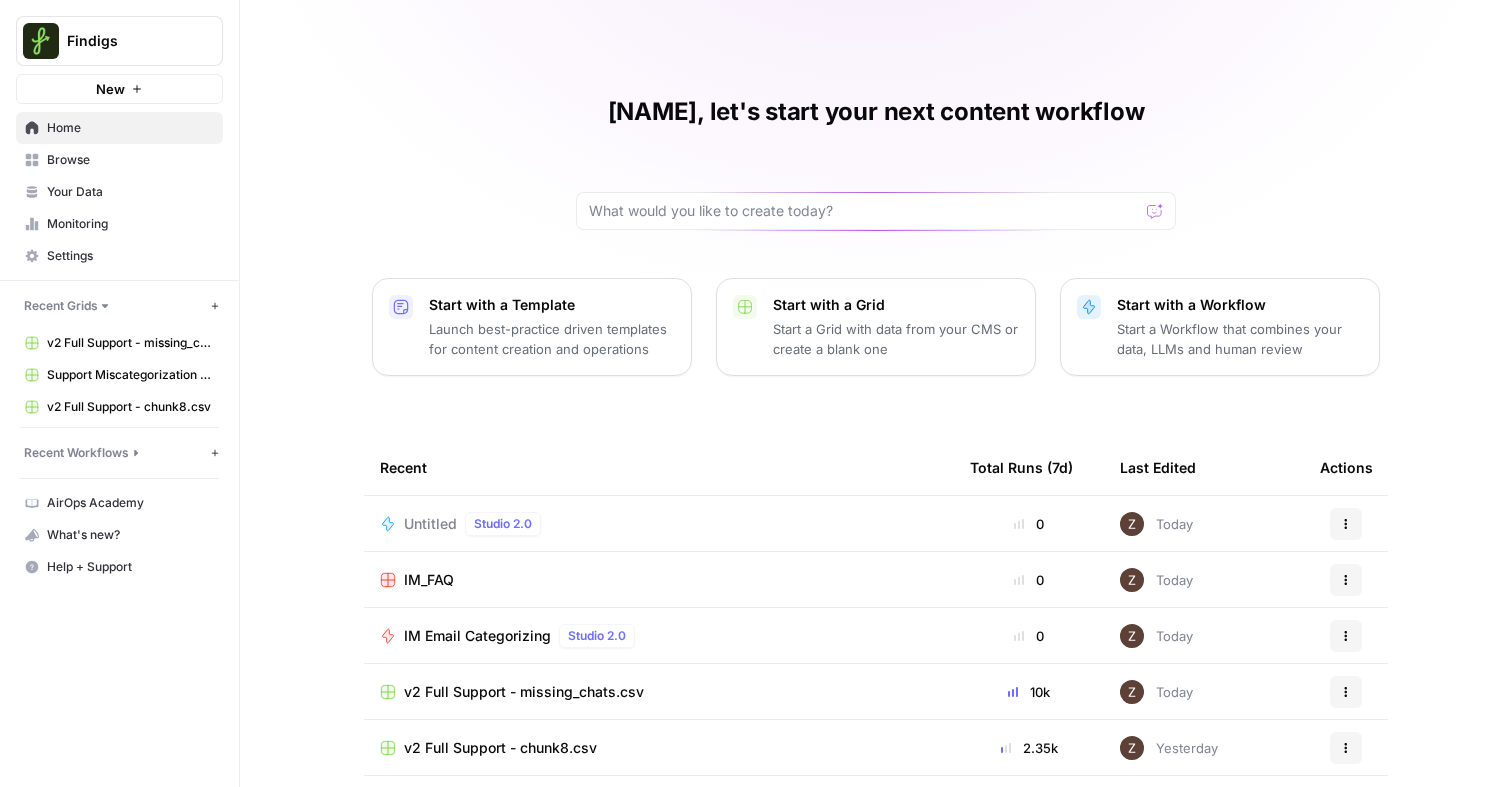 scroll, scrollTop: 133, scrollLeft: 0, axis: vertical 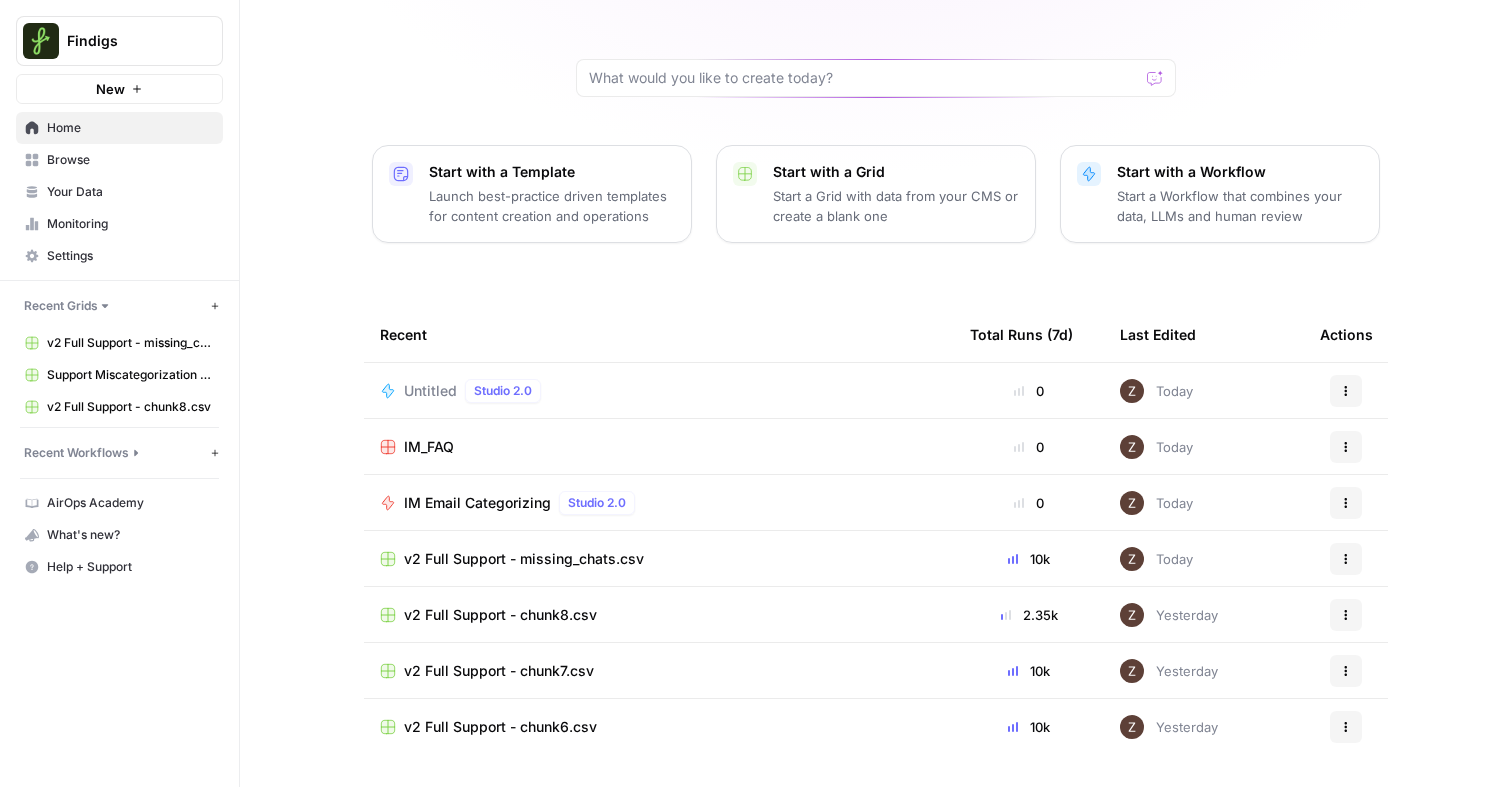 click on "Your Data" at bounding box center (130, 192) 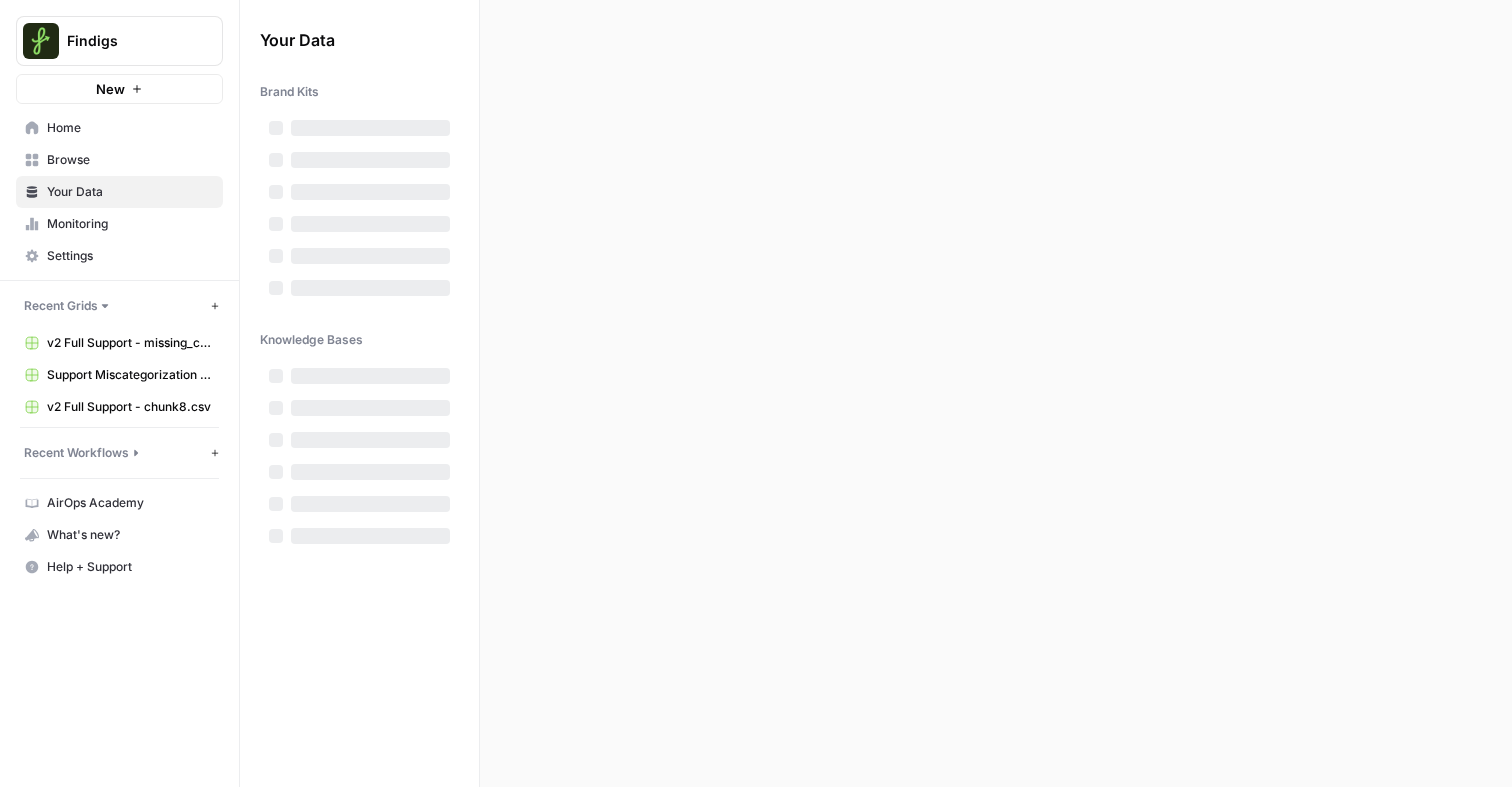 scroll, scrollTop: 0, scrollLeft: 0, axis: both 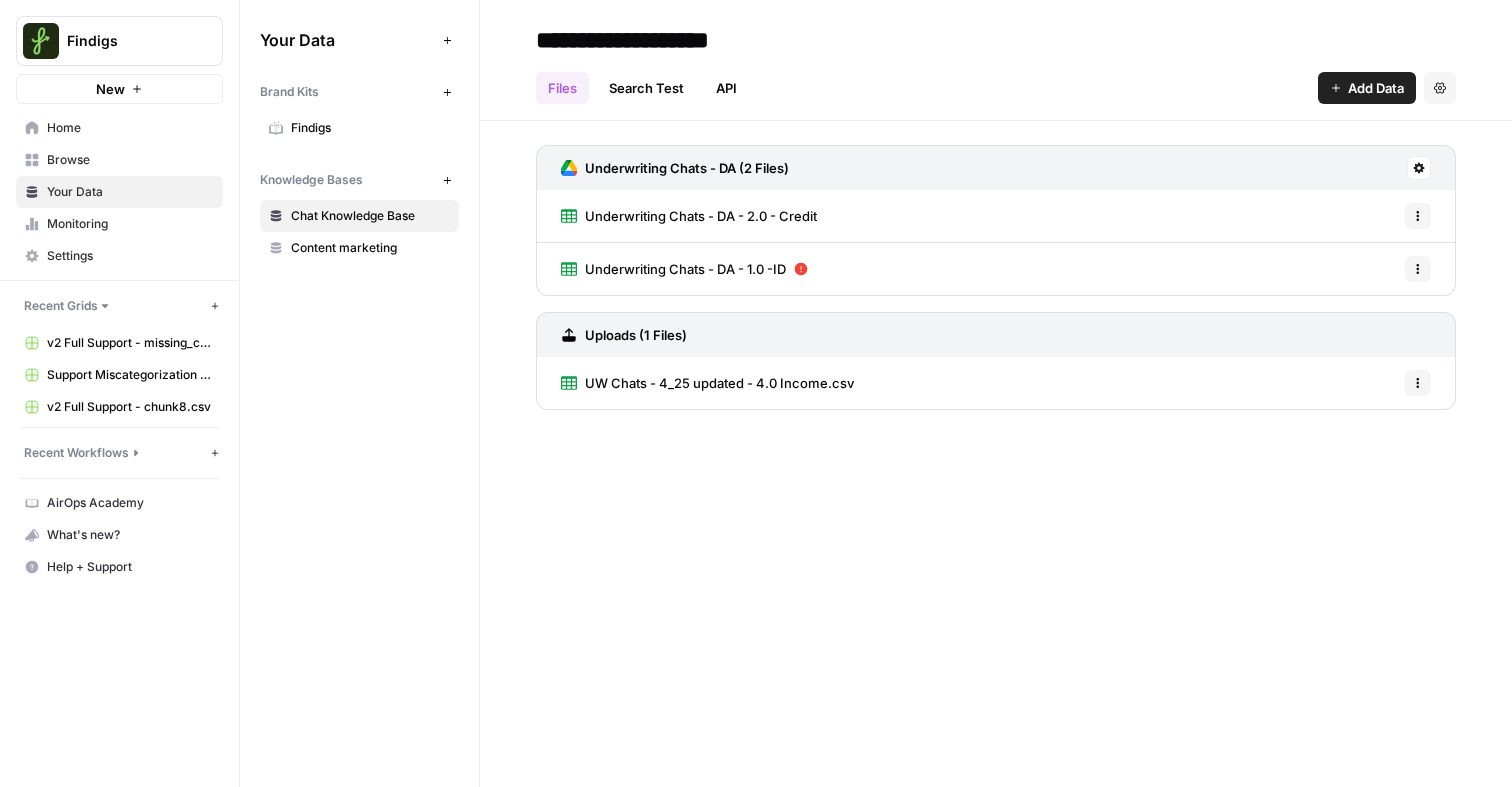 click on "Browse" at bounding box center (130, 160) 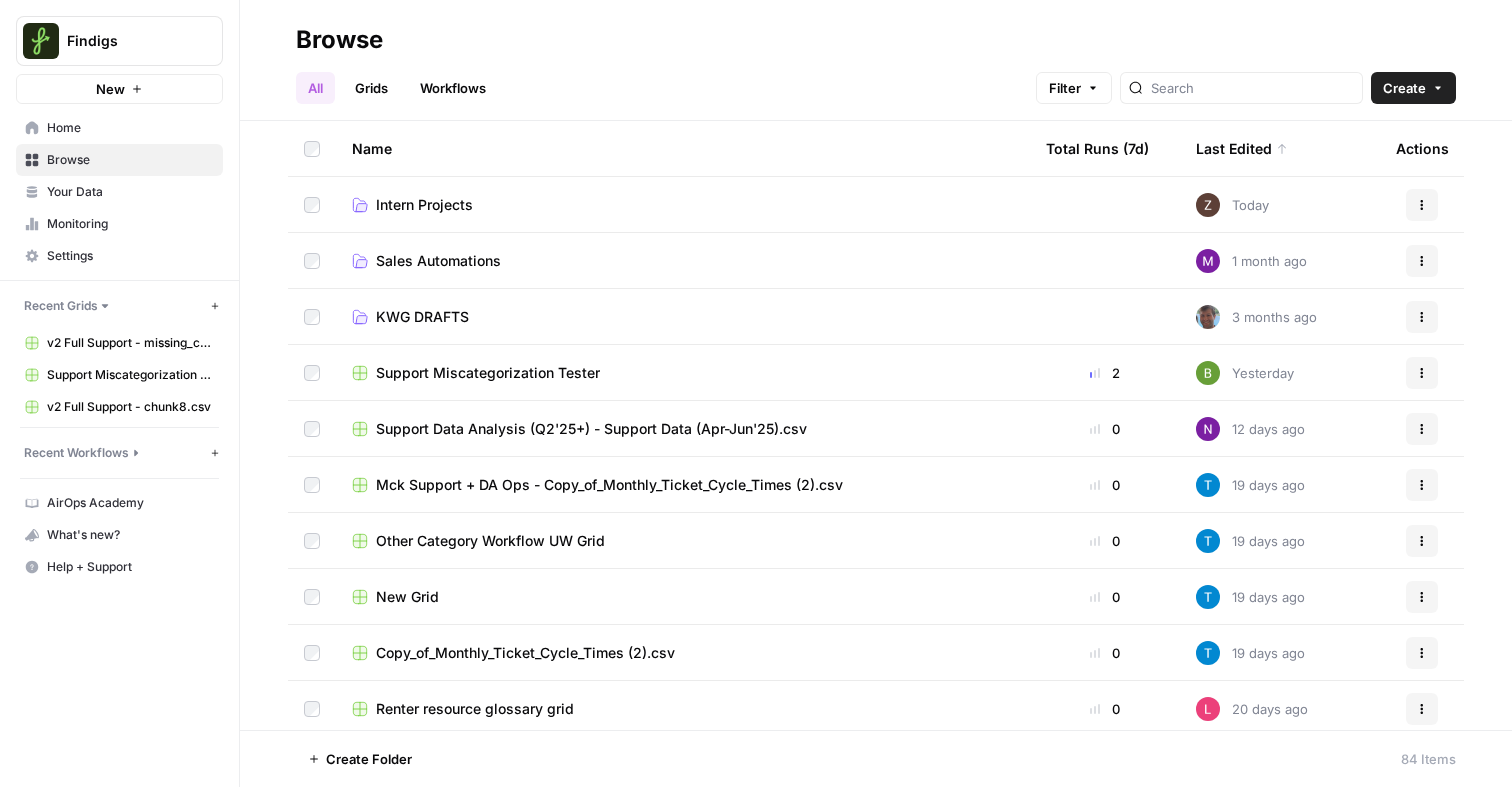 click on "Intern Projects" at bounding box center (424, 205) 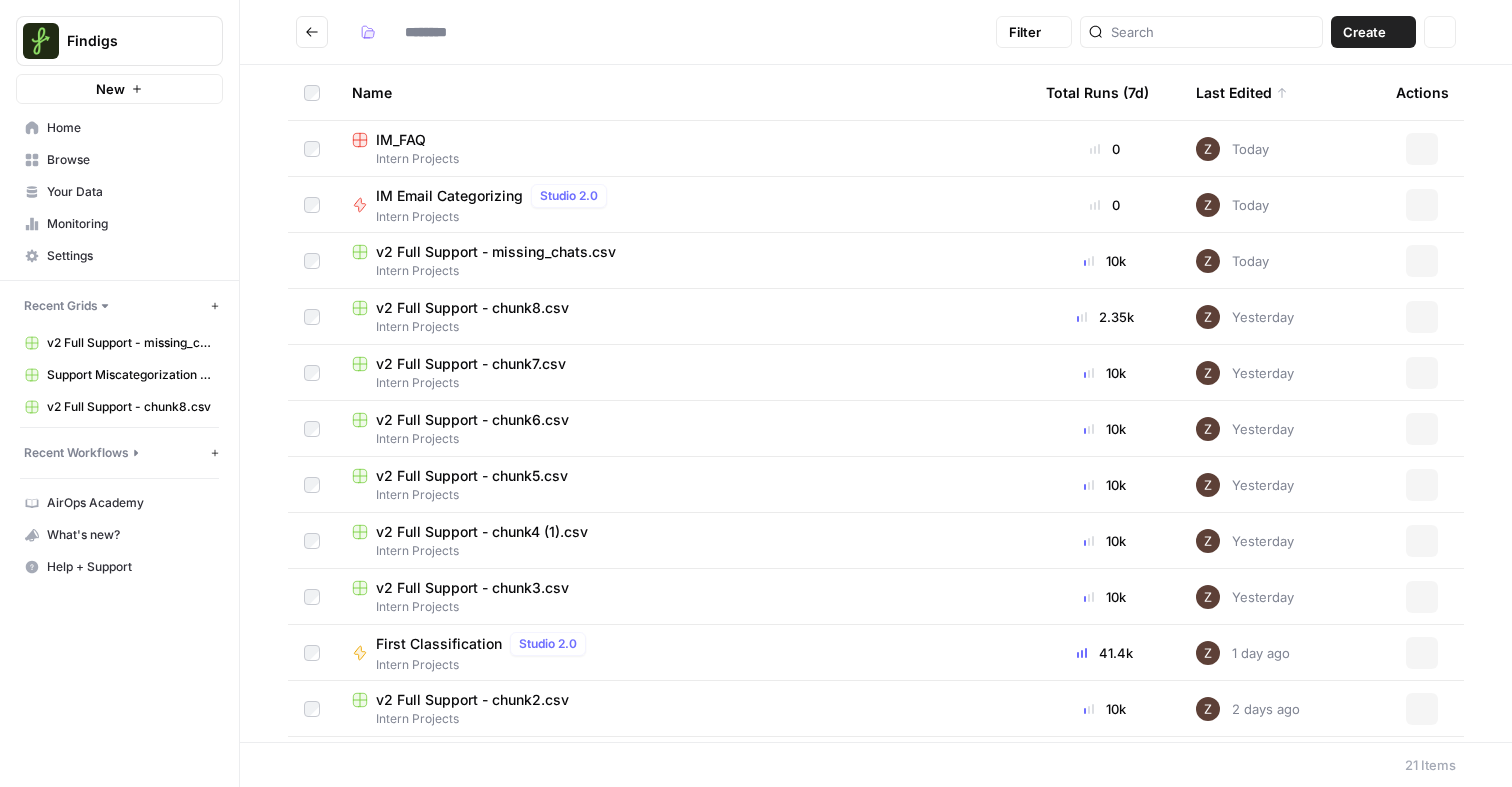 type on "**********" 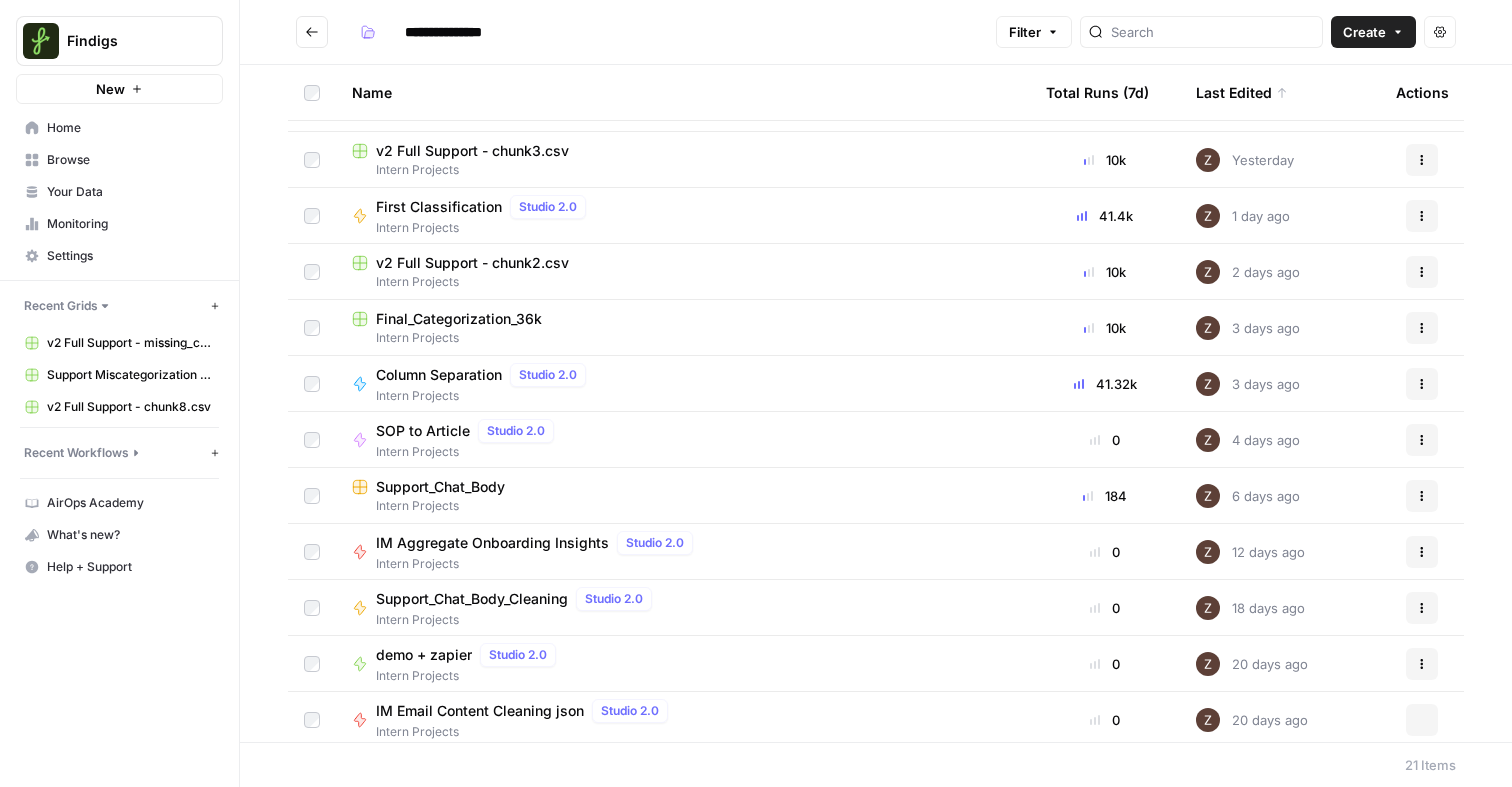 scroll, scrollTop: 555, scrollLeft: 0, axis: vertical 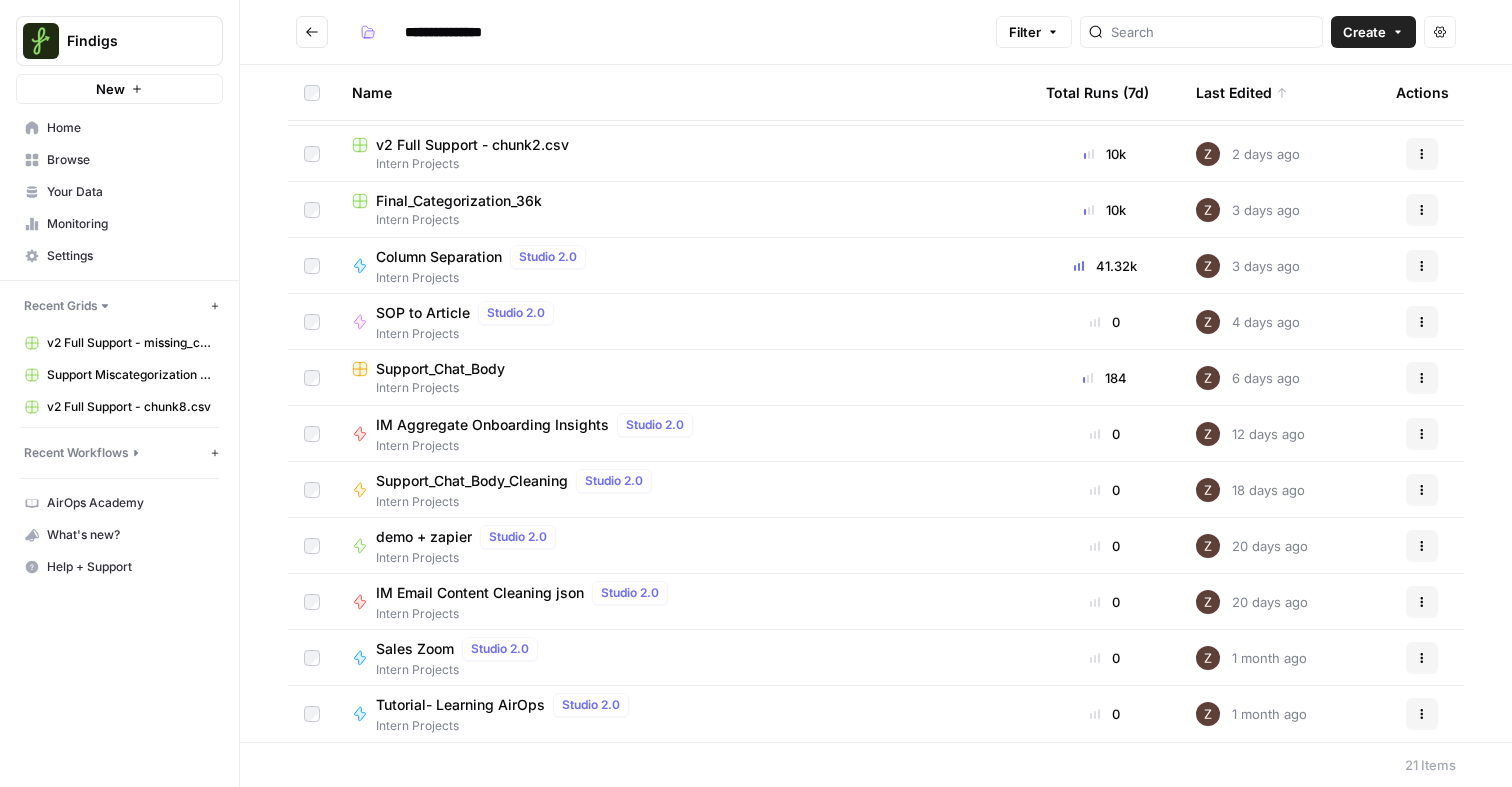 click on "SOP to Article" at bounding box center (423, 313) 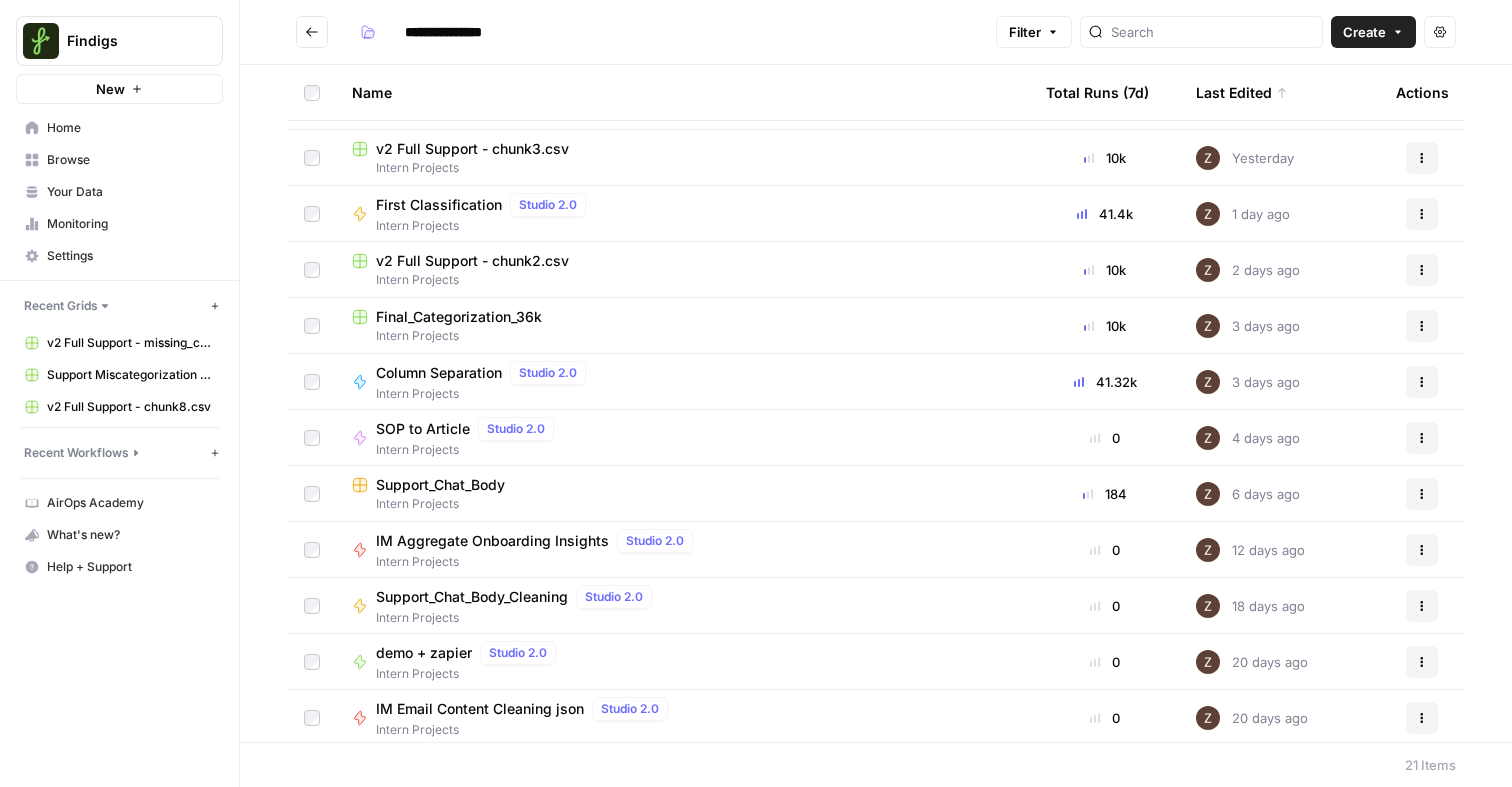 scroll, scrollTop: 432, scrollLeft: 0, axis: vertical 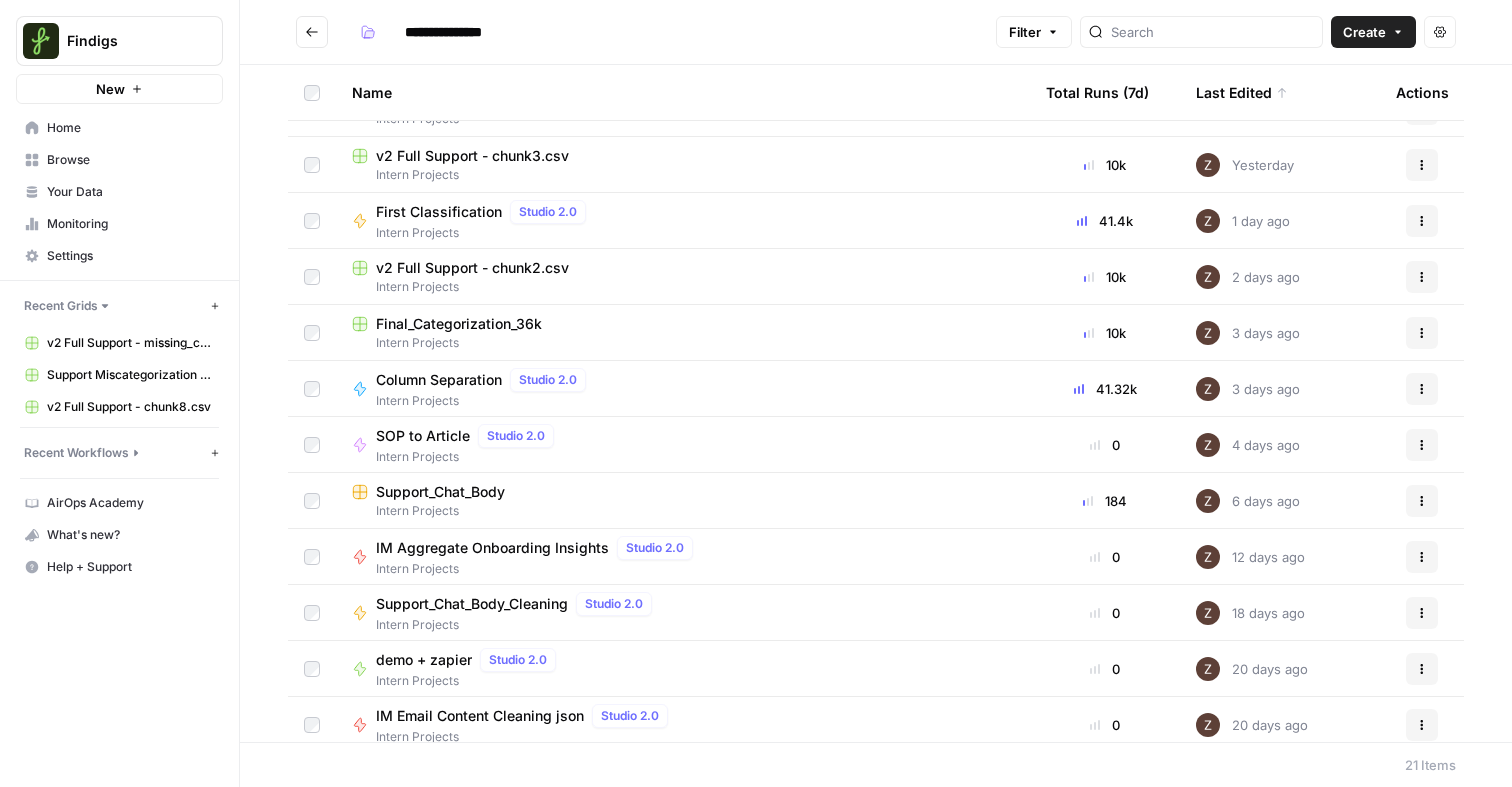 click on "SOP to Article" at bounding box center (423, 436) 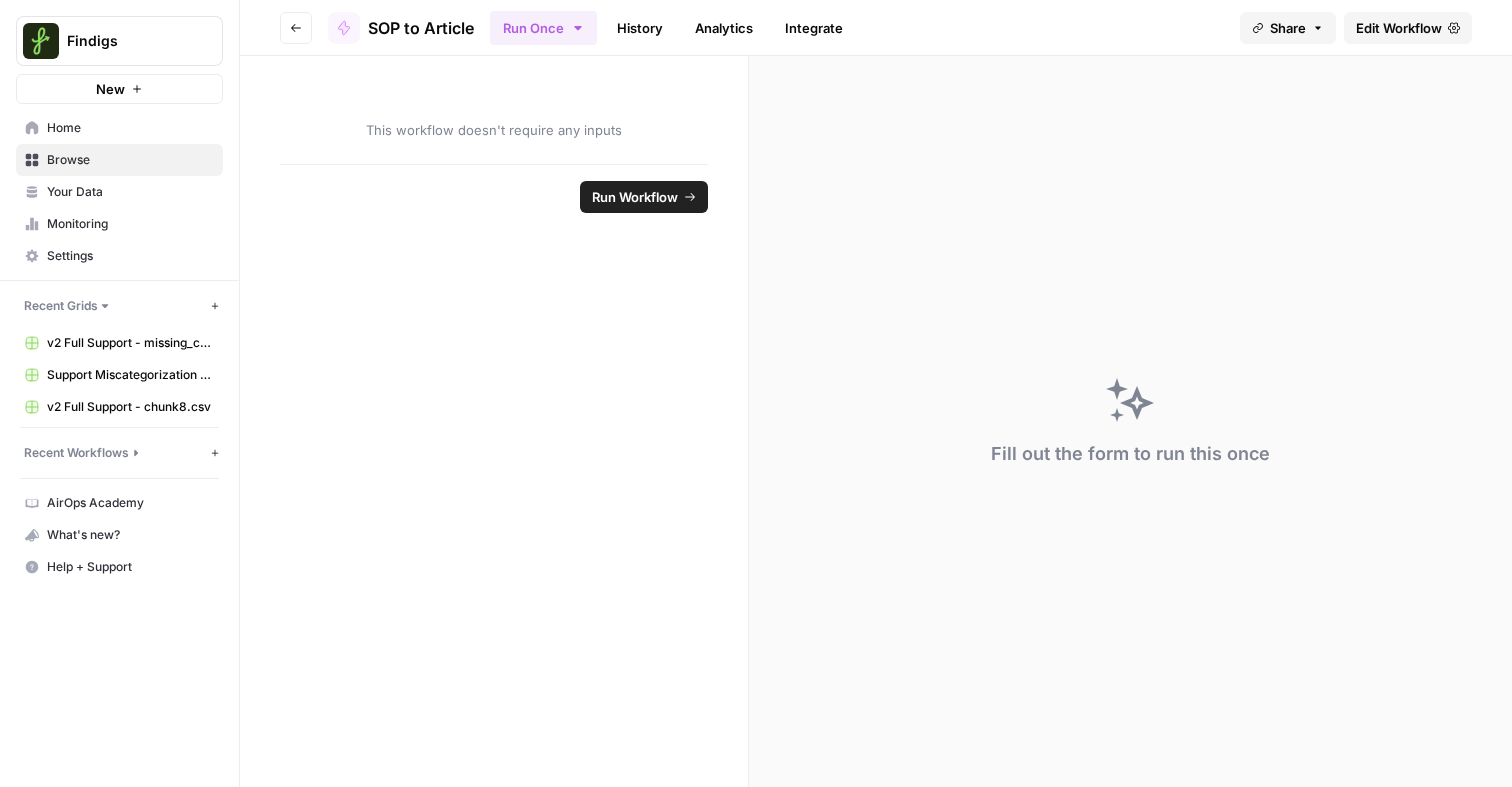 click on "Edit Workflow" at bounding box center (1408, 28) 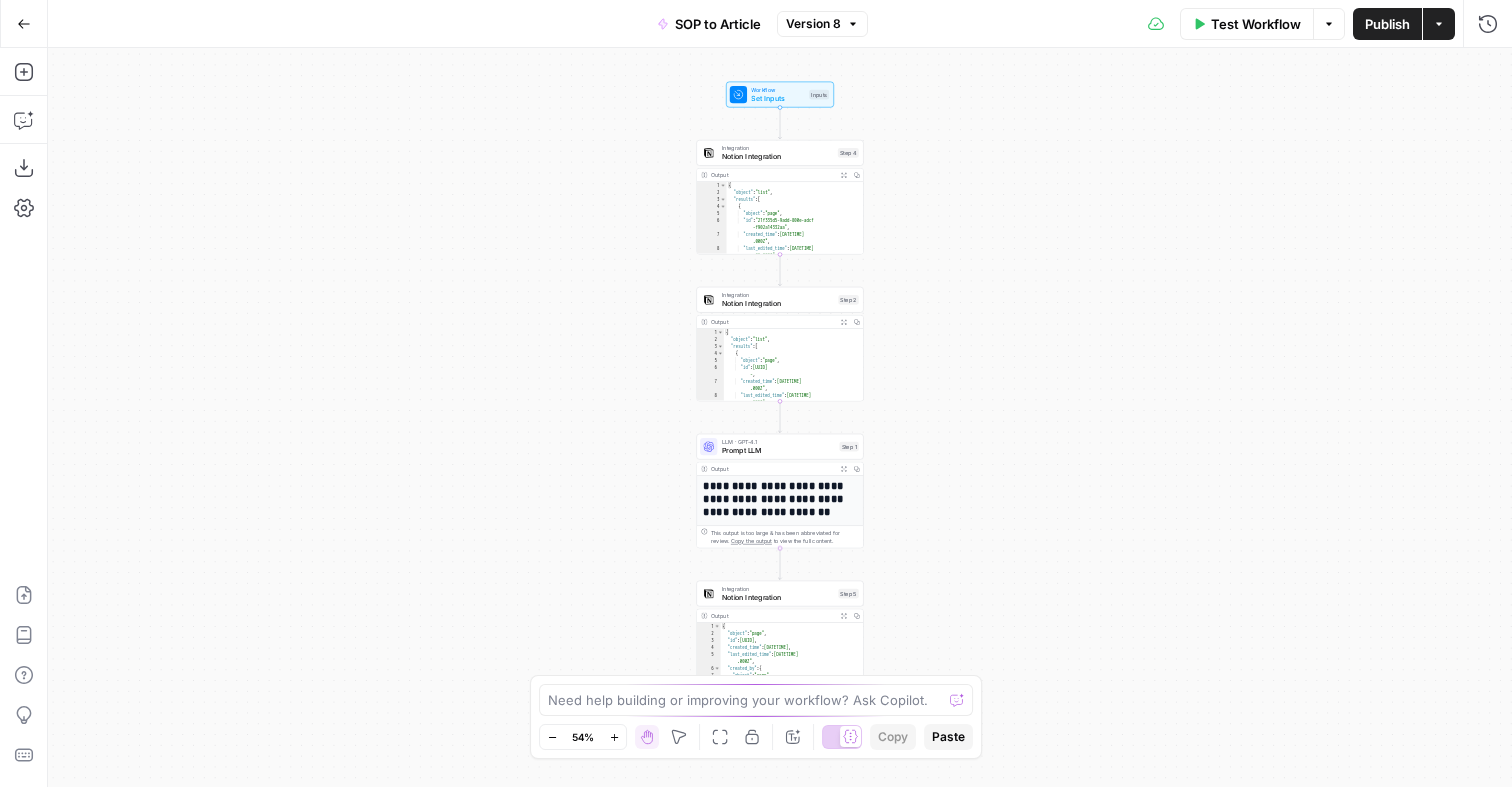 click on "Prompt LLM" at bounding box center (778, 450) 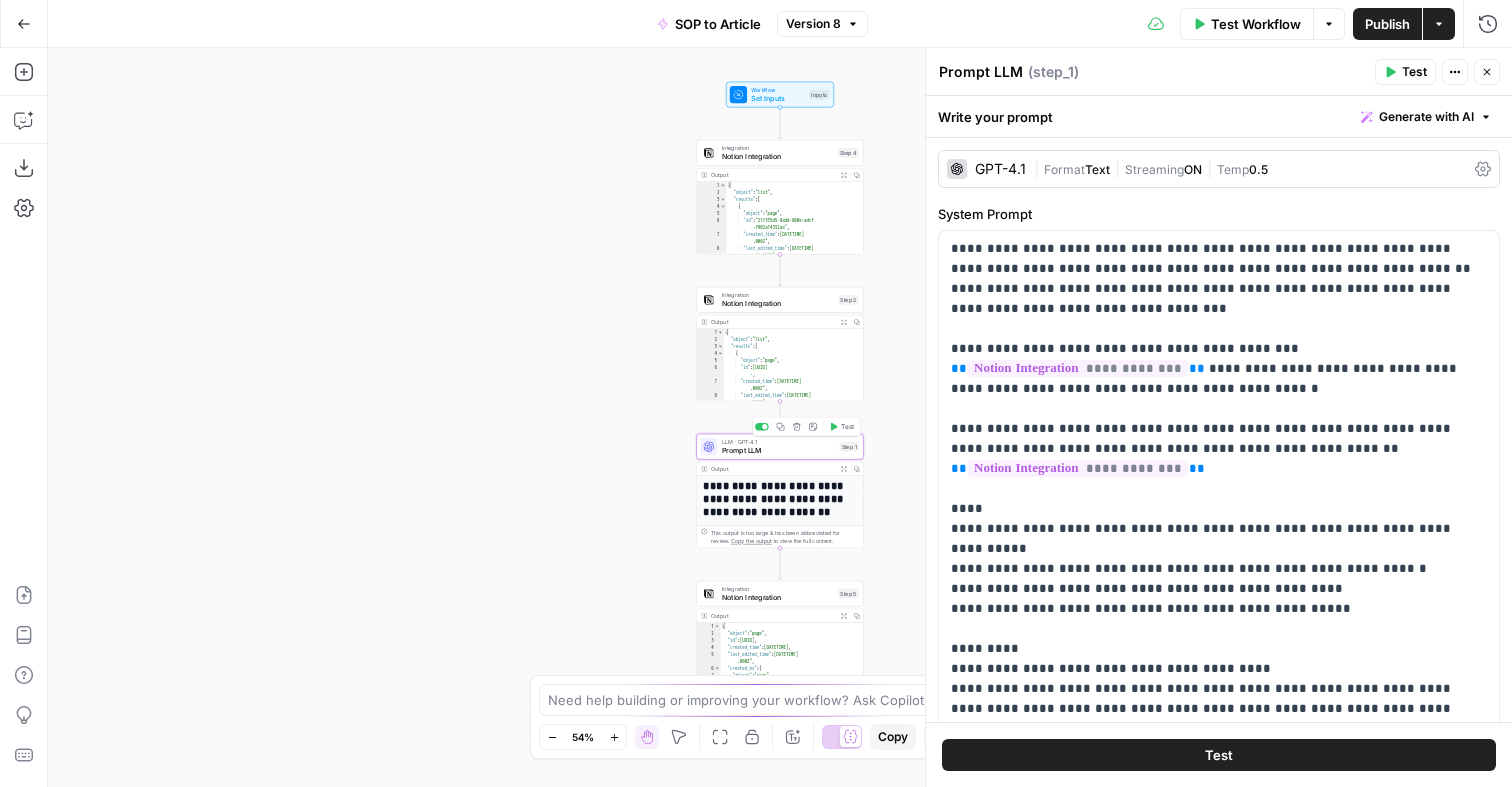 click on "Prompt LLM" at bounding box center [778, 450] 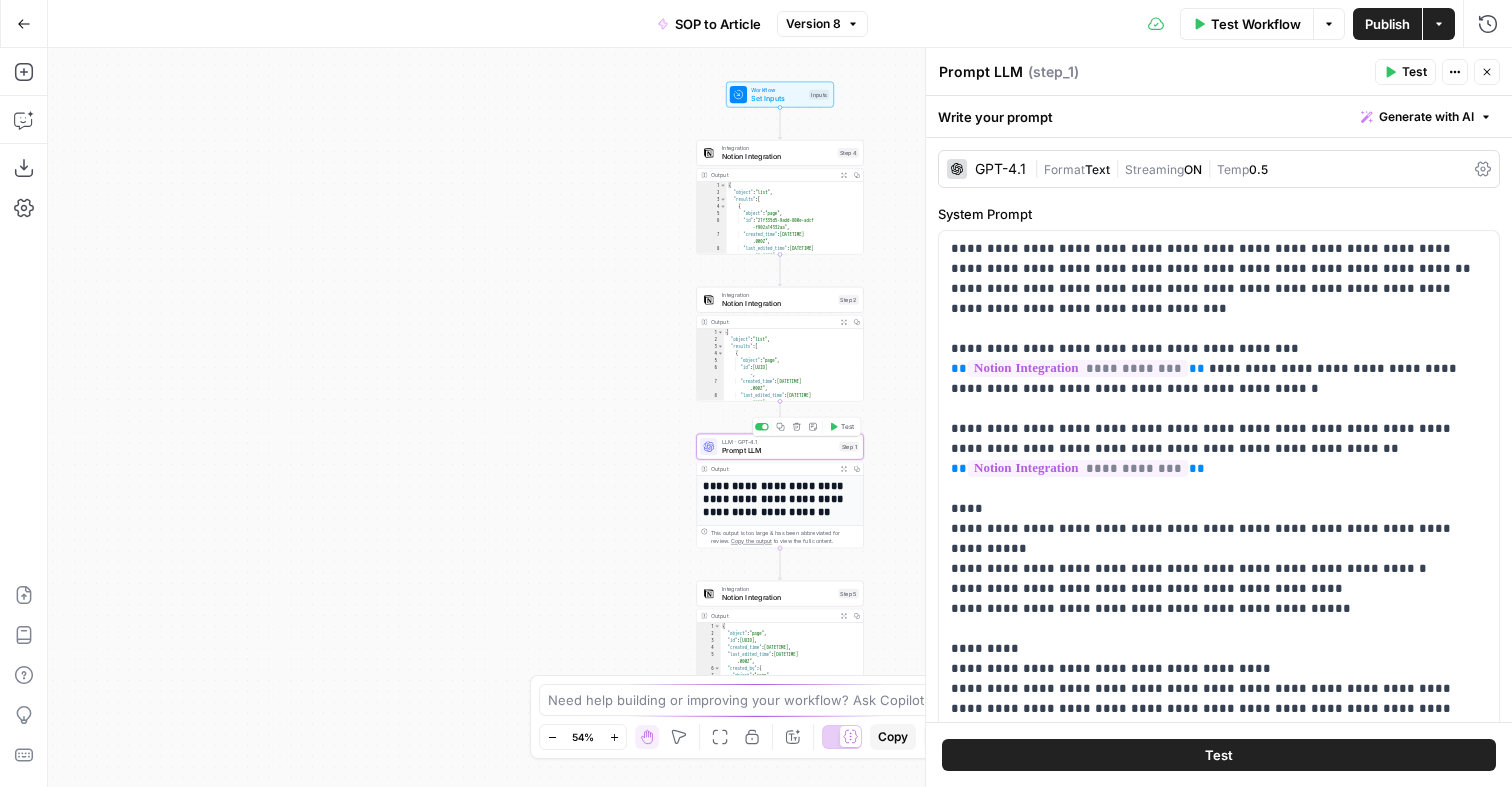 scroll, scrollTop: 801, scrollLeft: 0, axis: vertical 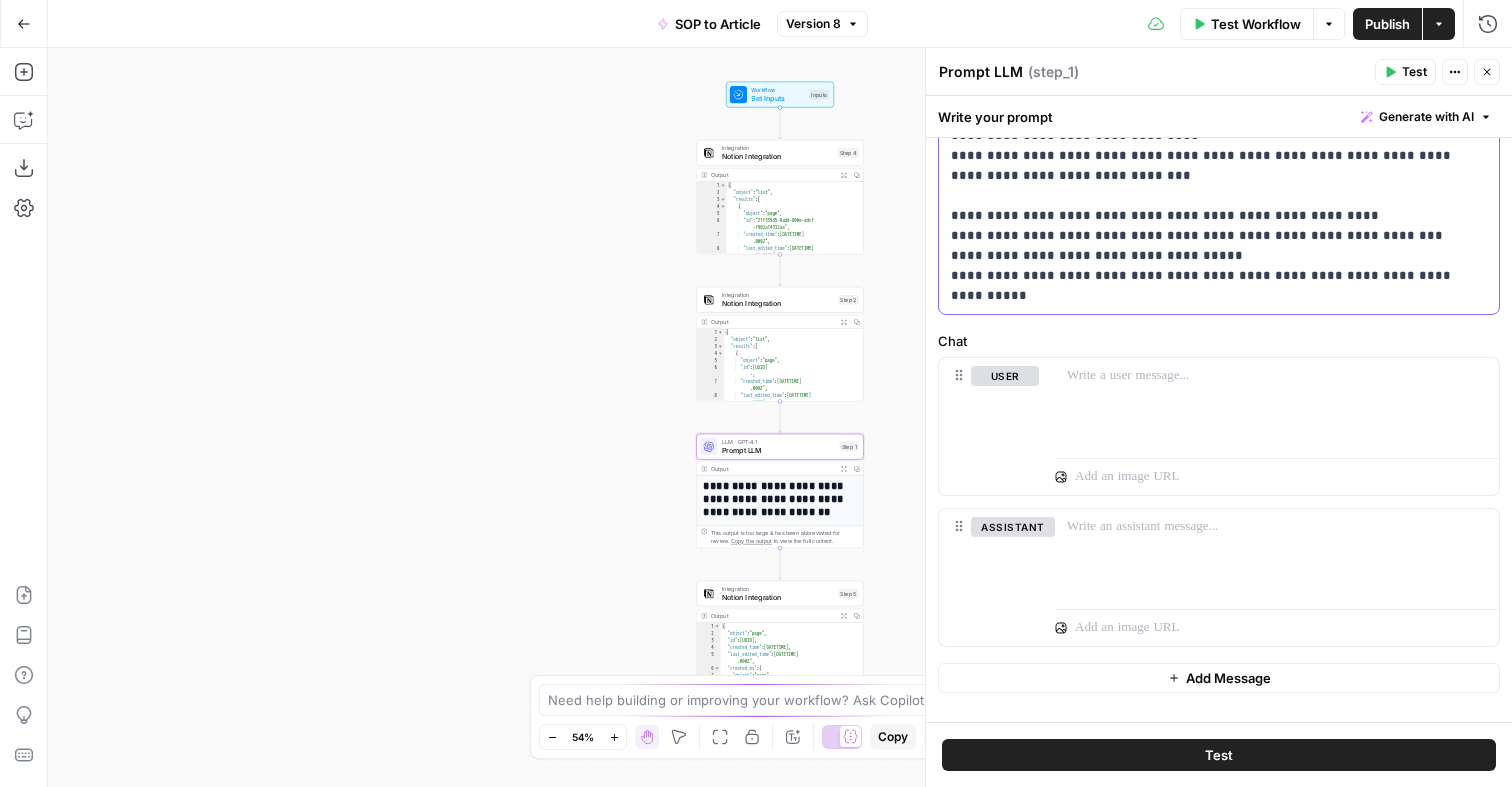 click on "**********" at bounding box center (1219, -494) 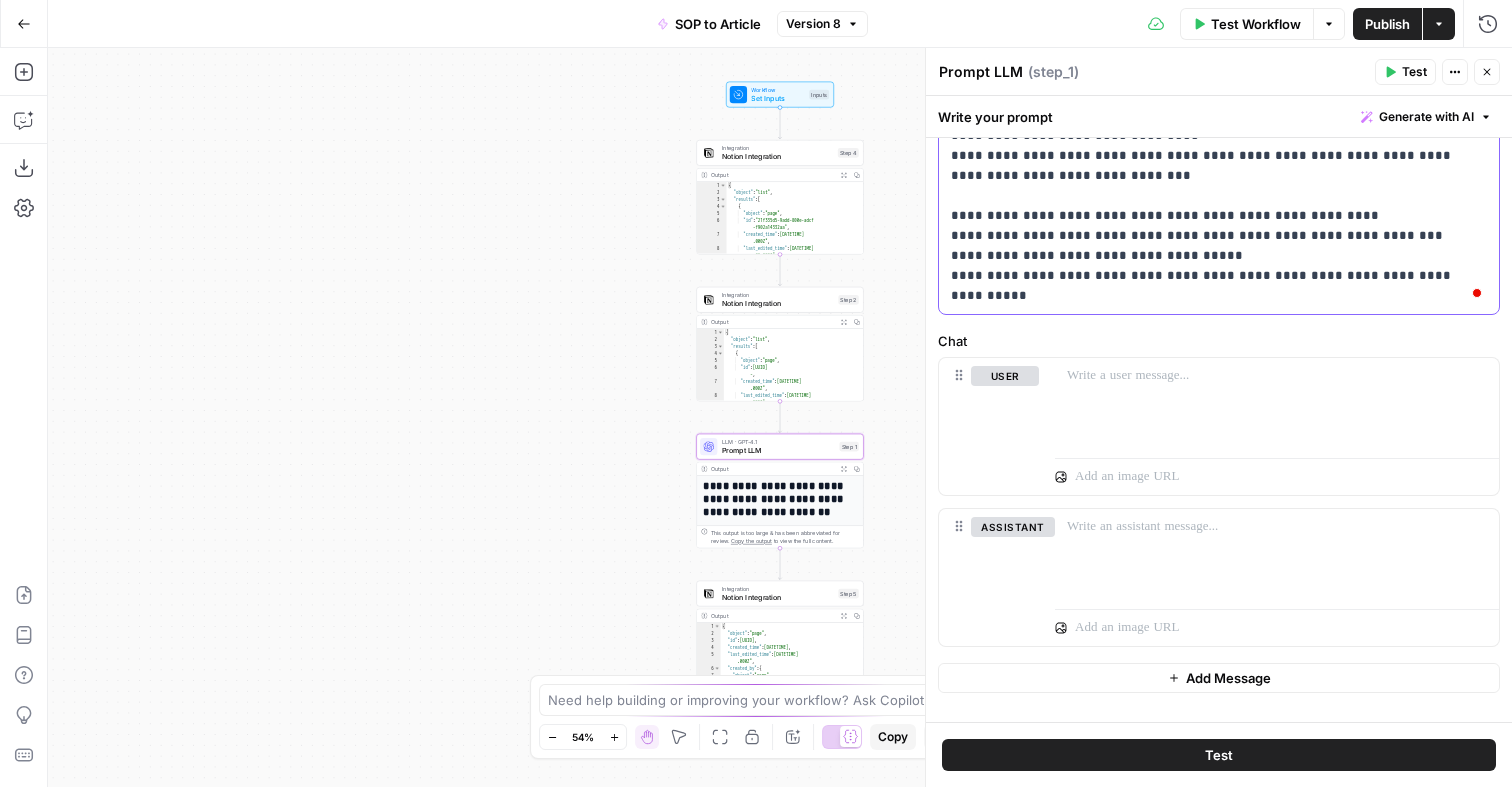 scroll, scrollTop: 732, scrollLeft: 0, axis: vertical 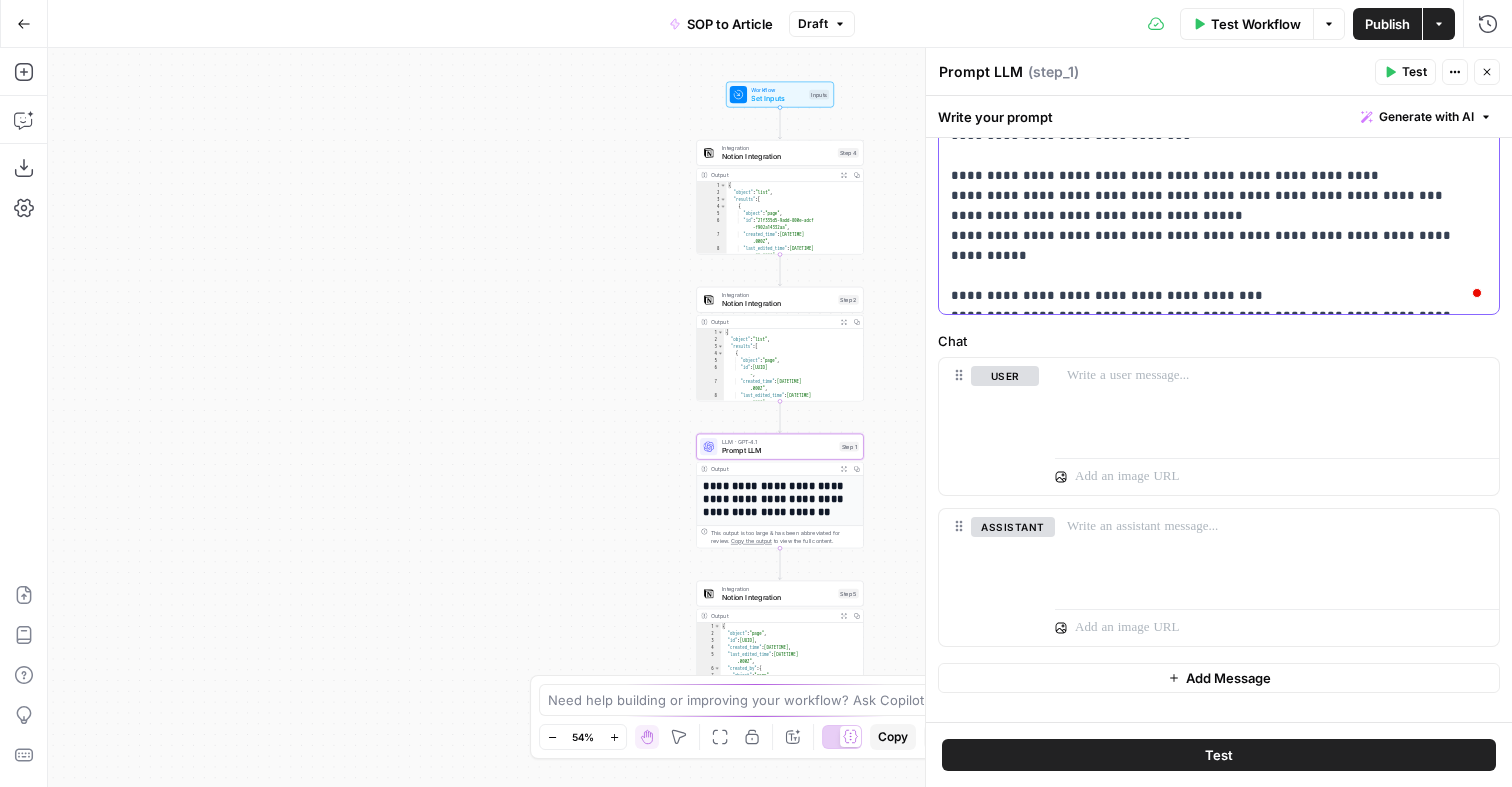type 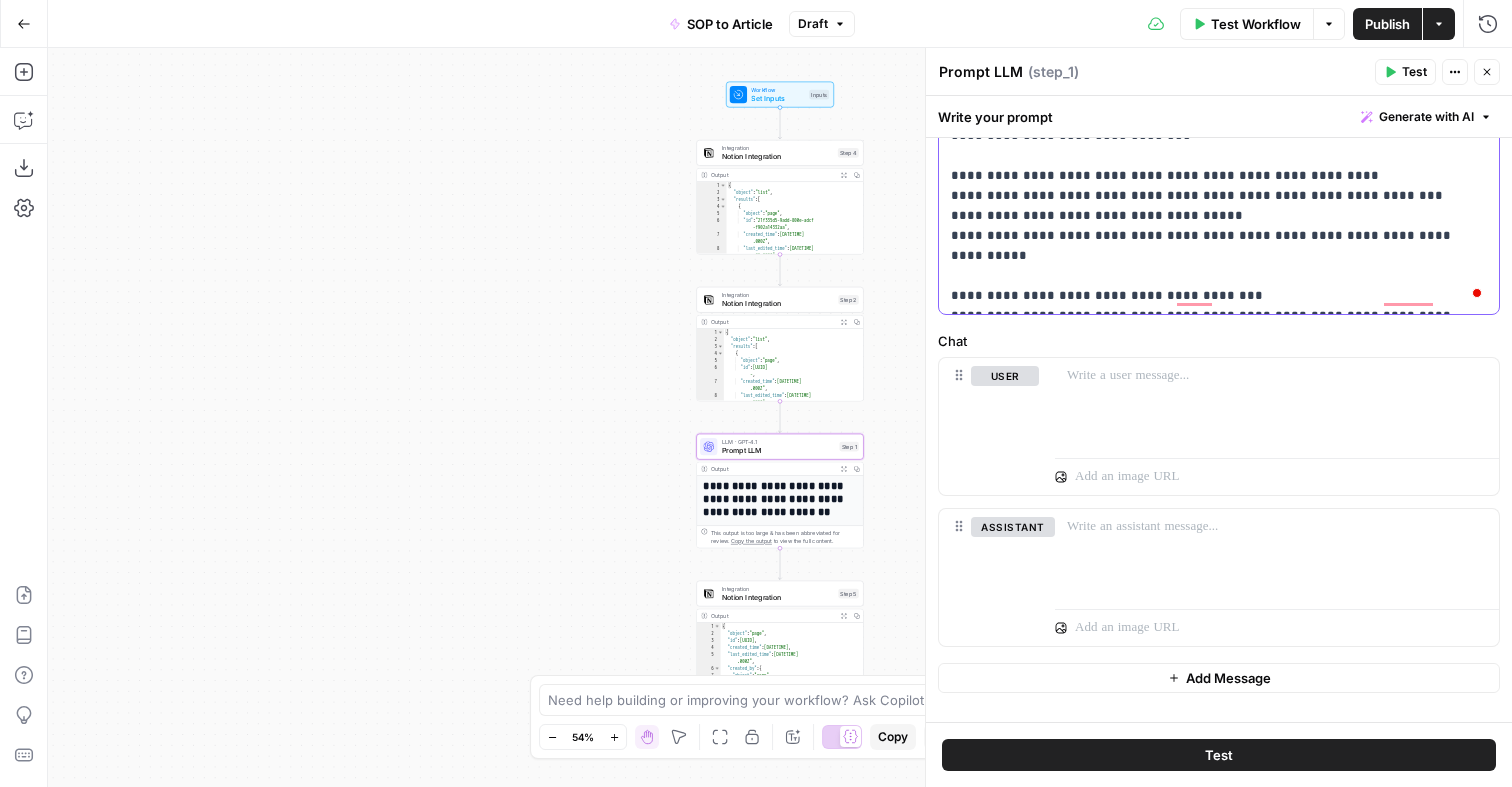 scroll, scrollTop: 856, scrollLeft: 0, axis: vertical 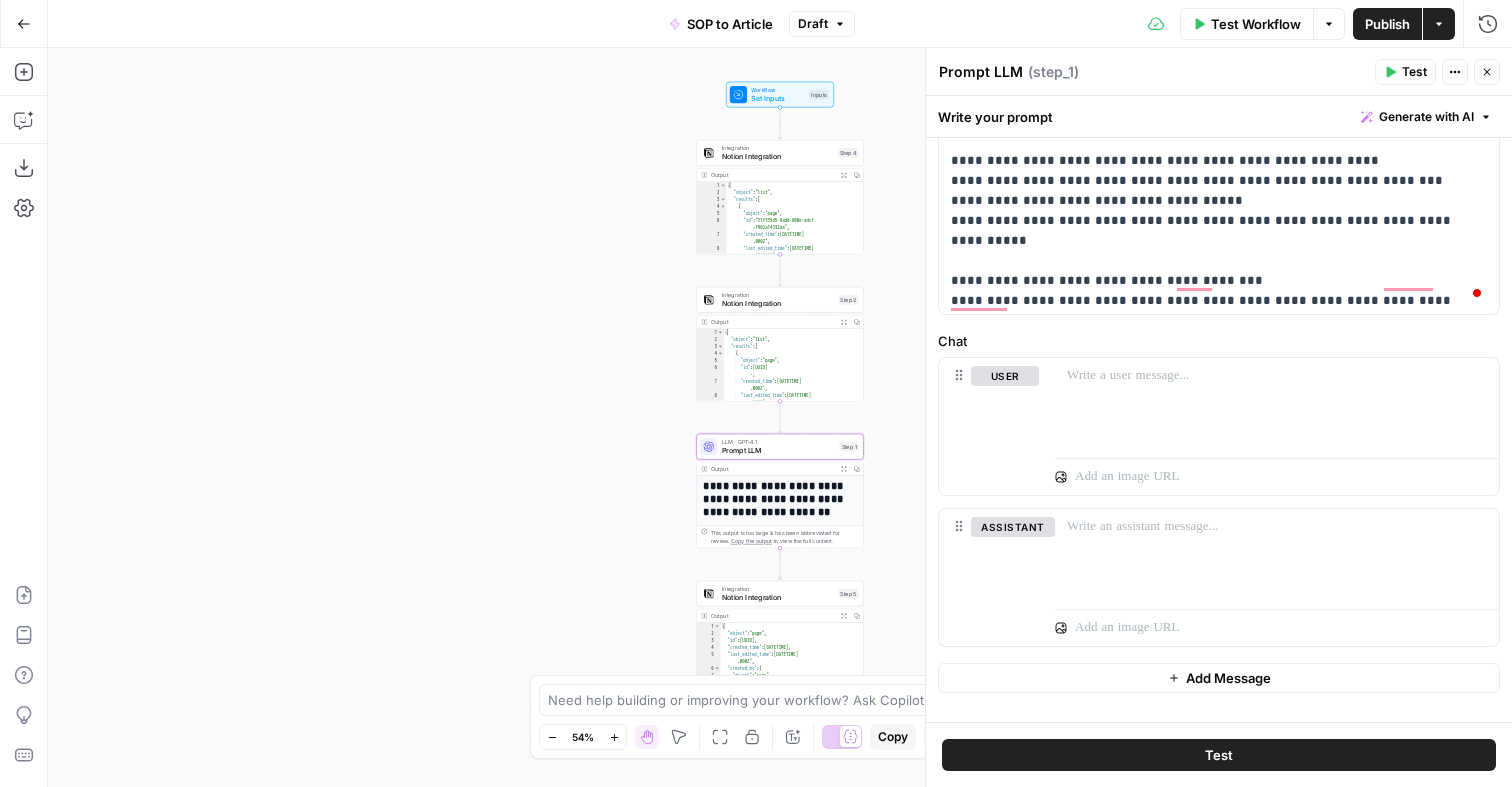 click on "Publish" at bounding box center [1387, 24] 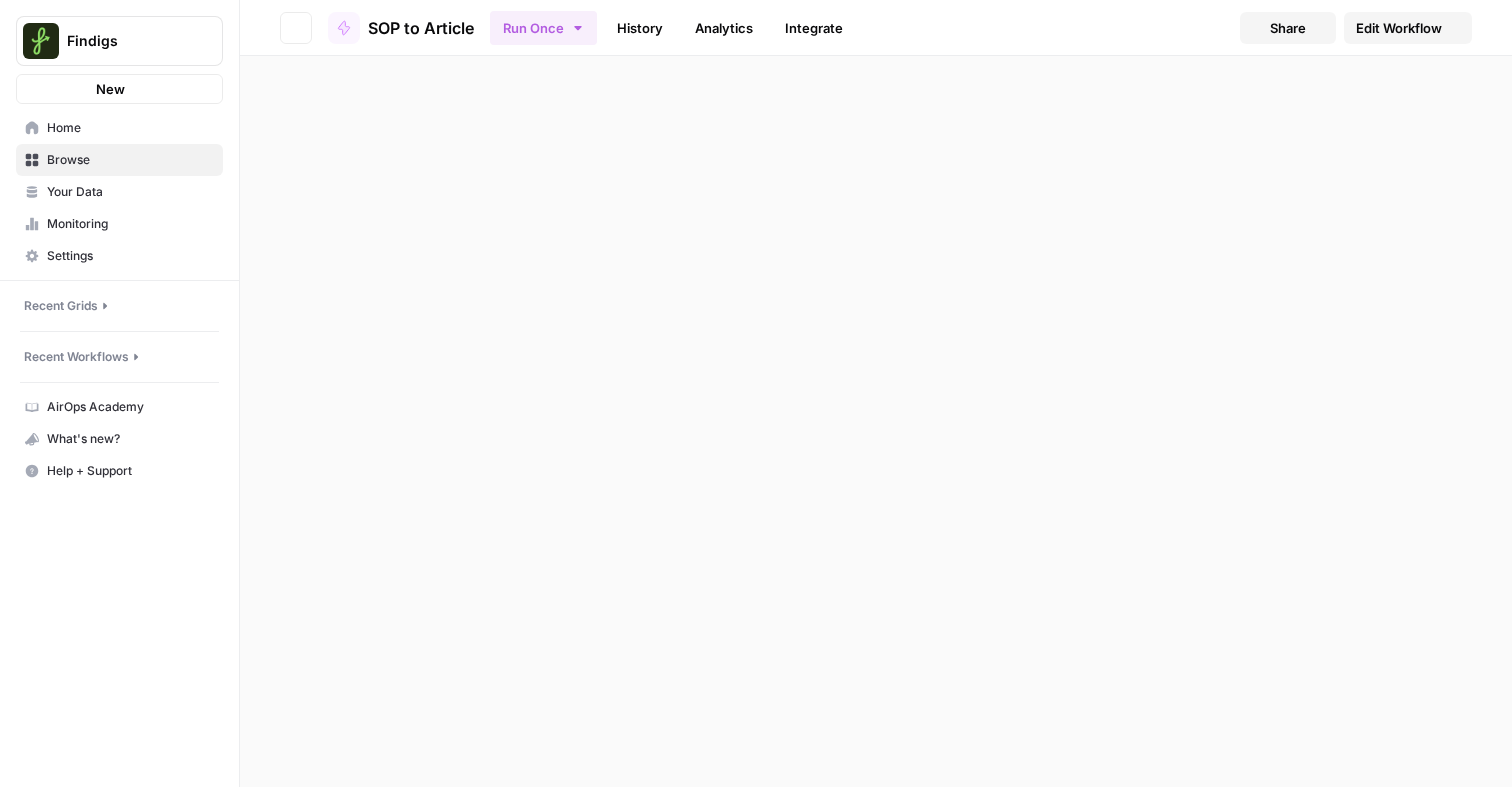 scroll, scrollTop: 0, scrollLeft: 0, axis: both 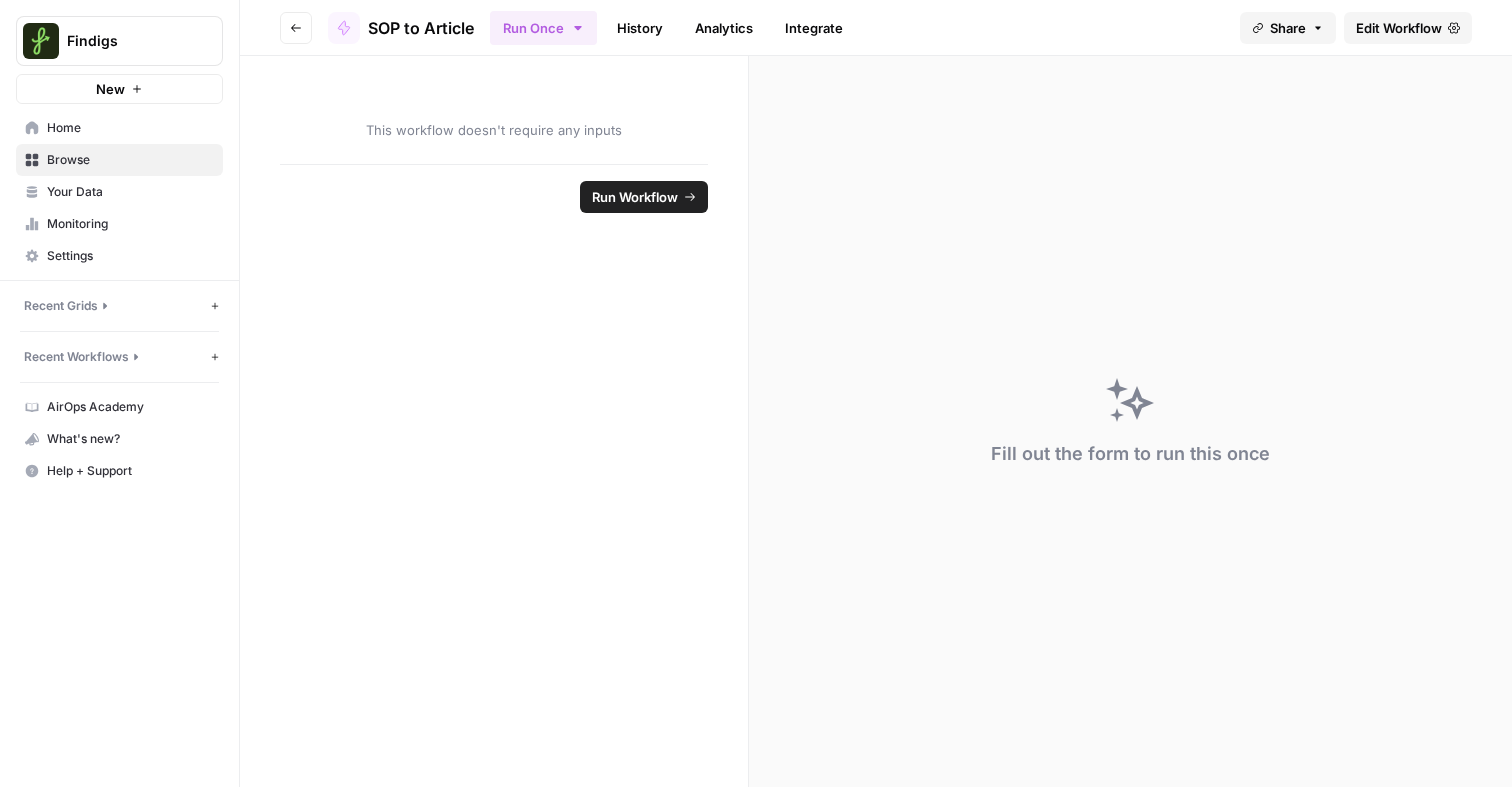 click on "Edit Workflow" at bounding box center [1408, 28] 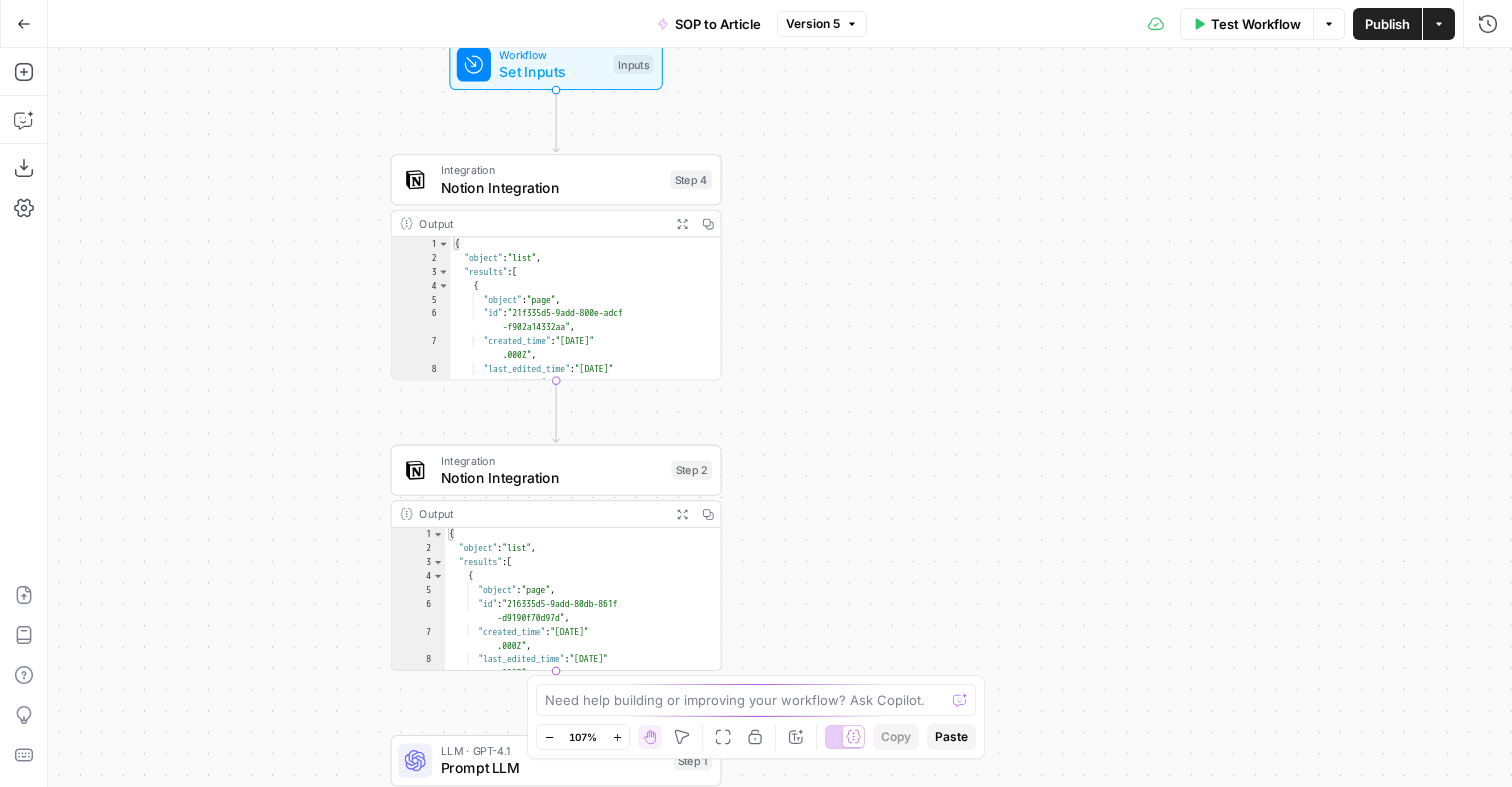 click on "Notion Integration" at bounding box center [551, 187] 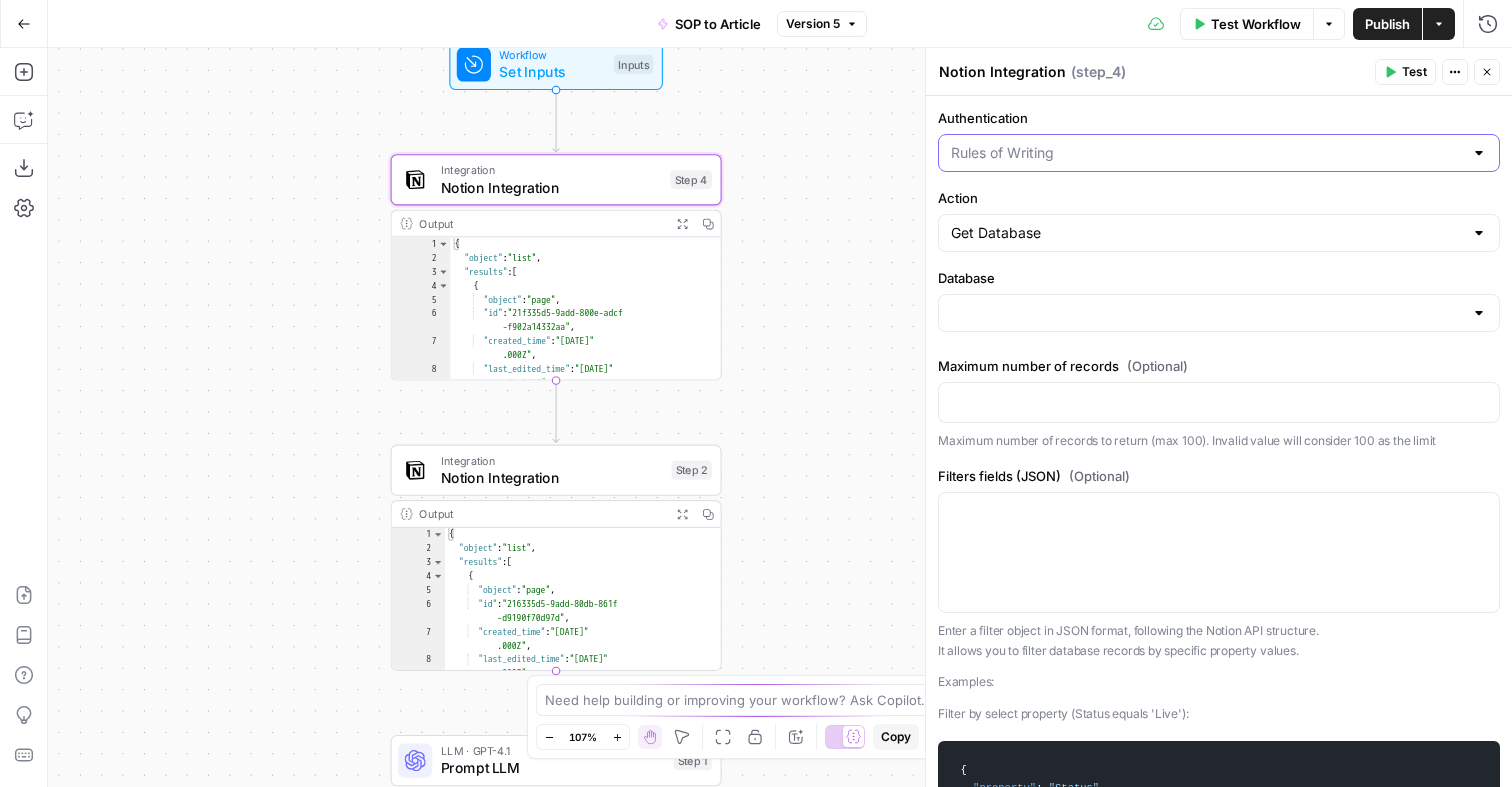 drag, startPoint x: 1075, startPoint y: 145, endPoint x: 967, endPoint y: 147, distance: 108.01852 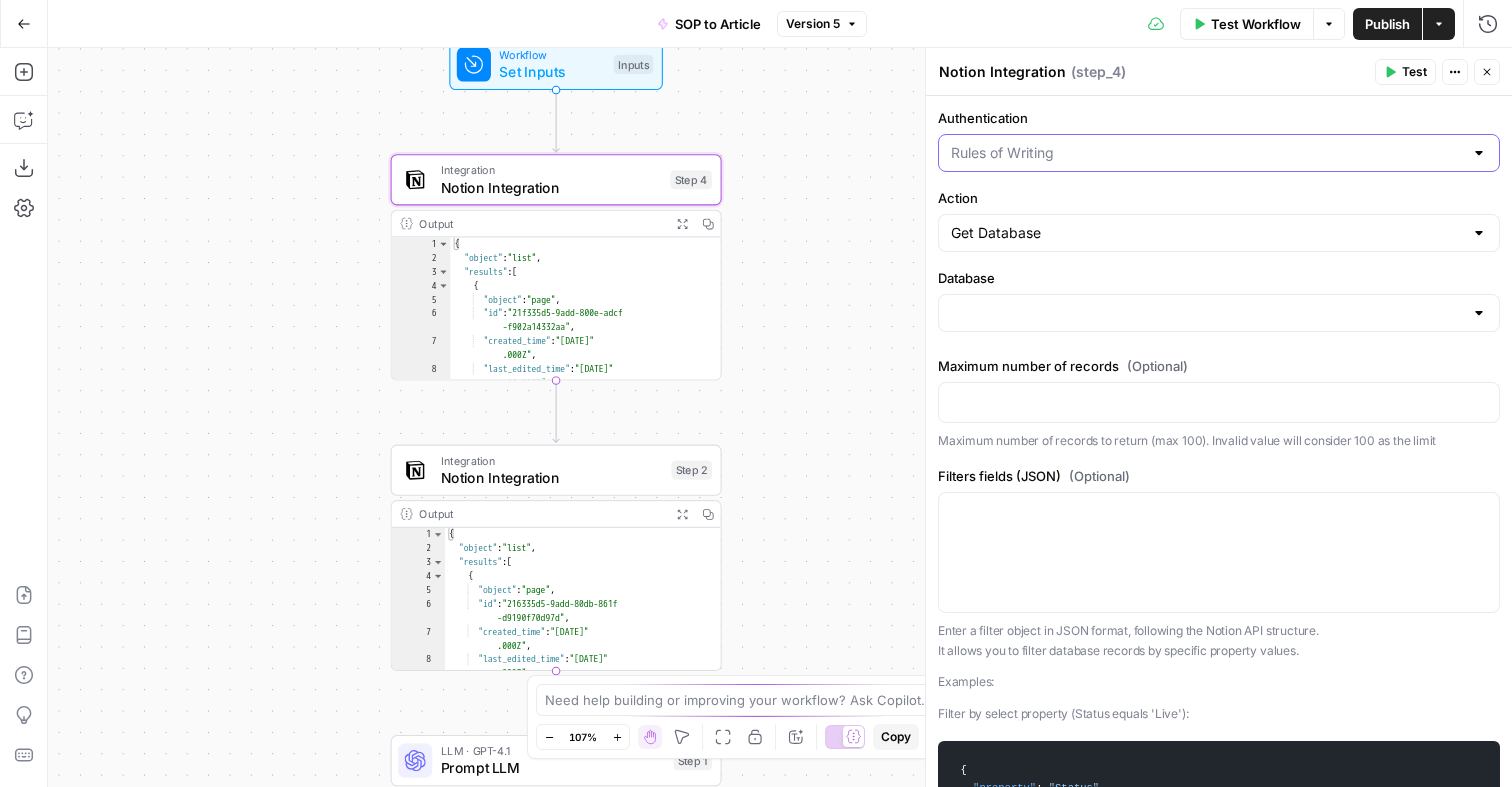 click on "Authentication" at bounding box center [1207, 153] 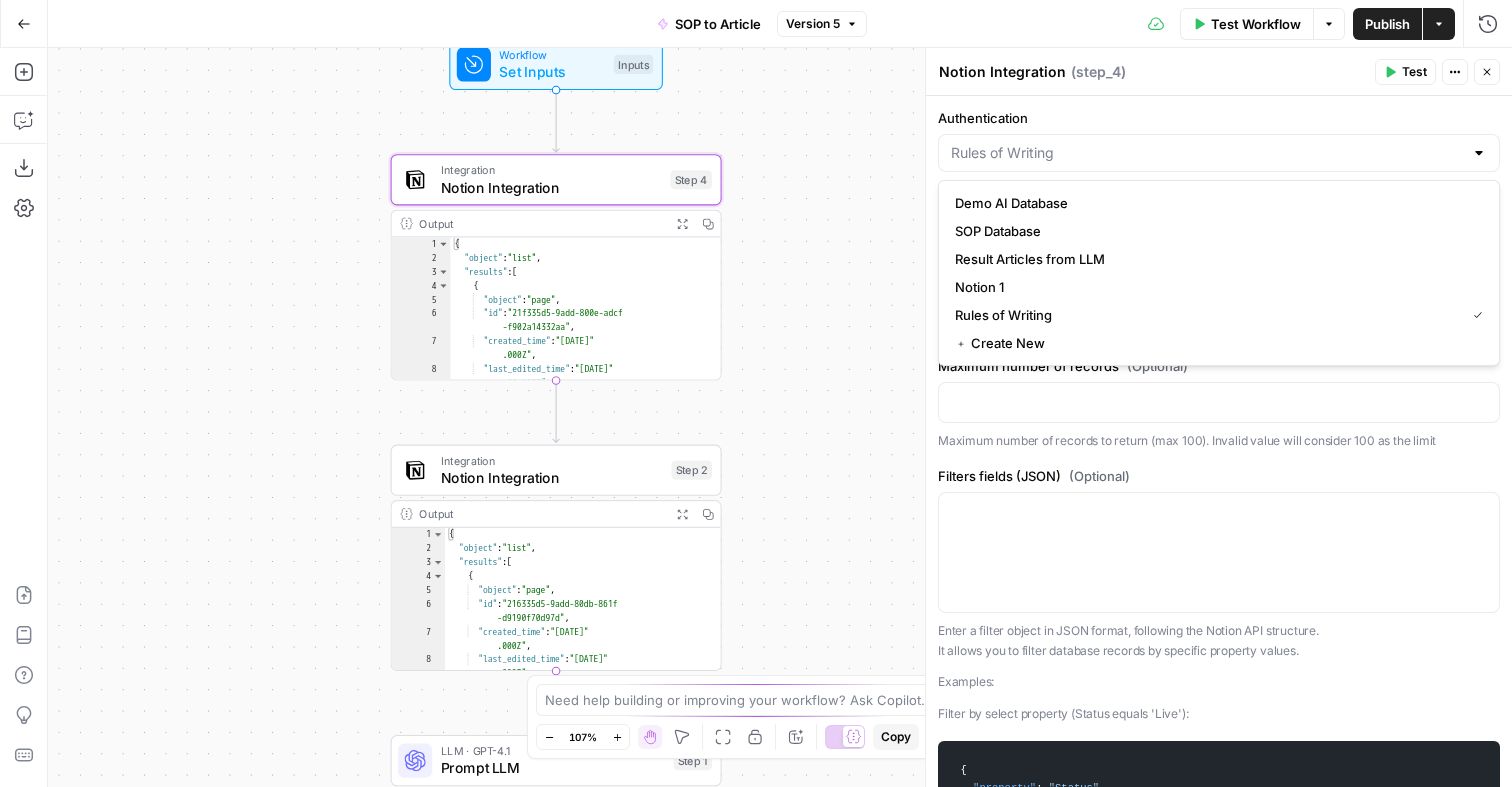 type on "Rules of Writing" 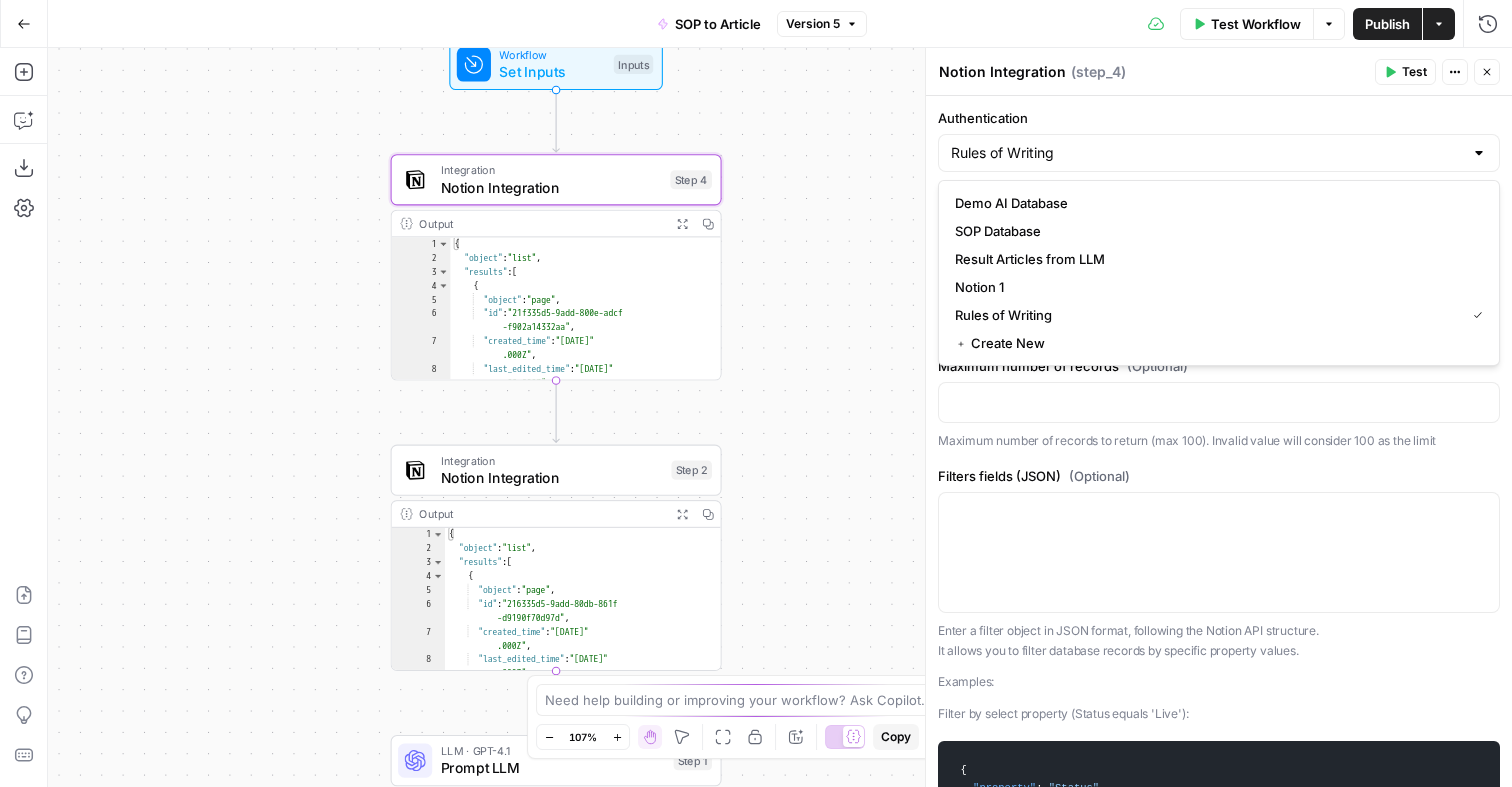 click on "Workflow Set Inputs Inputs Integration Notion Integration Step 4 Output Expand Output Copy 1 2 3 4 5 6 7 8 9 {    "object" :  "list" ,    "results" :  [      {         "object" :  "page" ,         "id" :  "21f335d5-9add-800e-adcf            -f902a14332aa" ,         "created_time" :  "2025-06-27T14:33:00            .000Z" ,         "last_edited_time" :  "2025-06-27T14:35            :00.000Z" ,         "created_by" :  {     XXXXXXXXXXXXXXXXXXXXXXXXXXXXXXXXXXXXXXXXXXXXXXXXXXXXXXXXXXXXXXXXXXXXXXXXXXXXXXXXXXXXXXXXXXXXXXXXXXXXXXXXXXXXXXXXXXXXXXXXXXXXXXXXXXXXXXXXXXXXXXXXXXXXXXXXXXXXXXXXXXXXXXXXXXXXXXXXXXXXXXXXXXXXXXXXXXXXXXXXXXXXXXXXXXXXXXXXXXXXXXXXXXXXXXXXXXXXXXXXXXXXXXXXXXXXXXXXXXXXXXXXXXXXXXXXXXXXXXXXXXXXXXXXXXXXXXXXXXXXXXXXXXXXXXXXXXXXXXXXXXXXXXXXXXXXXXXXXXXXXXXXXXXXXXXXXXXXXXXXXXXXXXXXXXXXXXXXXXXXXXXXXXXXXXXXXXXXXXXXXXXXXXXXXXXXXXXXXXXXXXXXXXXXXXXXXXXXXXXXXXXXXXXXXXXXXXXXXXXXXXXXXXXXXXXXXXXXXXXXXXXXXXXXXXXXXXXXXXXXXXXXXXXXXXXX Integration Notion Integration Step 2 Output Copy 1 2" at bounding box center [780, 417] 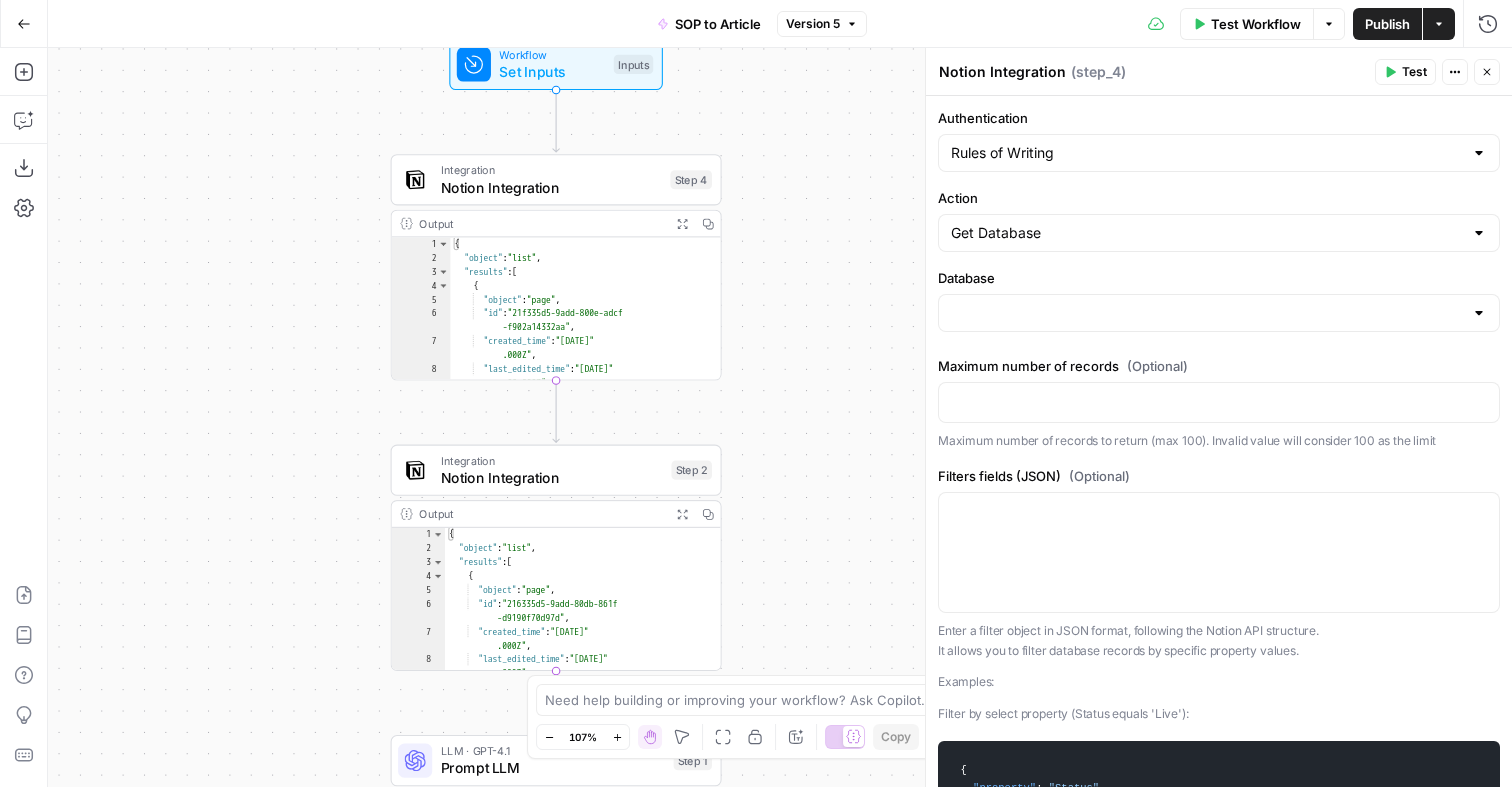 type on "Rules of Writing" 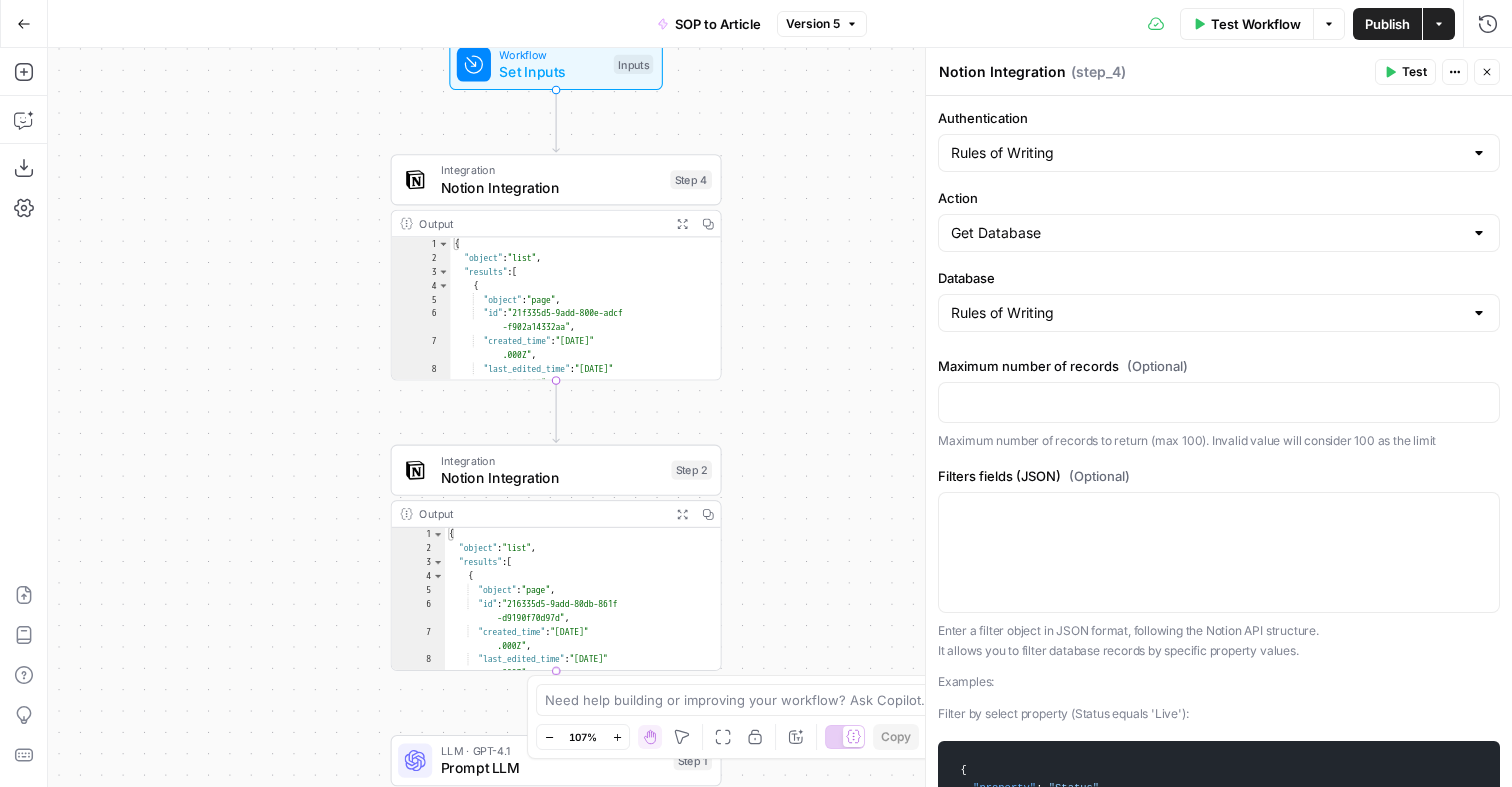 click on "Notion Integration" at bounding box center [552, 477] 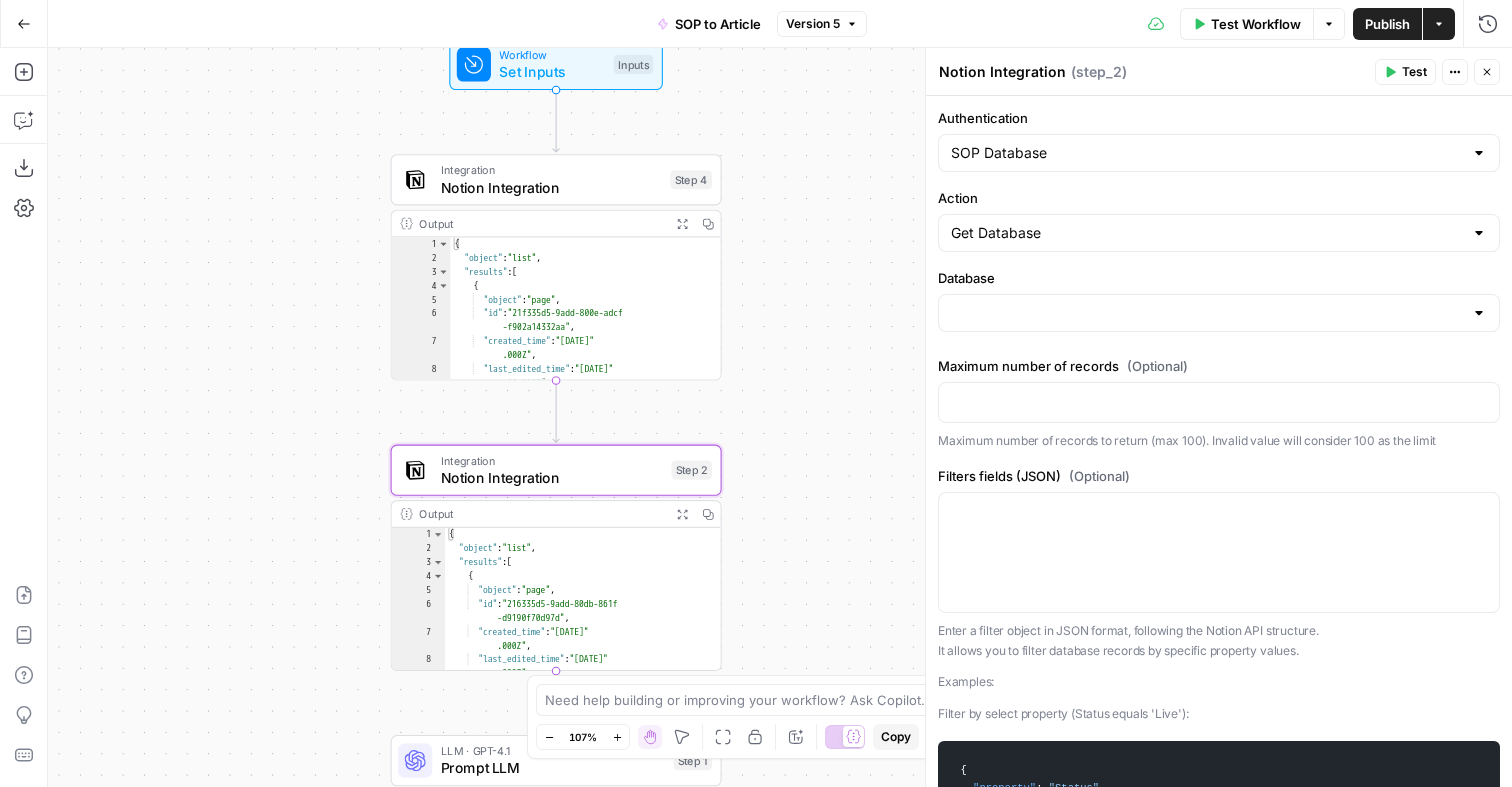 click on "Workflow Set Inputs Inputs Integration Notion Integration Step 4 Output Expand Output Copy 1 2 3 4 5 6 7 8 9 {    "object" :  "list" ,    "results" :  [      {         "object" :  "page" ,         "id" :  "21f335d5-9add-800e-adcf            -f902a14332aa" ,         "created_time" :  "2025-06-27T14:33:00            .000Z" ,         "last_edited_time" :  "2025-06-27T14:35            :00.000Z" ,         "created_by" :  {     XXXXXXXXXXXXXXXXXXXXXXXXXXXXXXXXXXXXXXXXXXXXXXXXXXXXXXXXXXXXXXXXXXXXXXXXXXXXXXXXXXXXXXXXXXXXXXXXXXXXXXXXXXXXXXXXXXXXXXXXXXXXXXXXXXXXXXXXXXXXXXXXXXXXXXXXXXXXXXXXXXXXXXXXXXXXXXXXXXXXXXXXXXXXXXXXXXXXXXXXXXXXXXXXXXXXXXXXXXXXXXXXXXXXXXXXXXXXXXXXXXXXXXXXXXXXXXXXXXXXXXXXXXXXXXXXXXXXXXXXXXXXXXXXXXXXXXXXXXXXXXXXXXXXXXXXXXXXXXXXXXXXXXXXXXXXXXXXXXXXXXXXXXXXXXXXXXXXXXXXXXXXXXXXXXXXXXXXXXXXXXXXXXXXXXXXXXXXXXXXXXXXXXXXXXXXXXXXXXXXXXXXXXXXXXXXXXXXXXXXXXXXXXXXXXXXXXXXXXXXXXXXXXXXXXXXXXXXXXXXXXXXXXXXXXXXXXXXXXXXXXXXXXXXXXXX Integration Notion Integration Step 2 Output Copy 1 2" at bounding box center (780, 417) 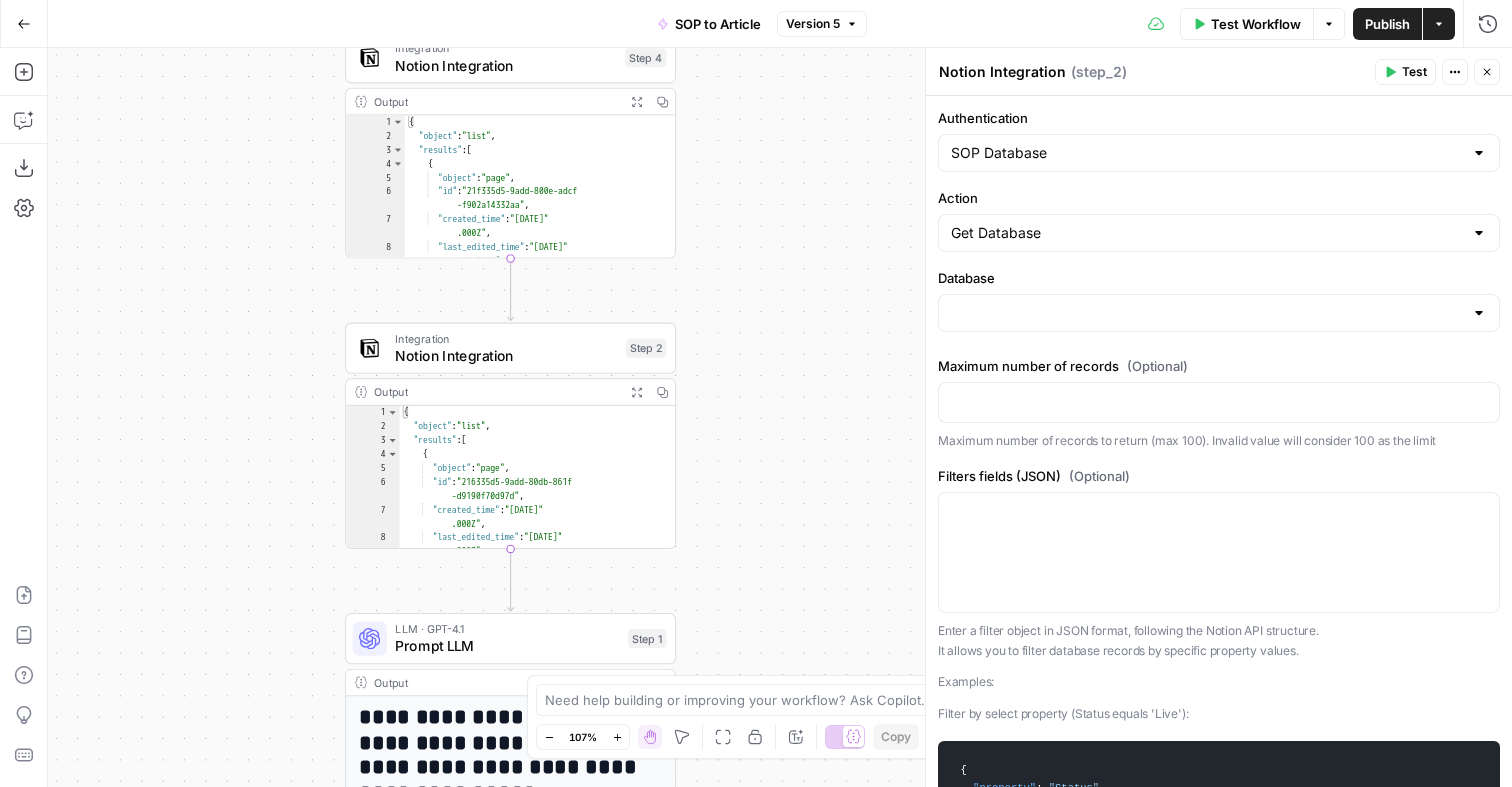 type on "SOP DATABASE" 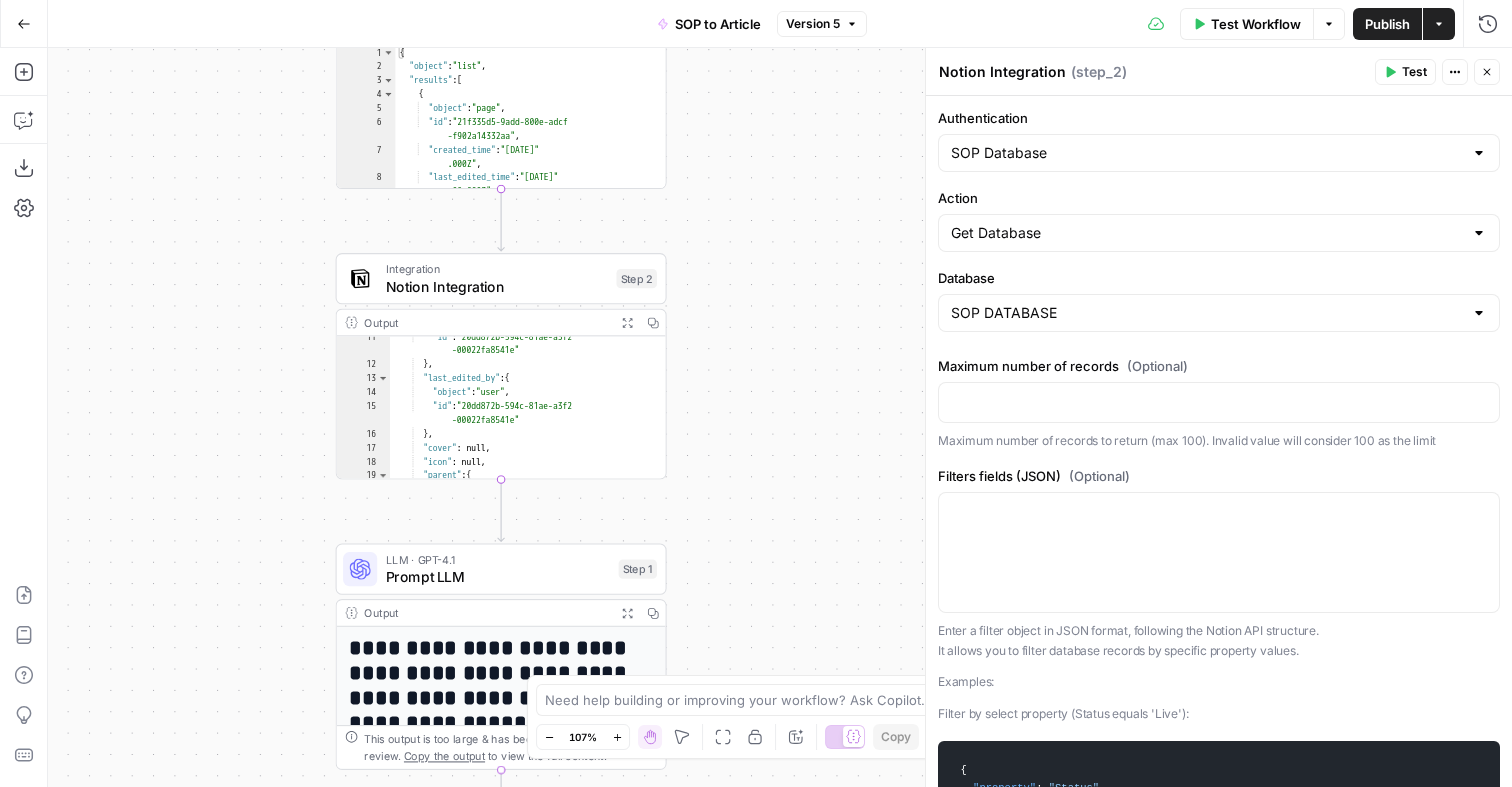 scroll, scrollTop: 194, scrollLeft: 0, axis: vertical 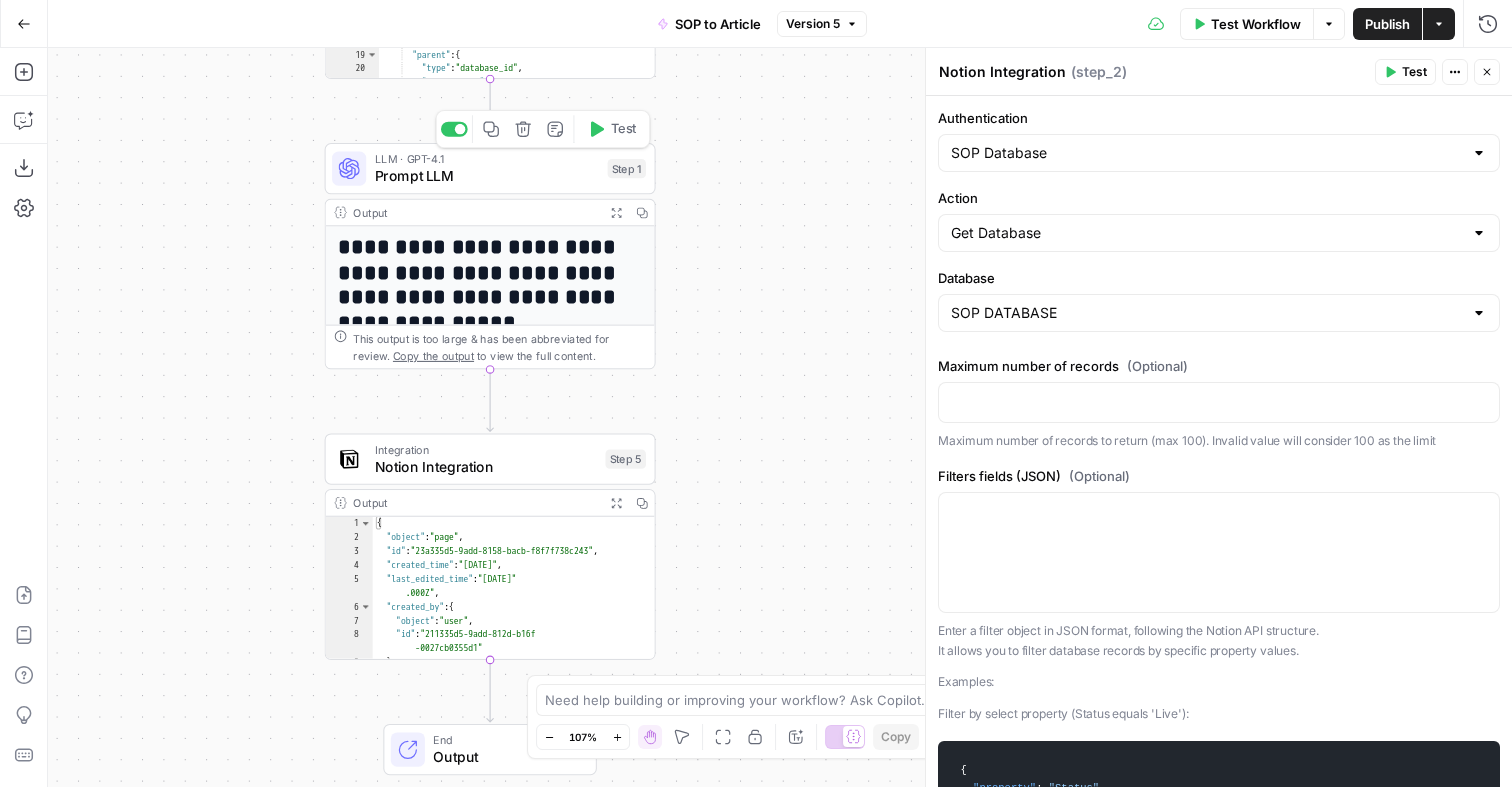 click on "Prompt LLM" at bounding box center (487, 175) 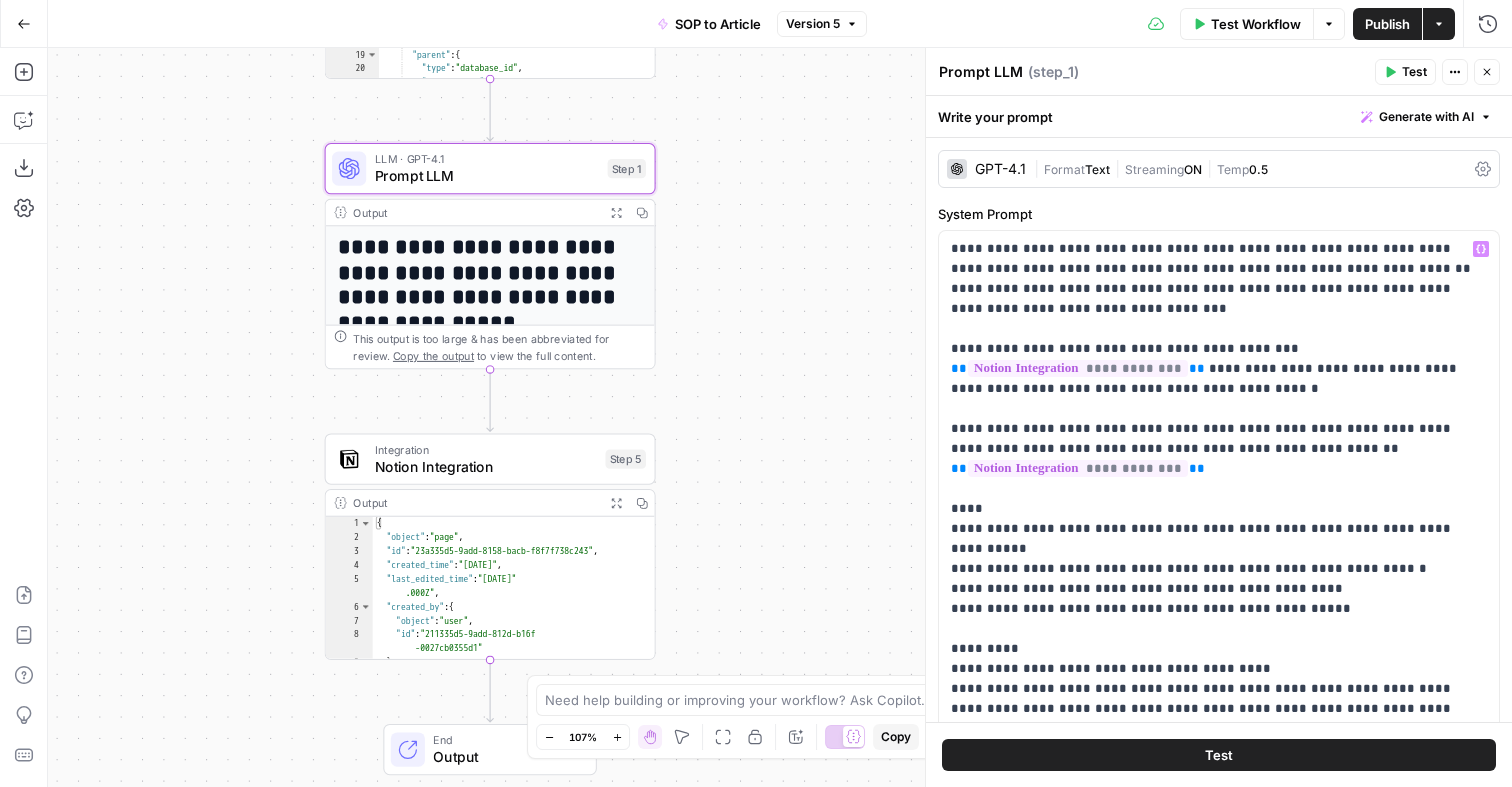 scroll, scrollTop: 761, scrollLeft: 0, axis: vertical 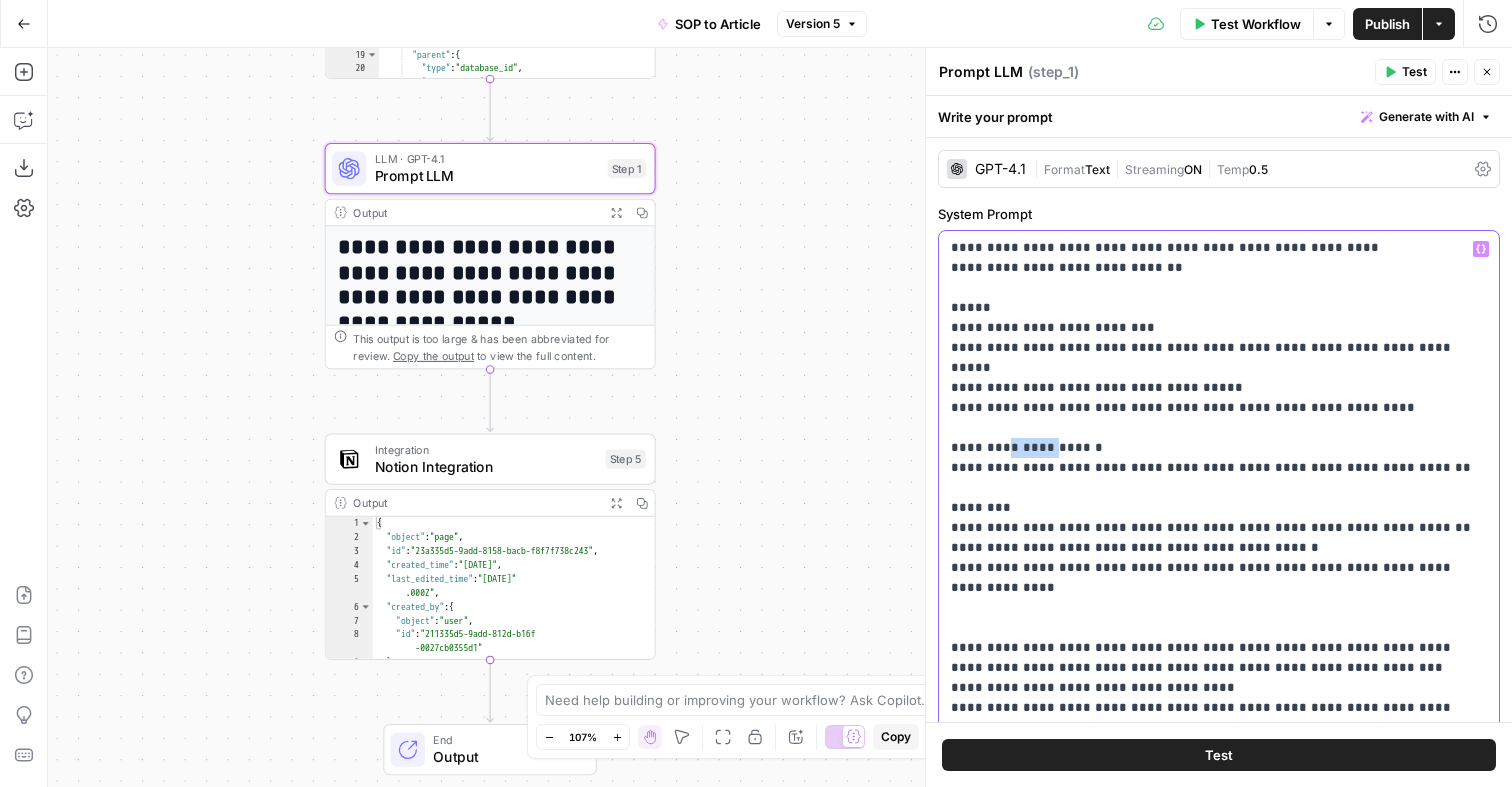 drag, startPoint x: 1052, startPoint y: 368, endPoint x: 1002, endPoint y: 368, distance: 50 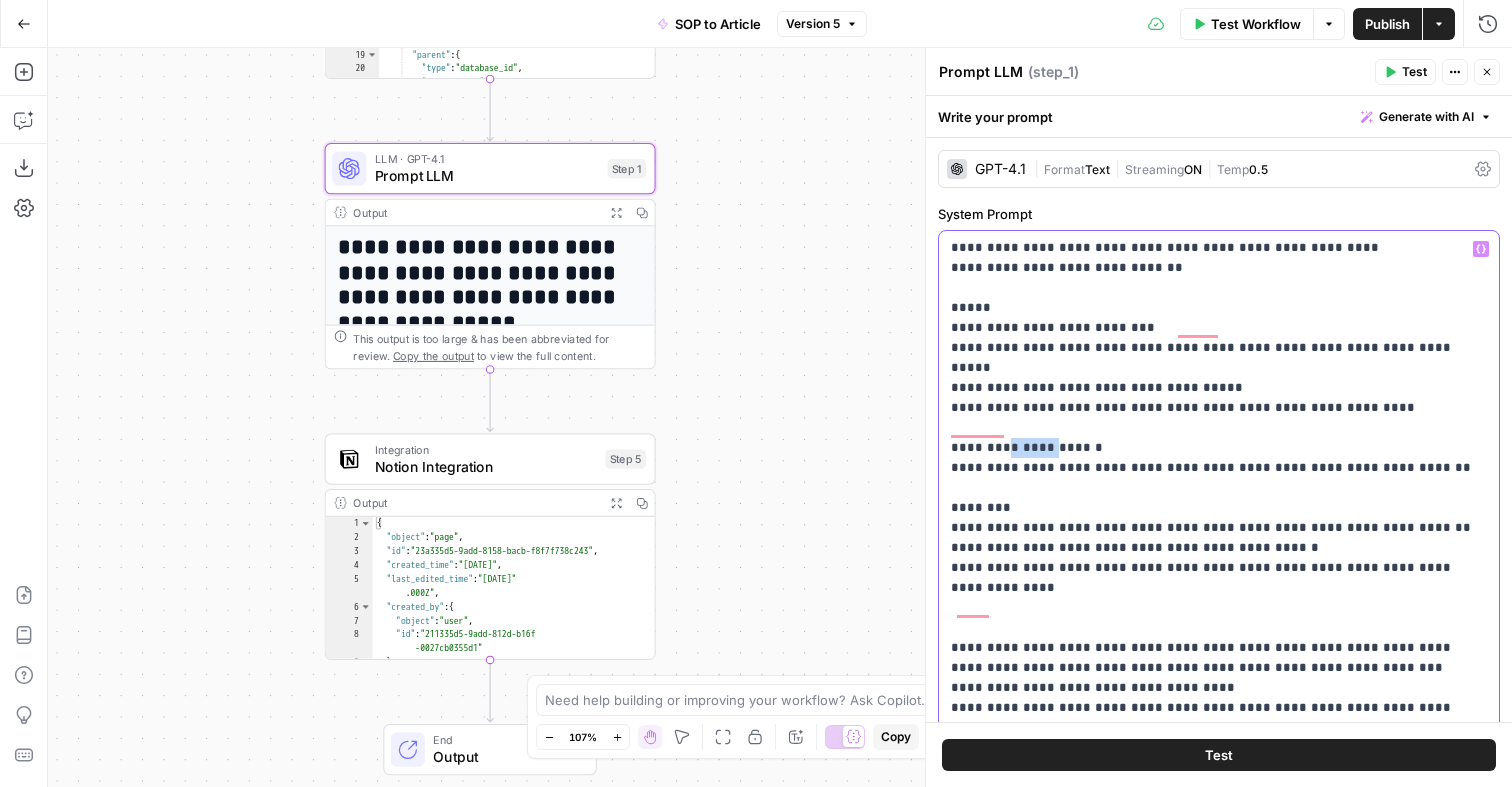 scroll, scrollTop: 761, scrollLeft: 0, axis: vertical 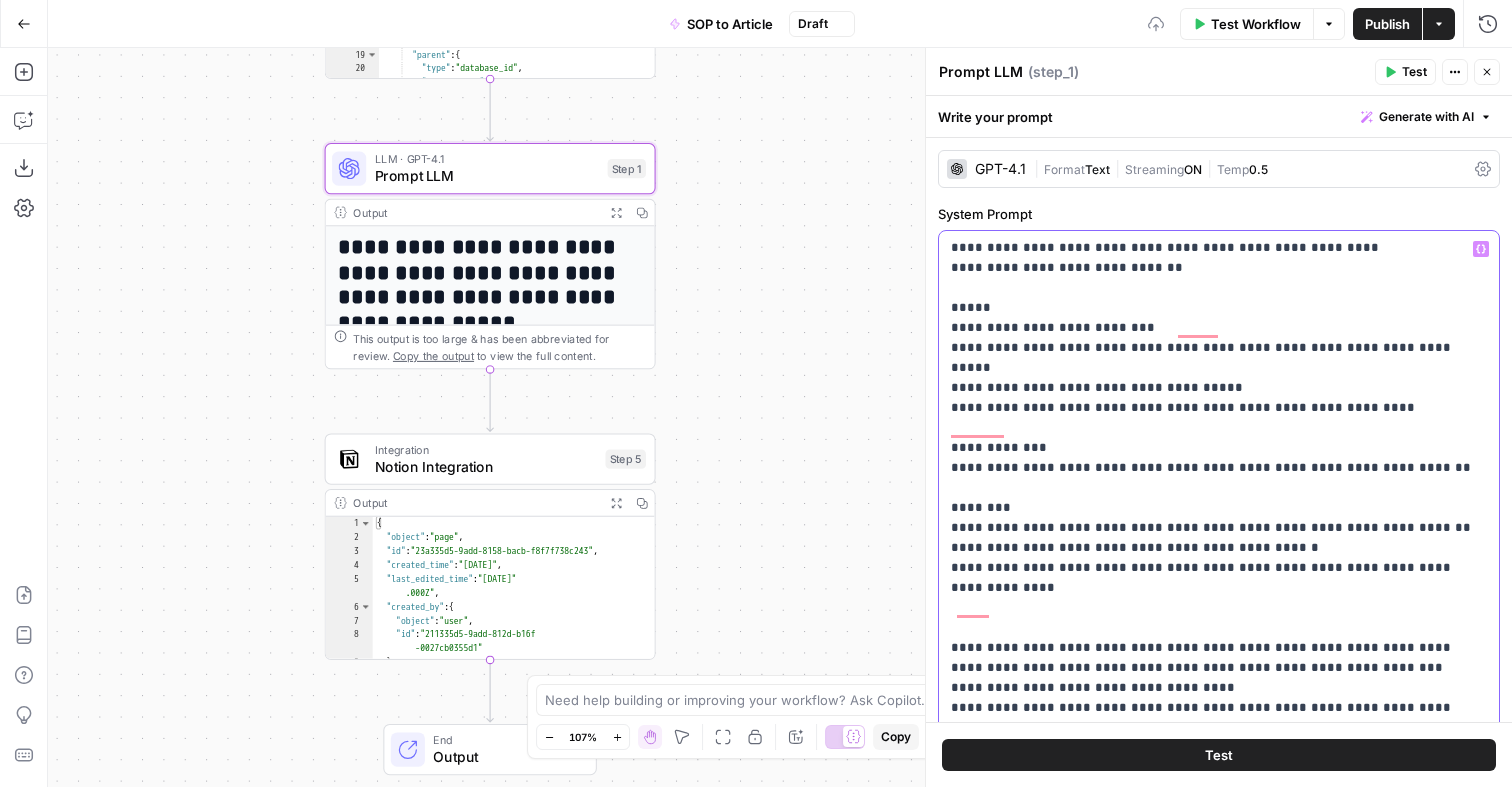 type 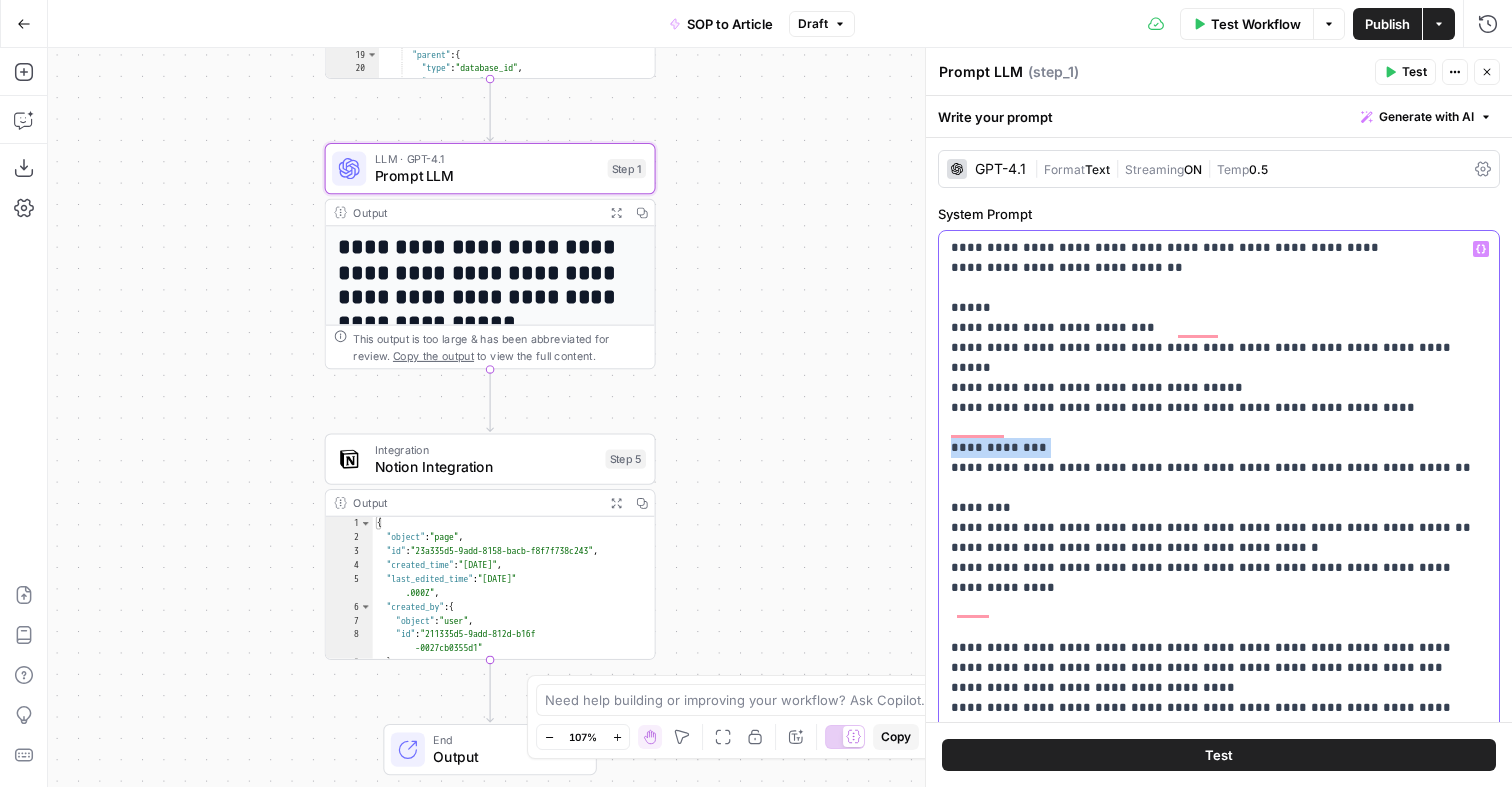 drag, startPoint x: 1055, startPoint y: 372, endPoint x: 924, endPoint y: 368, distance: 131.06105 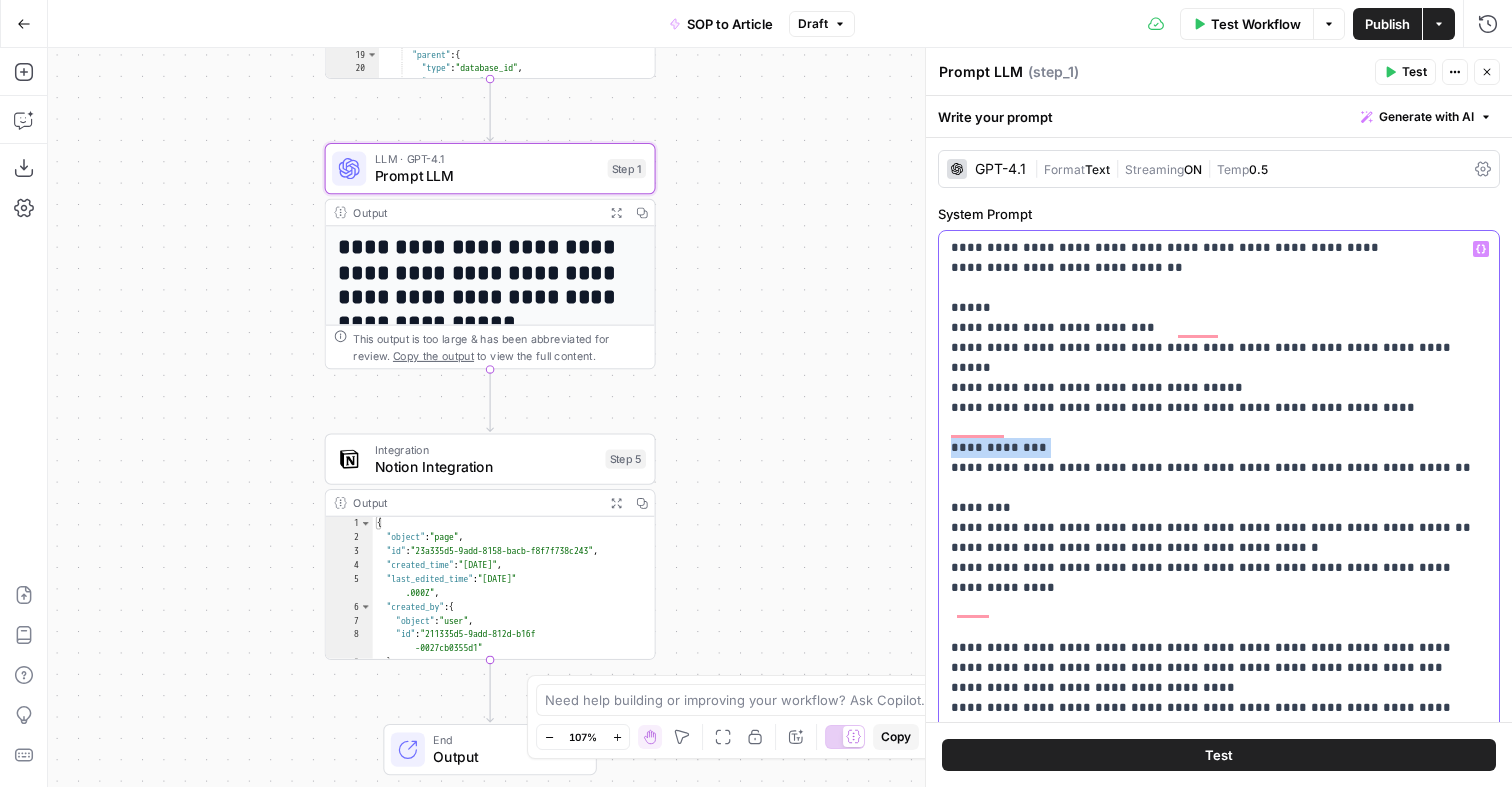 click on "**********" at bounding box center [1218, 417] 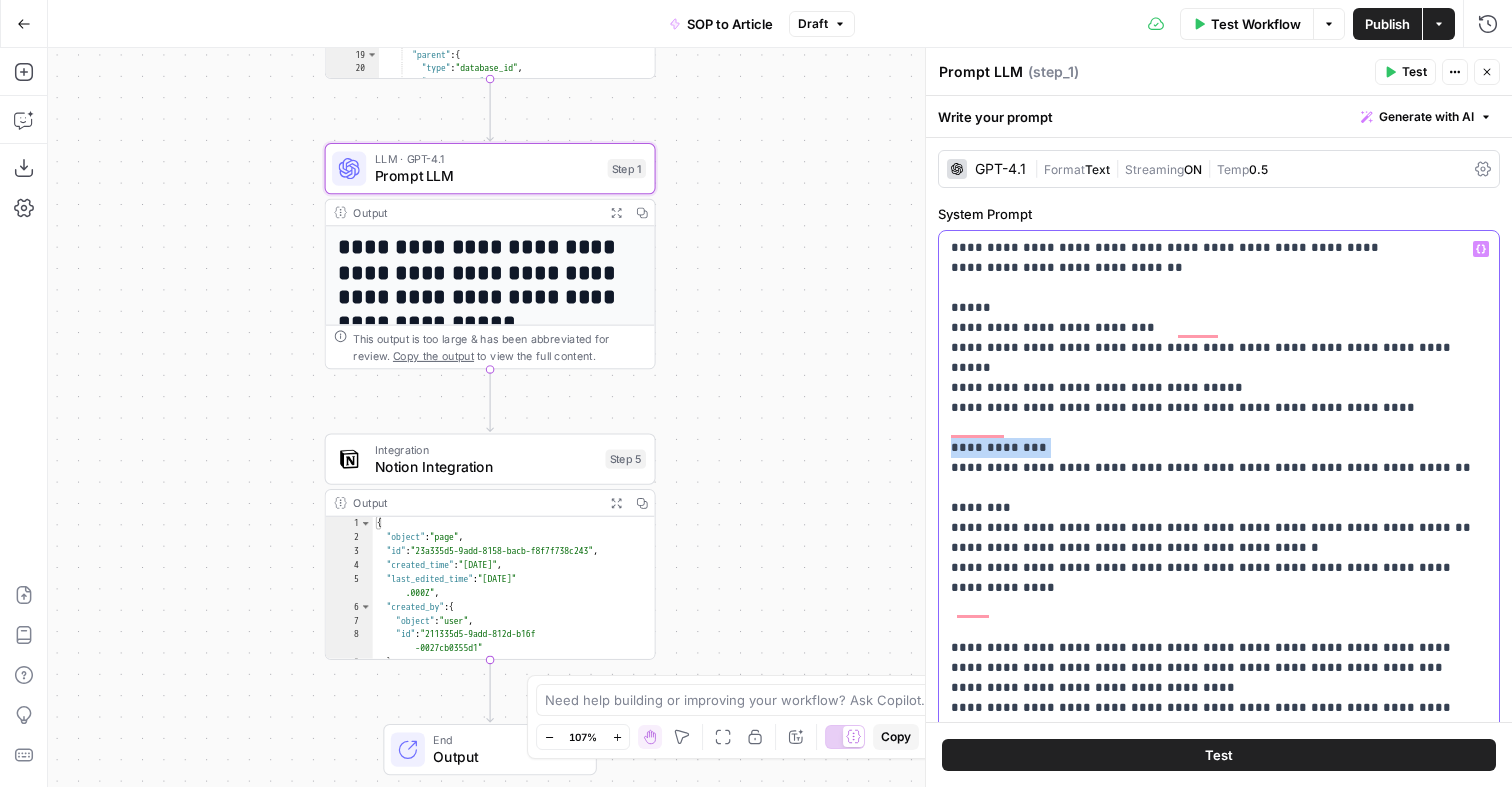 scroll, scrollTop: 60, scrollLeft: 0, axis: vertical 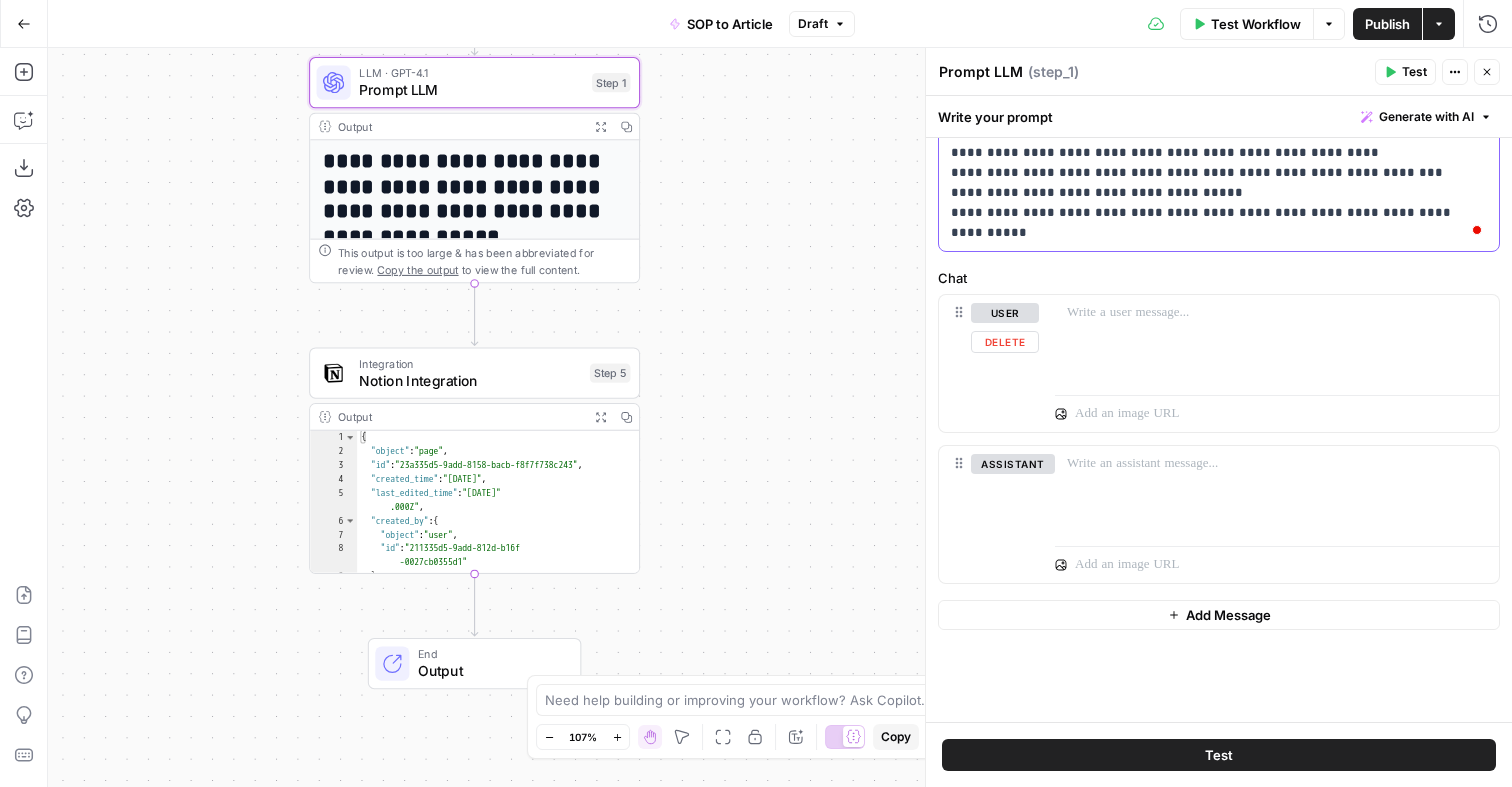 click on "**********" at bounding box center (1219, -537) 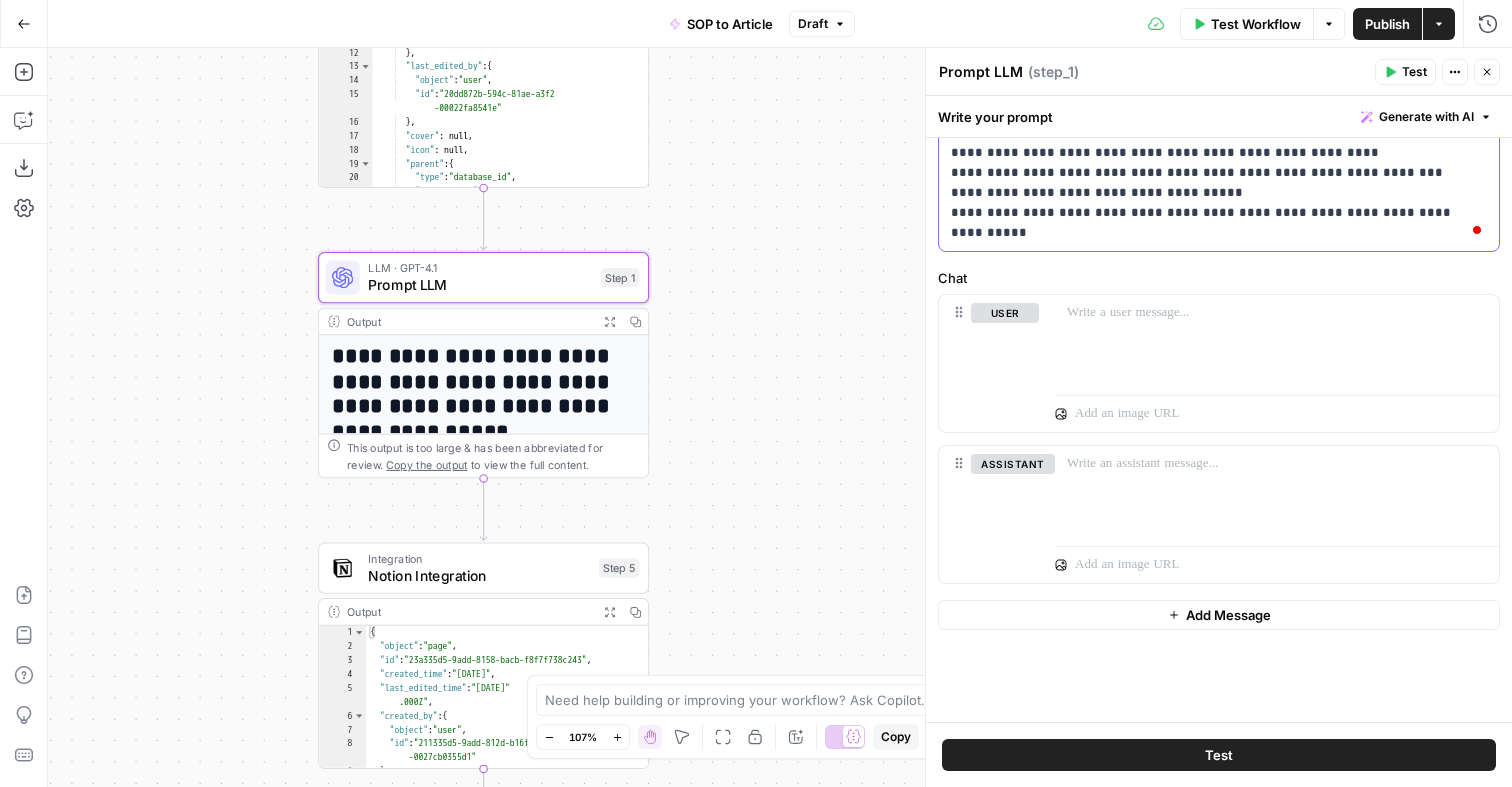 scroll, scrollTop: 664, scrollLeft: 0, axis: vertical 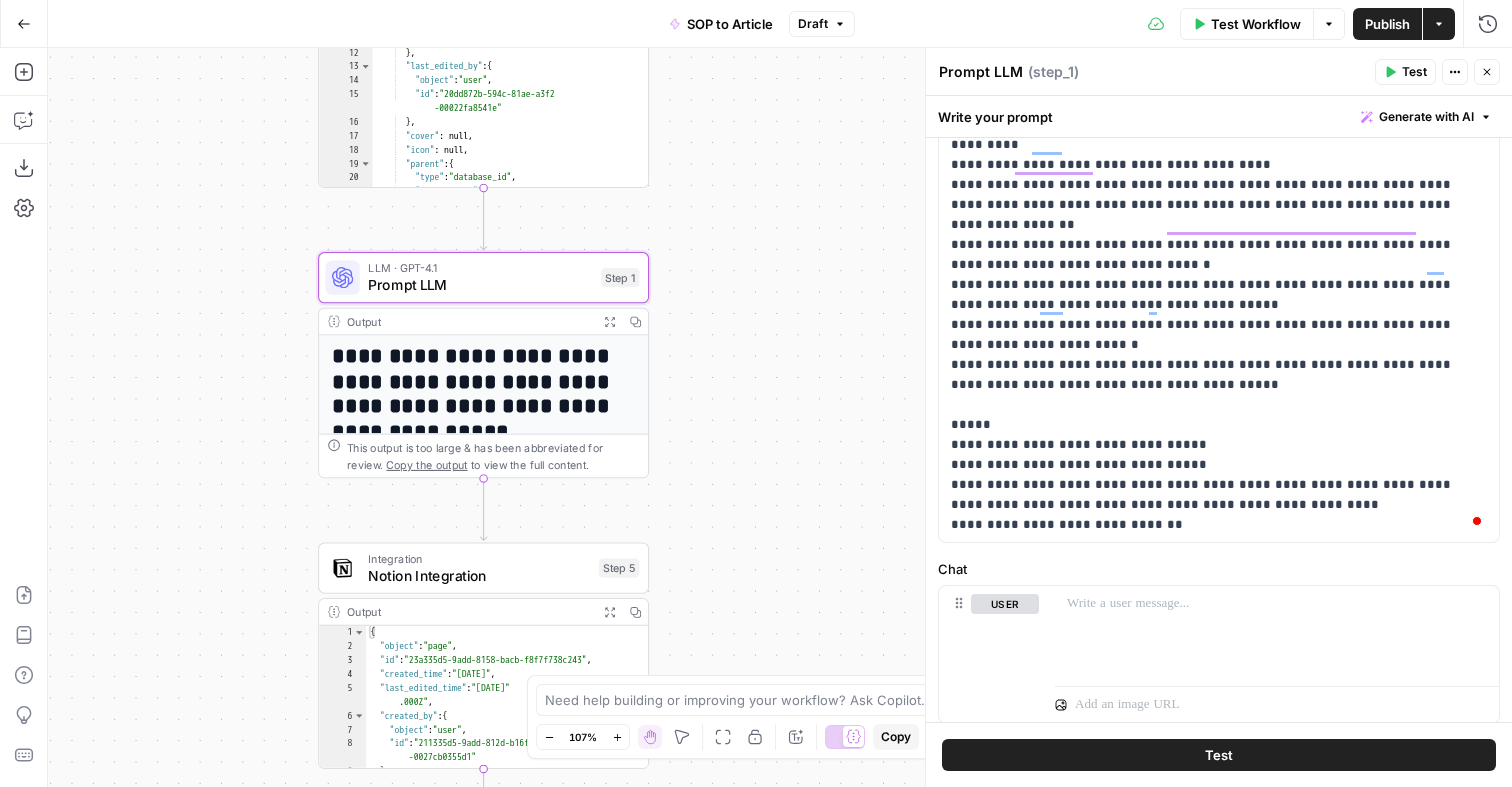 click 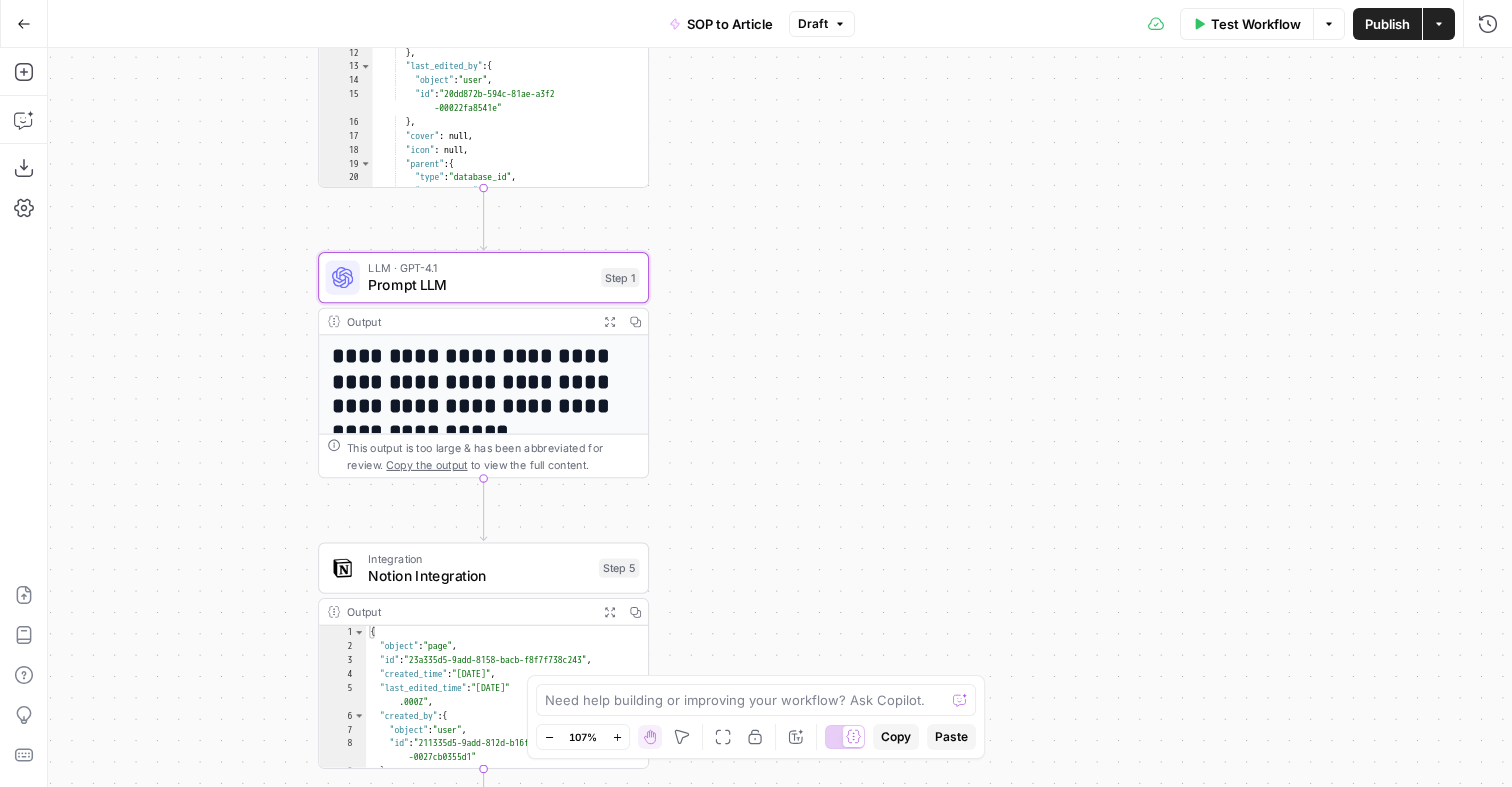 click on "Workflow Set Inputs Inputs Integration Notion Integration Step 4 Output Expand Output Copy 1 2 3 4 5 6 7 8 9 {    "object" :  "list" ,    "results" :  [      {         "object" :  "page" ,         "id" :  "21f335d5-9add-800e-adcf            -f902a14332aa" ,         "created_time" :  "2025-06-27T14:33:00            .000Z" ,         "last_edited_time" :  "2025-06-27T14:35            :00.000Z" ,         "created_by" :  {     XXXXXXXXXXXXXXXXXXXXXXXXXXXXXXXXXXXXXXXXXXXXXXXXXXXXXXXXXXXXXXXXXXXXXXXXXXXXXXXXXXXXXXXXXXXXXXXXXXXXXXXXXXXXXXXXXXXXXXXXXXXXXXXXXXXXXXXXXXXXXXXXXXXXXXXXXXXXXXXXXXXXXXXXXXXXXXXXXXXXXXXXXXXXXXXXXXXXXXXXXXXXXXXXXXXXXXXXXXXXXXXXXXXXXXXXXXXXXXXXXXXXXXXXXXXXXXXXXXXXXXXXXXXXXXXXXXXXXXXXXXXXXXXXXXXXXXXXXXXXXXXXXXXXXXXXXXXXXXXXXXXXXXXXXXXXXXXXXXXXXXXXXXXXXXXXXXXXXXXXXXXXXXXXXXXXXXXXXXXXXXXXXXXXXXXXXXXXXXXXXXXXXXXXXXXXXXXXXXXXXXXXXXXXXXXXXXXXXXXXXXXXXXXXXXXXXXXXXXXXXXXXXXXXXXXXXXXXXXXXXXXXXXXXXXXXXXXXXXXXXXXXXXXXXXXX Integration Notion Integration Step 2 Output Copy 11" at bounding box center [780, 417] 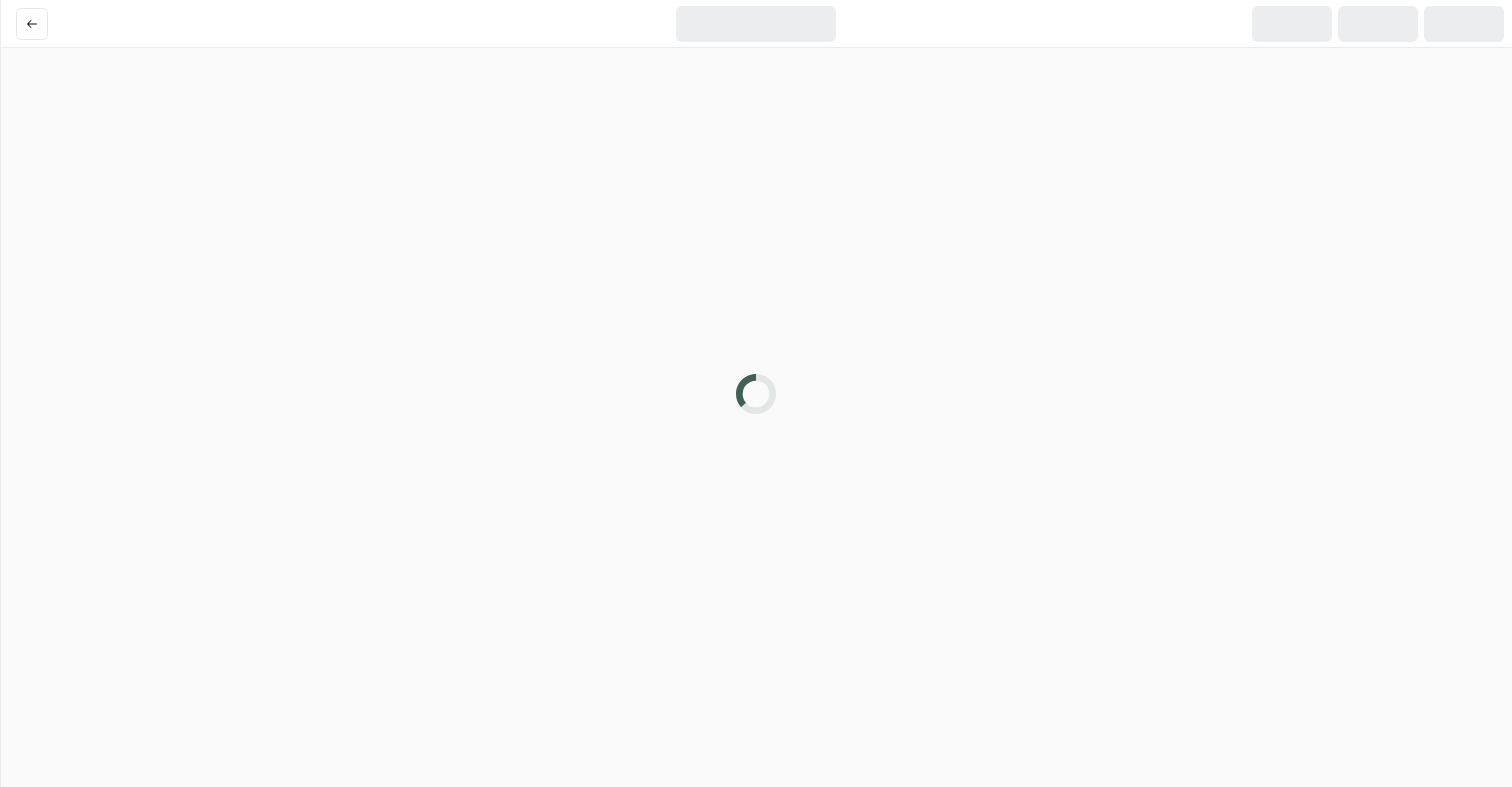 scroll, scrollTop: 0, scrollLeft: 0, axis: both 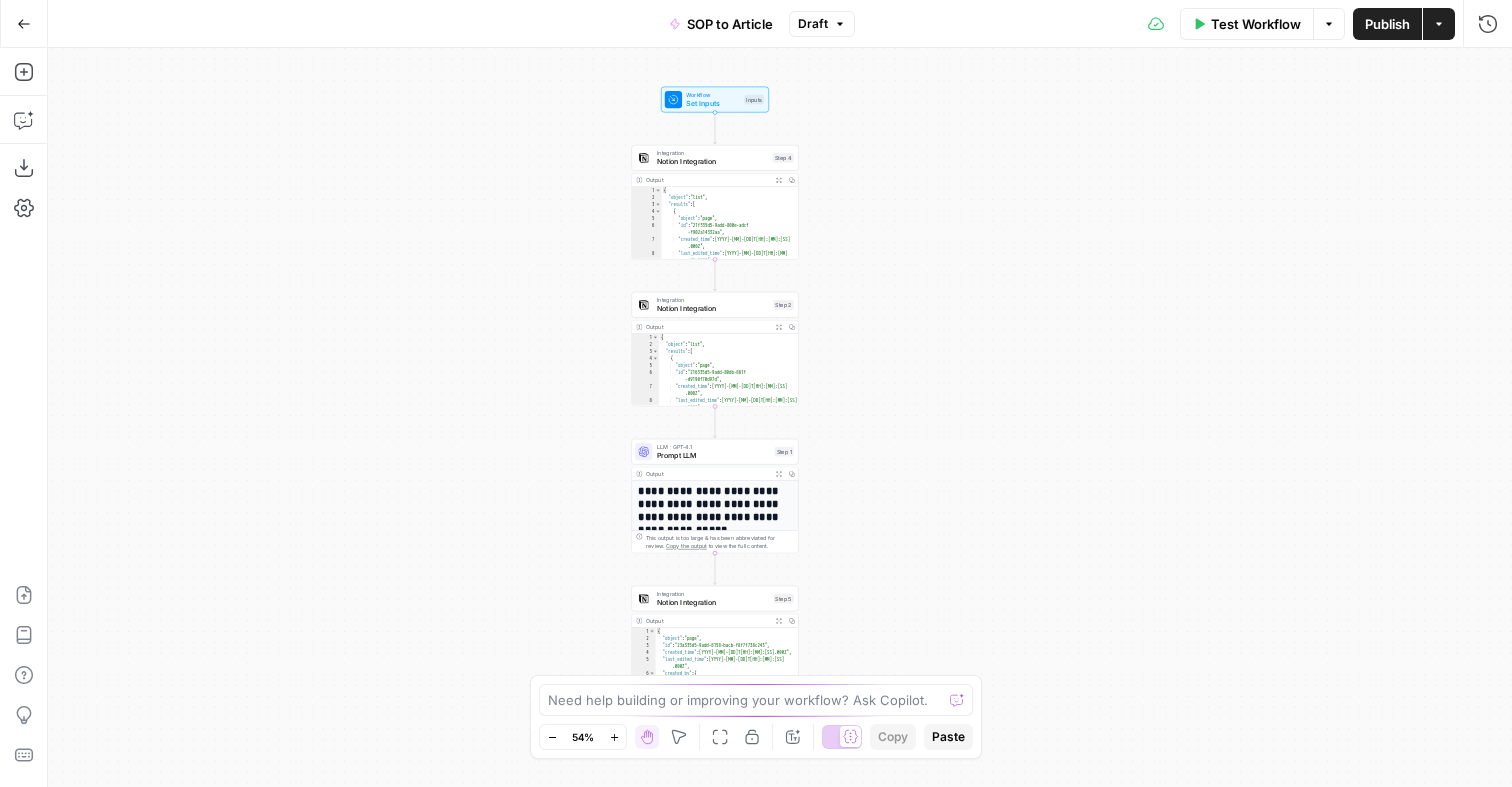 click on "Integration" at bounding box center (713, 300) 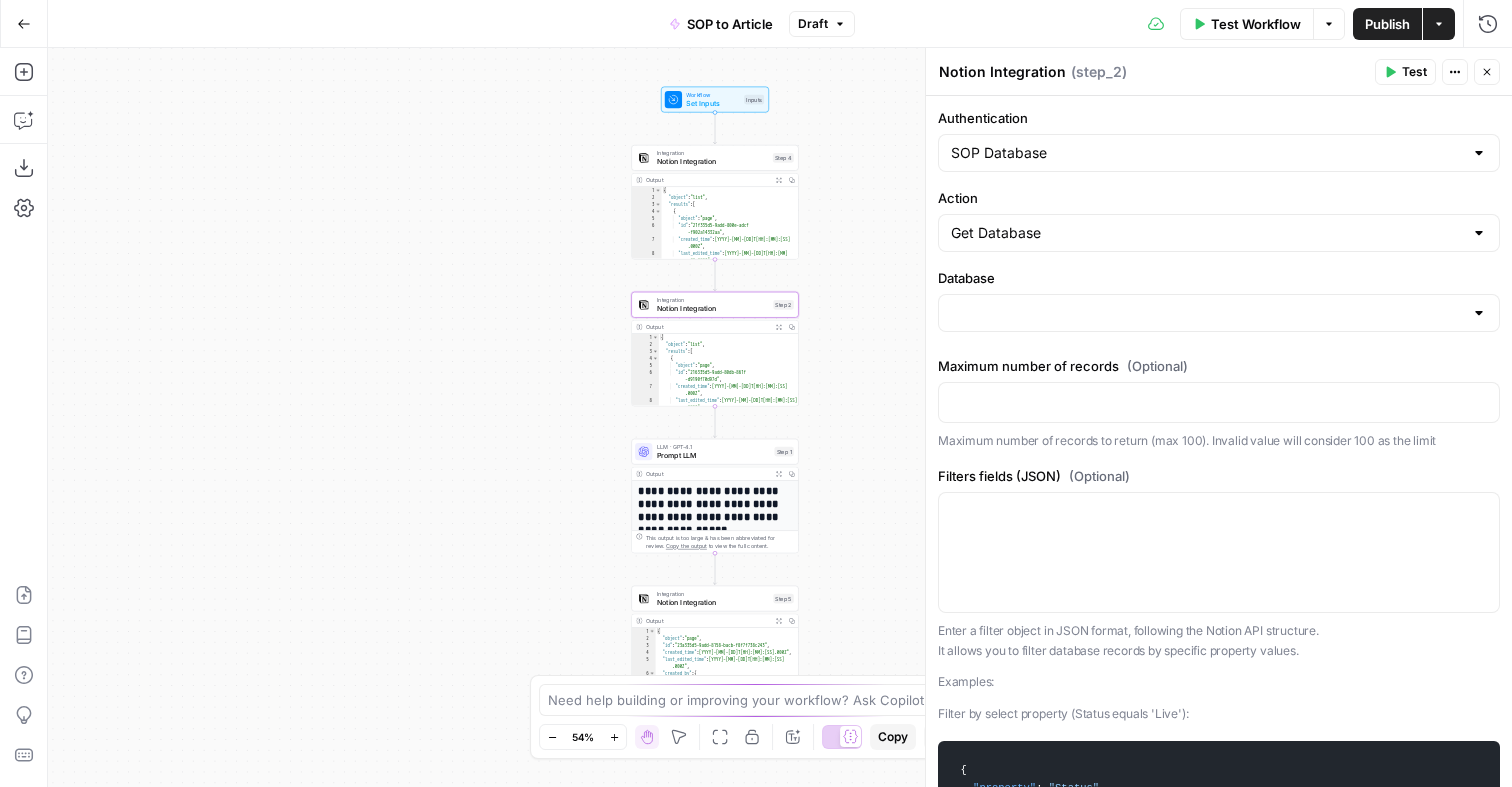 type on "SOP DATABASE" 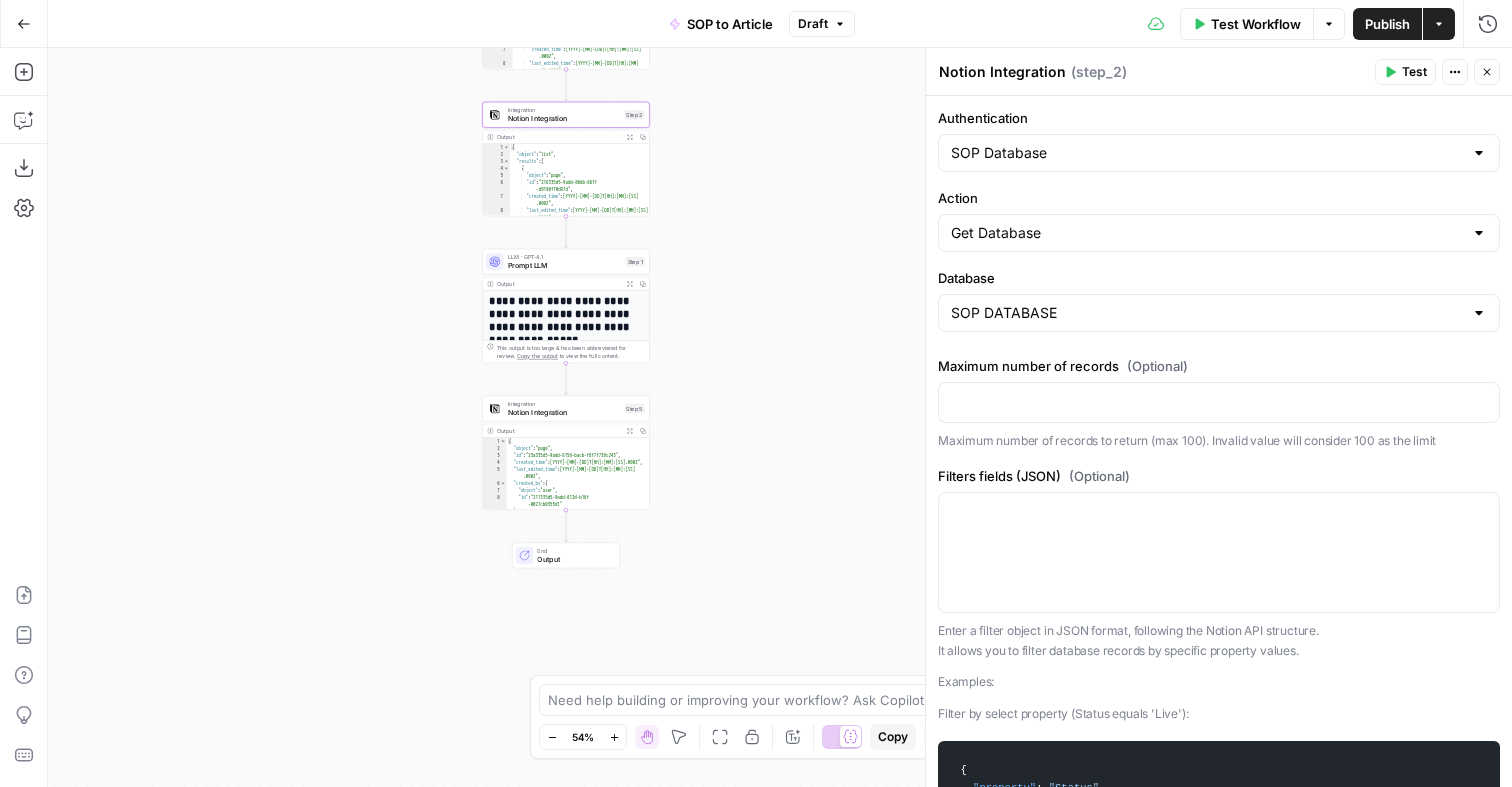 click on "Publish" at bounding box center (1387, 24) 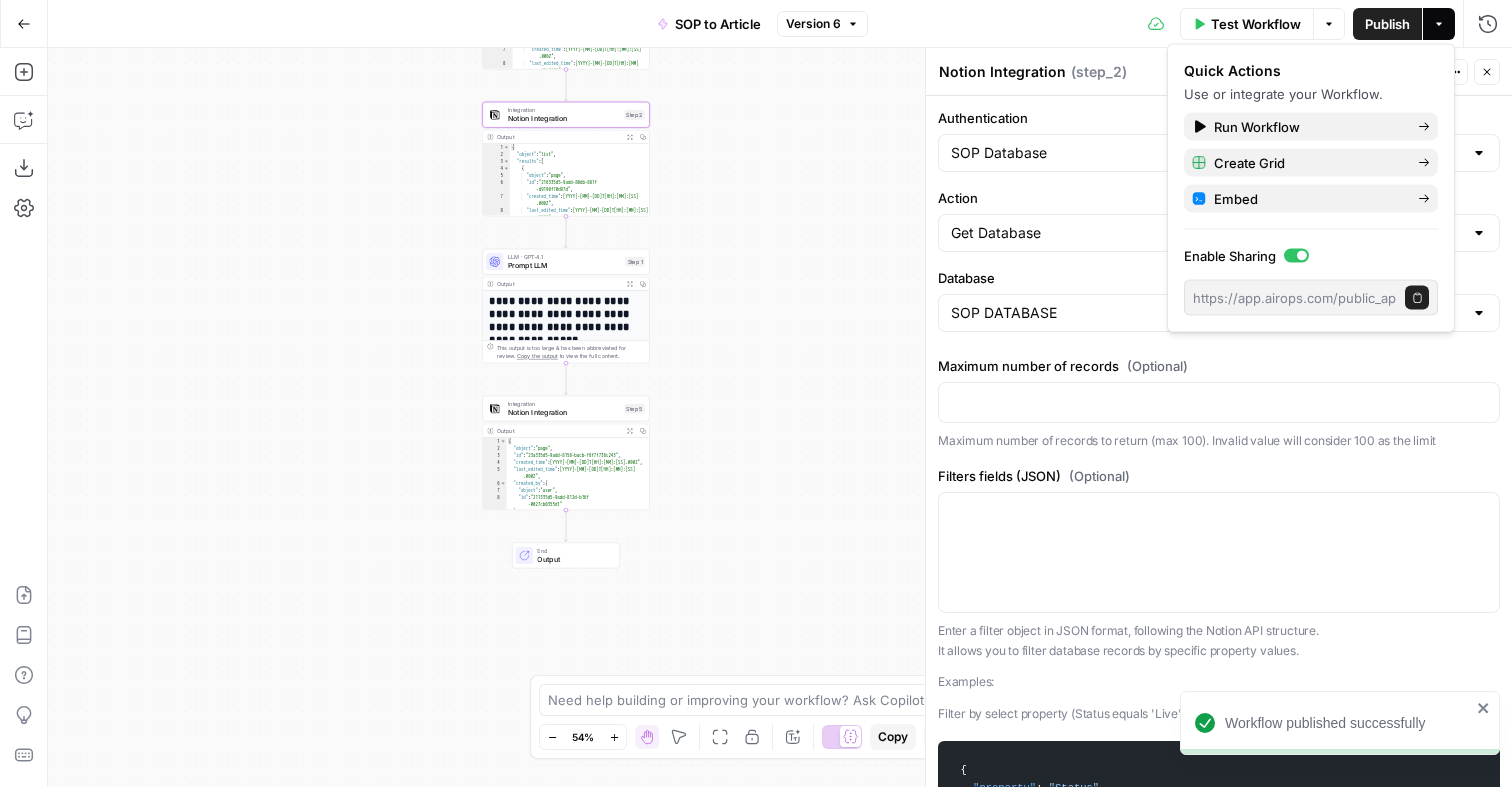 click on "E" at bounding box center (1480, 66) 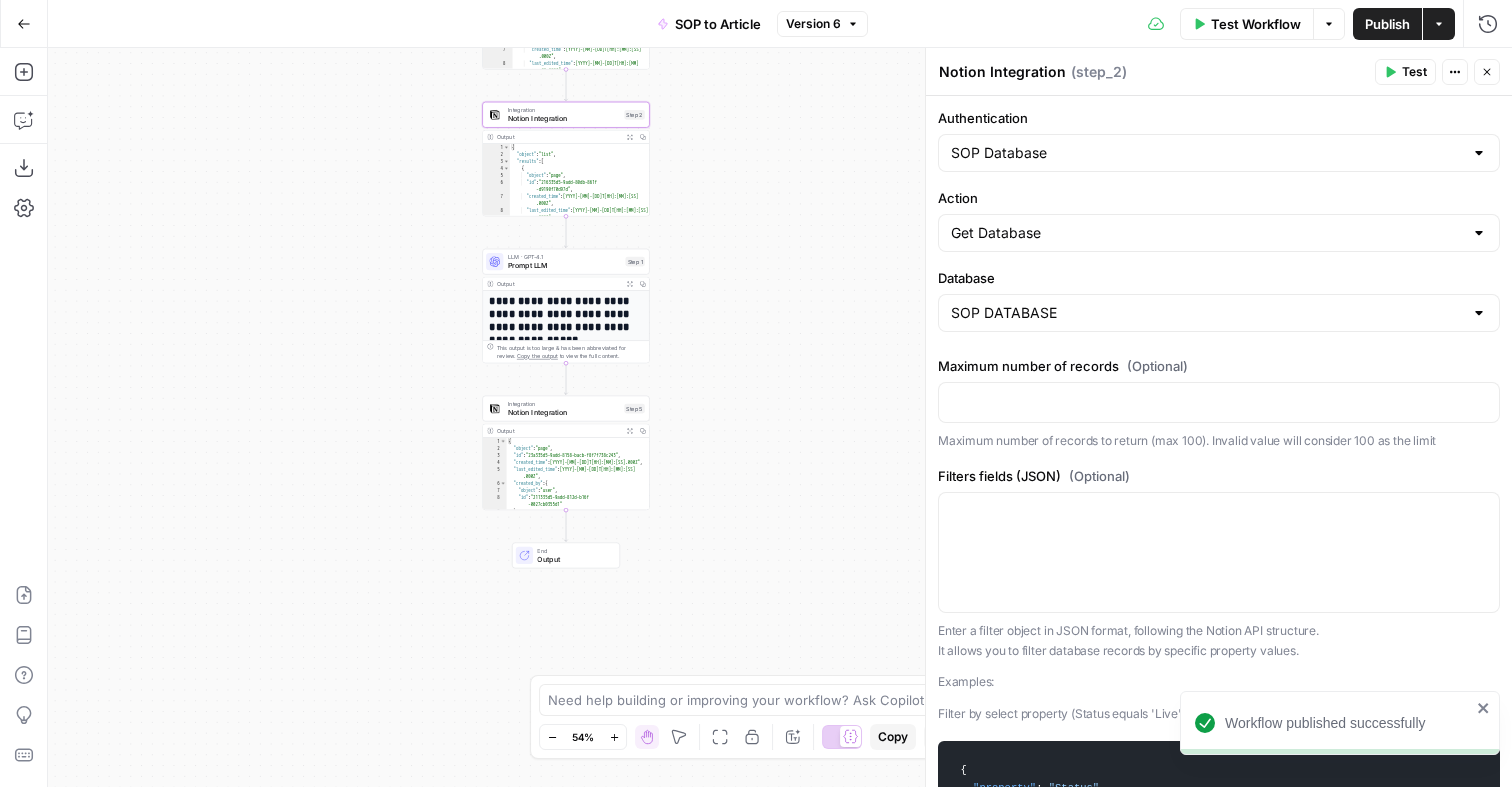 click on "Close" at bounding box center (1487, 72) 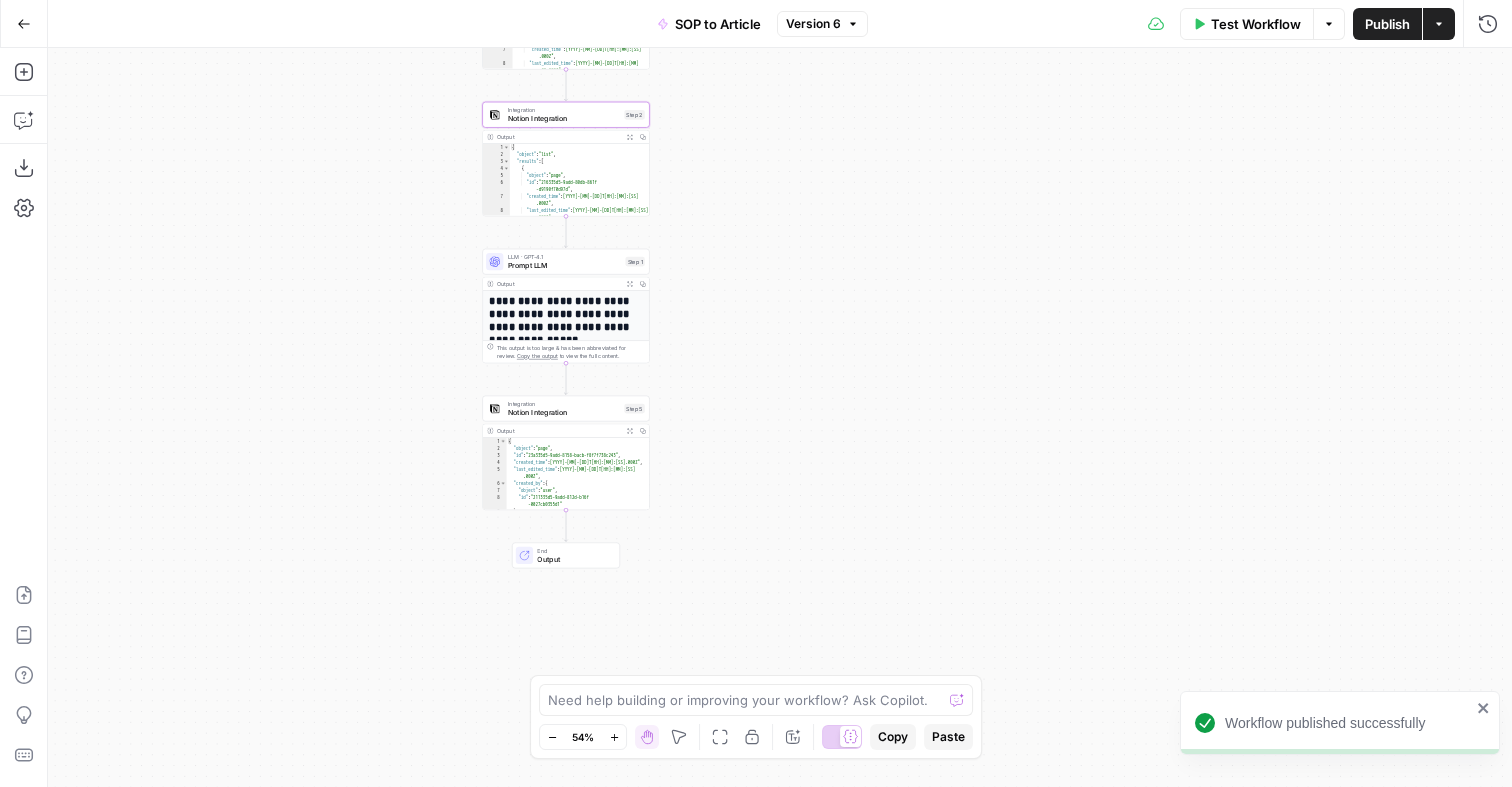 click on "Test Workflow" at bounding box center [1256, 24] 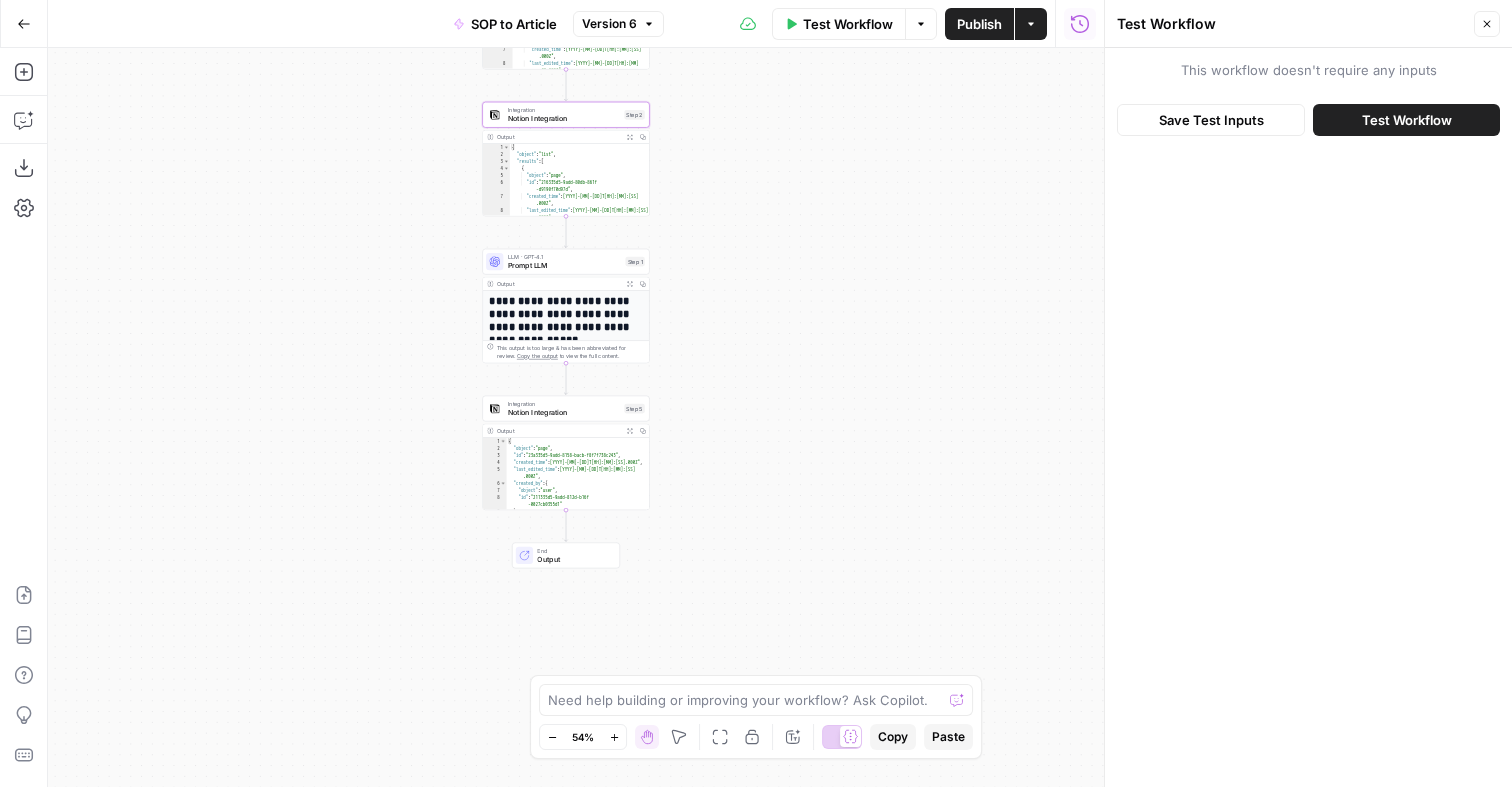 click on "Test Workflow" at bounding box center [1407, 120] 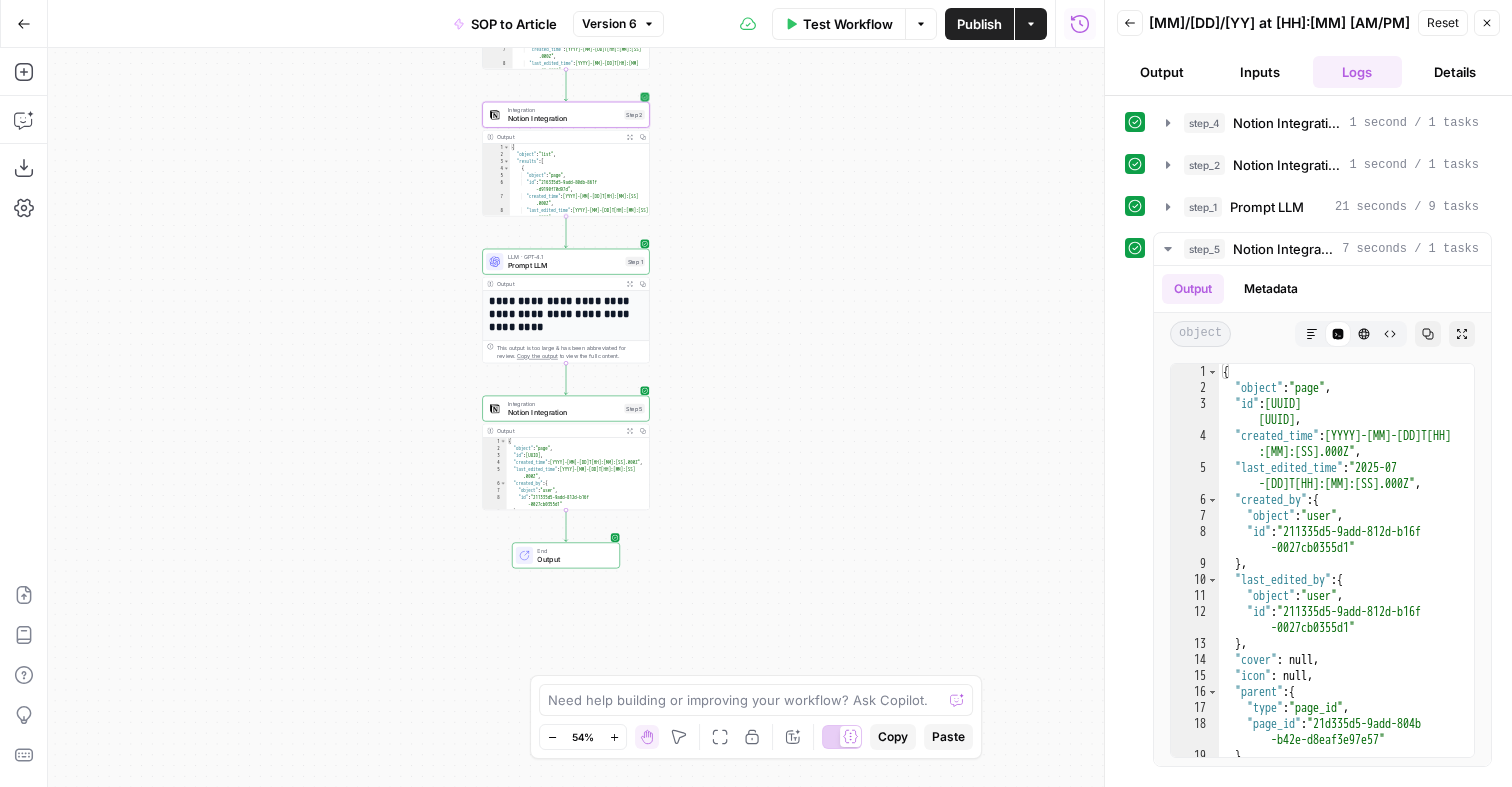 click on "Notion Integration" at bounding box center [564, 118] 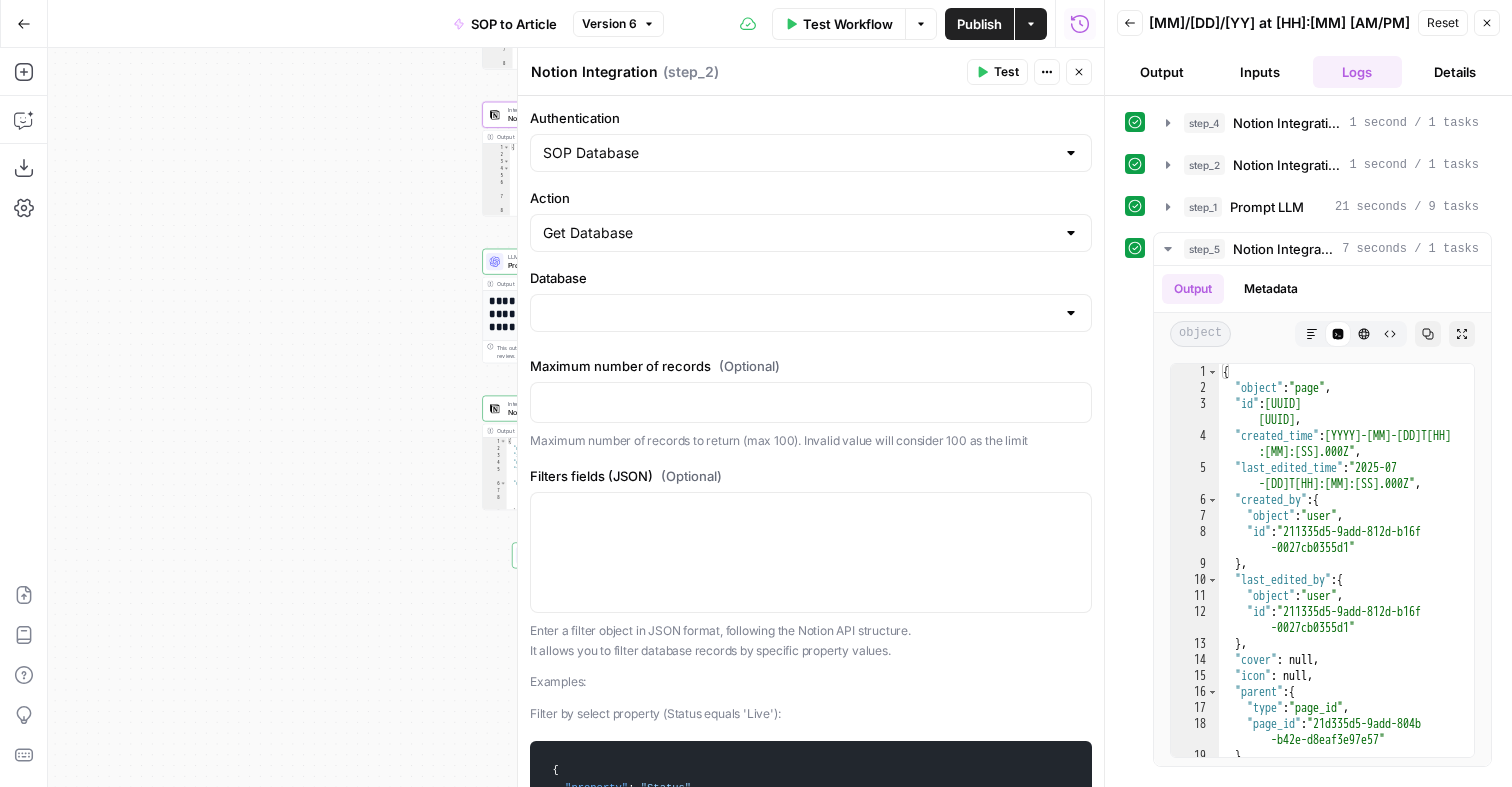 type on "SOP DATABASE" 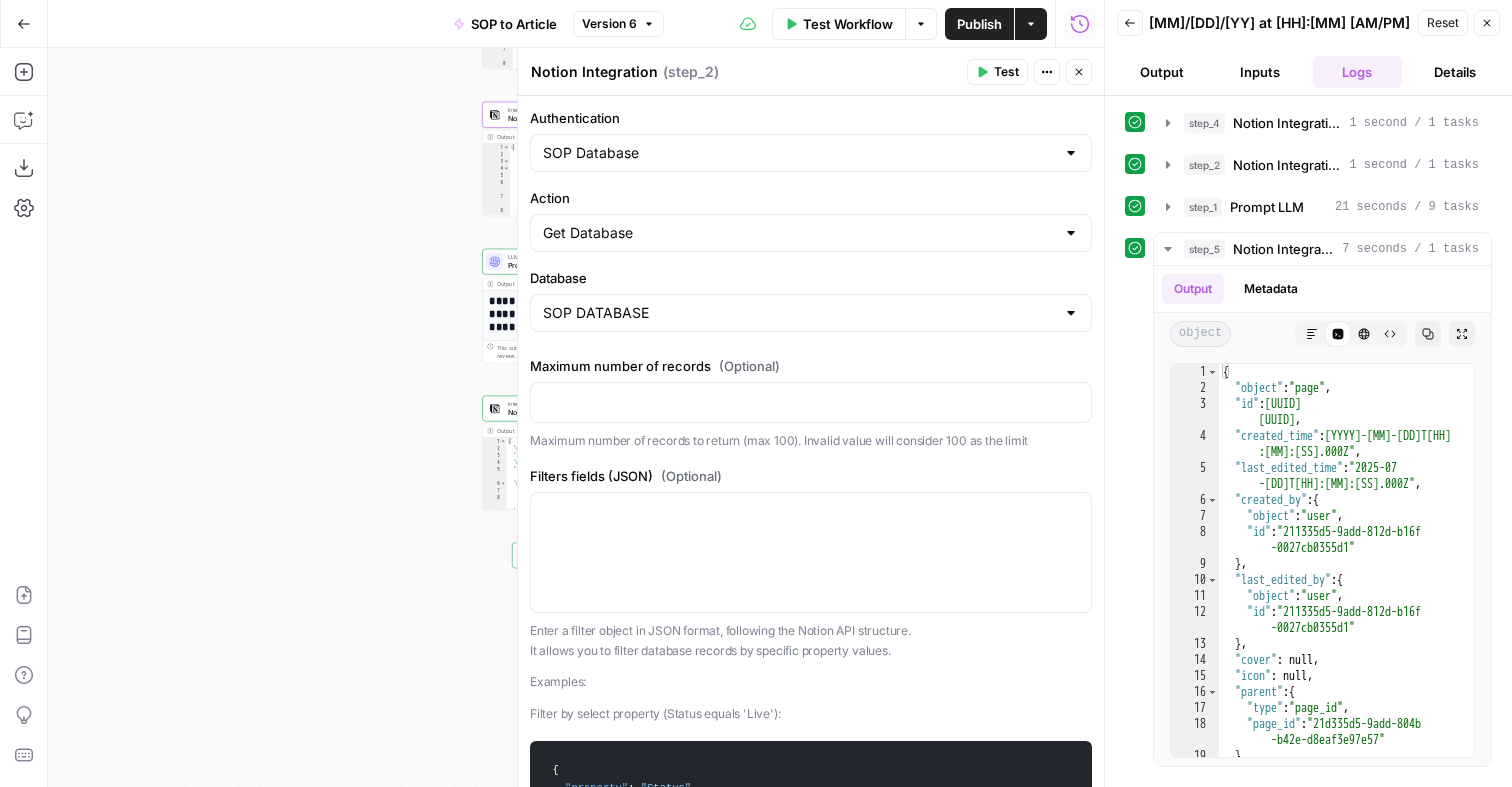 click on "Close" at bounding box center (1079, 72) 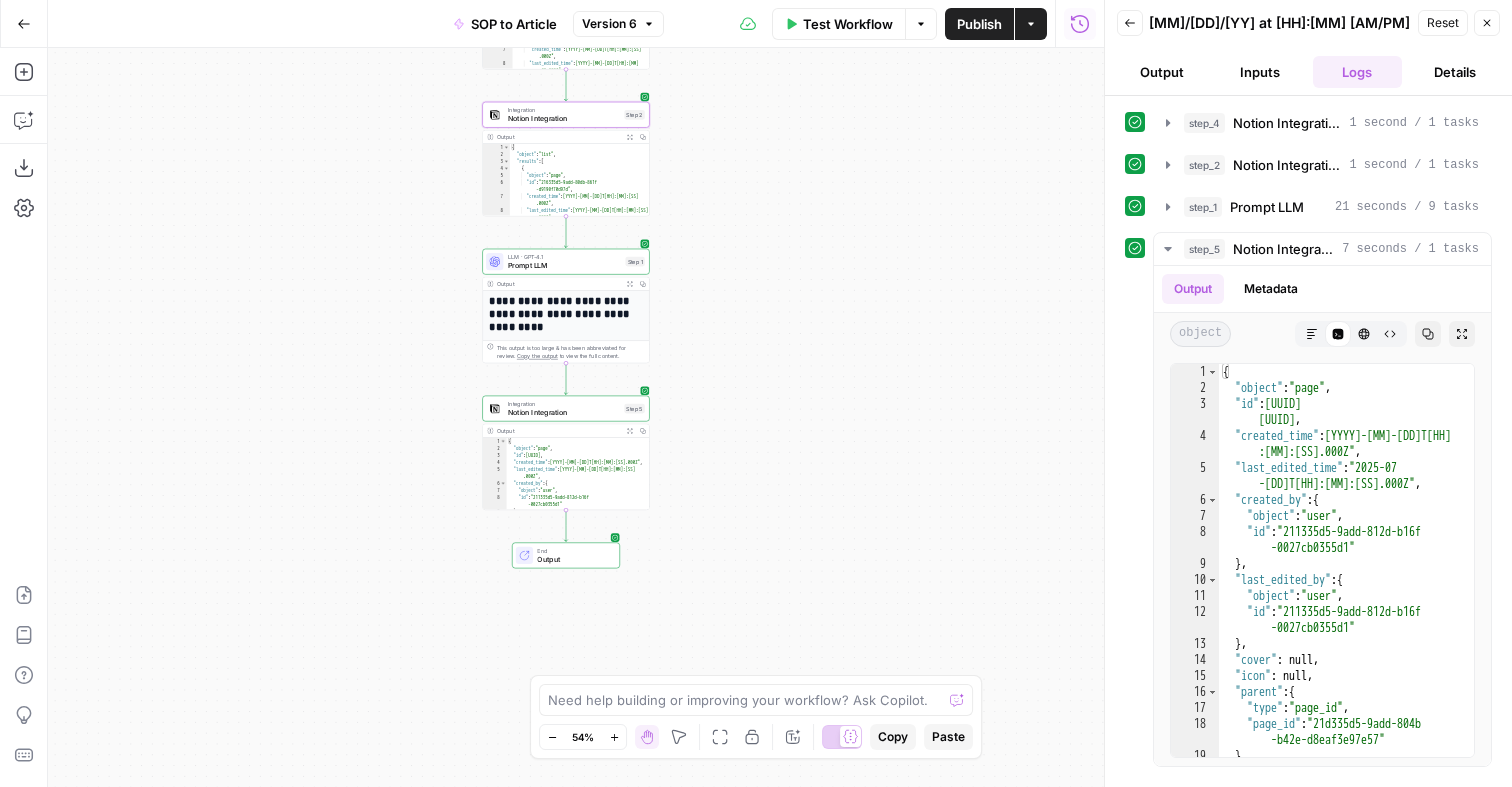 click on "Close" at bounding box center [1487, 23] 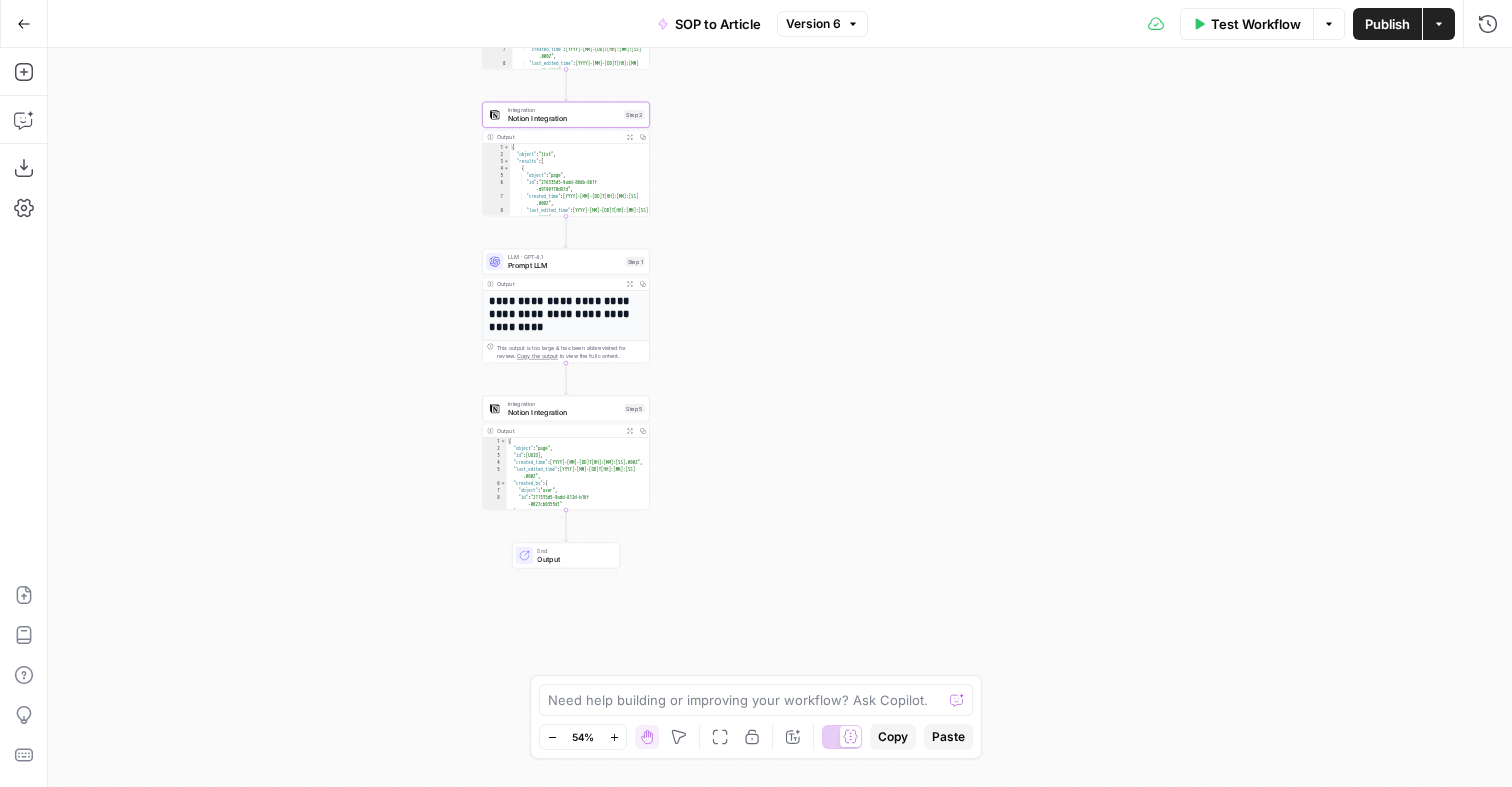 click on "Prompt LLM" at bounding box center (564, 265) 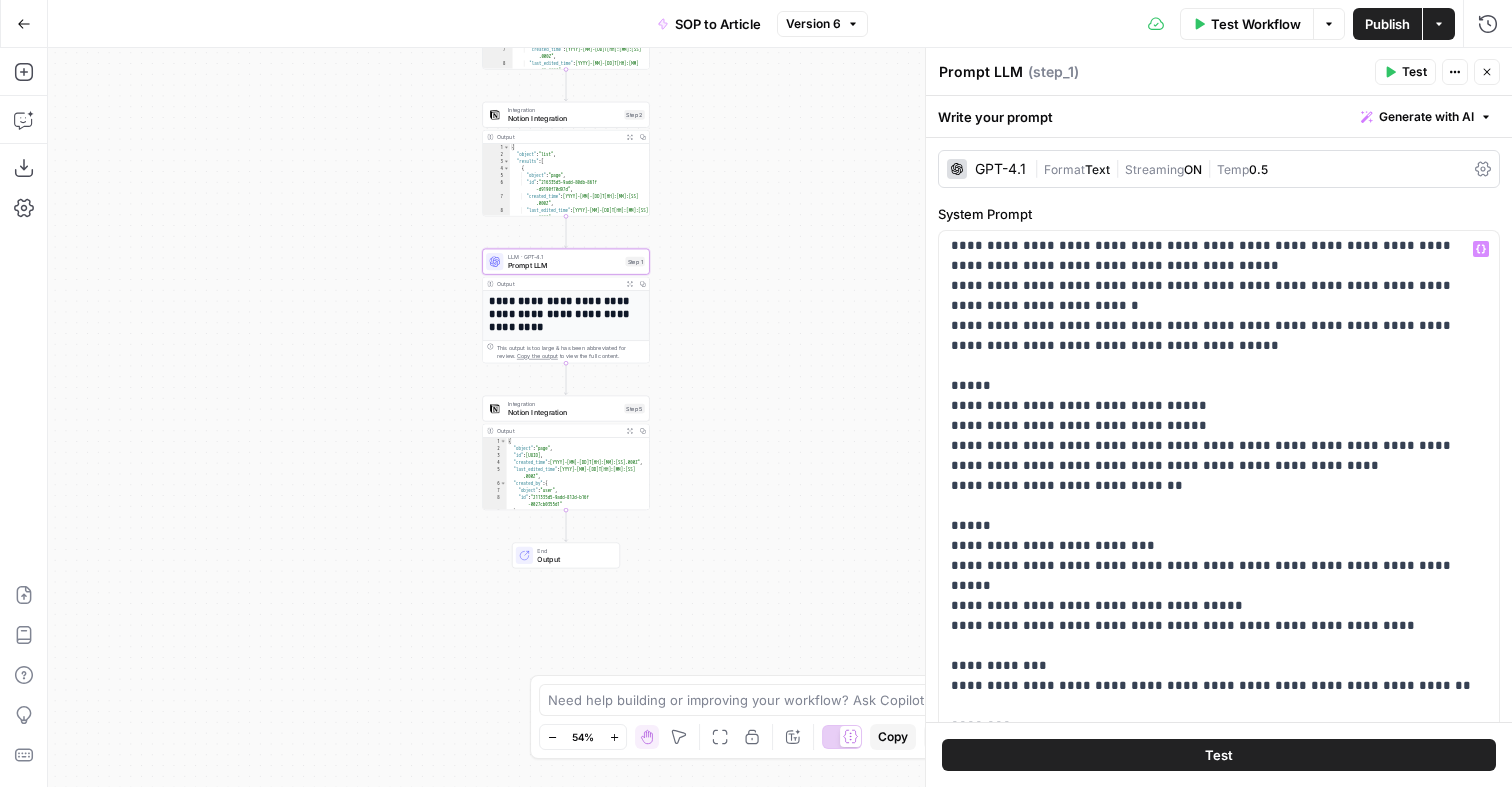 scroll, scrollTop: 484, scrollLeft: 0, axis: vertical 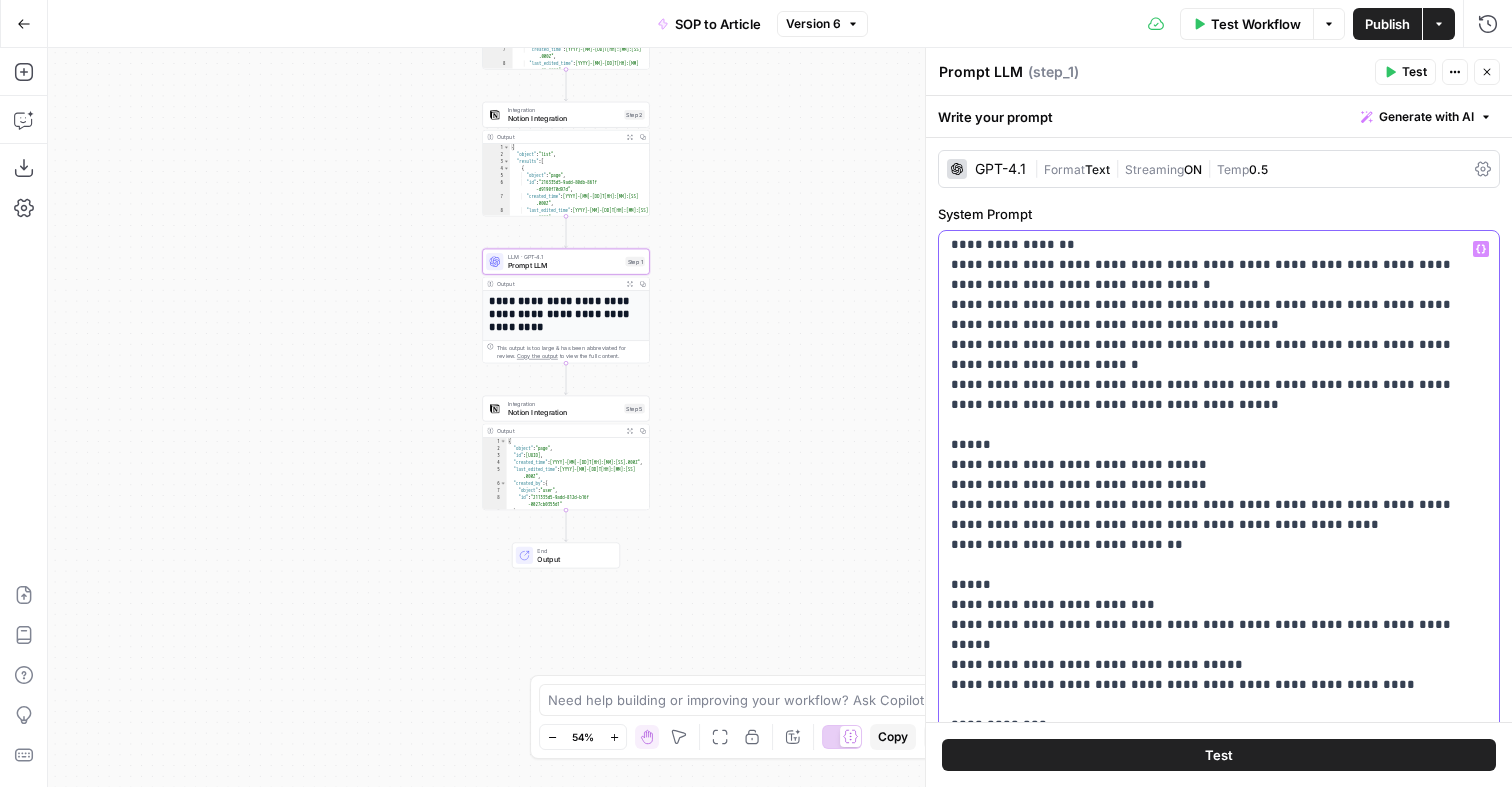 drag, startPoint x: 957, startPoint y: 578, endPoint x: 1054, endPoint y: 578, distance: 97 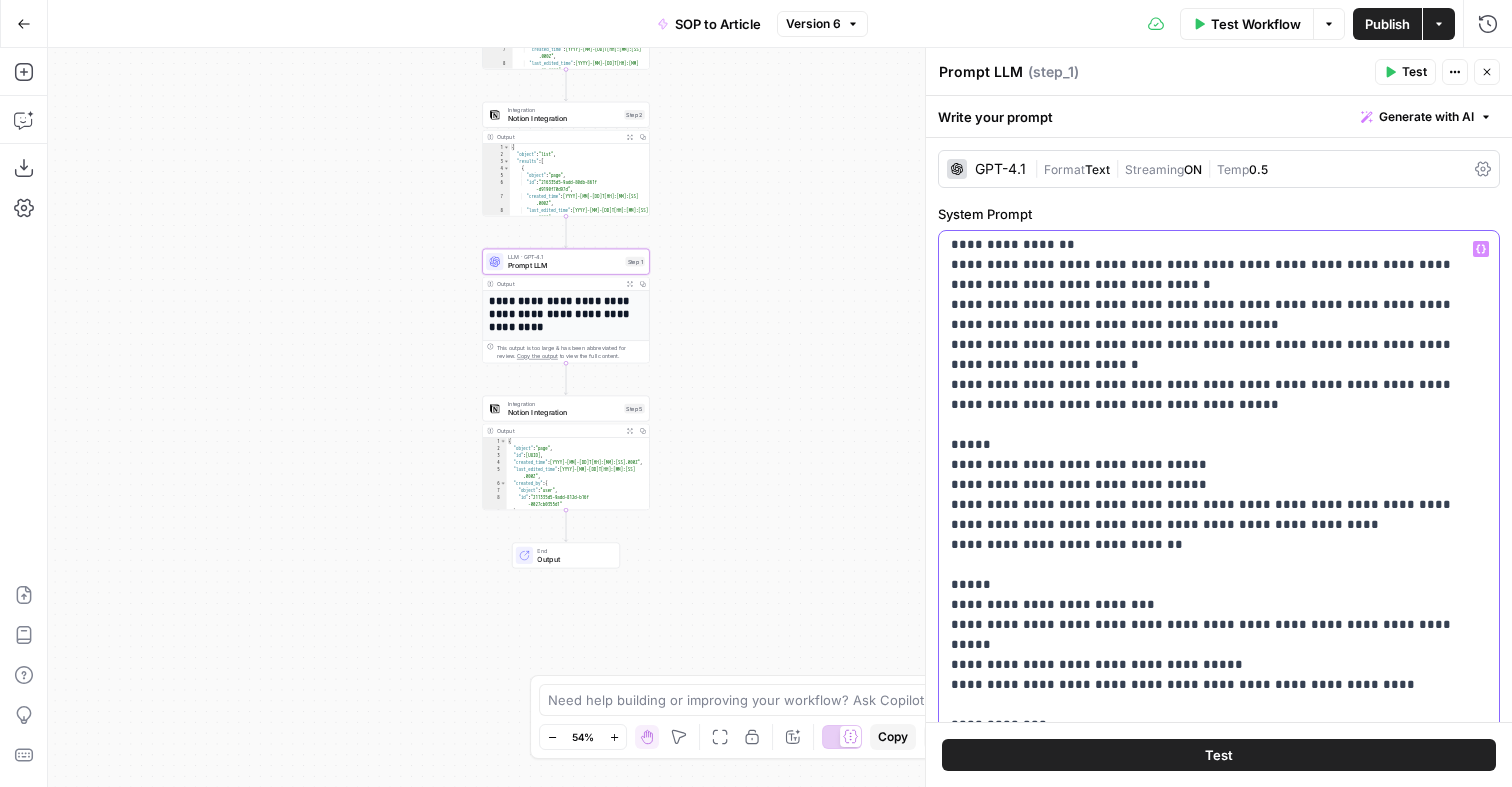 click on "**********" at bounding box center (1219, 535) 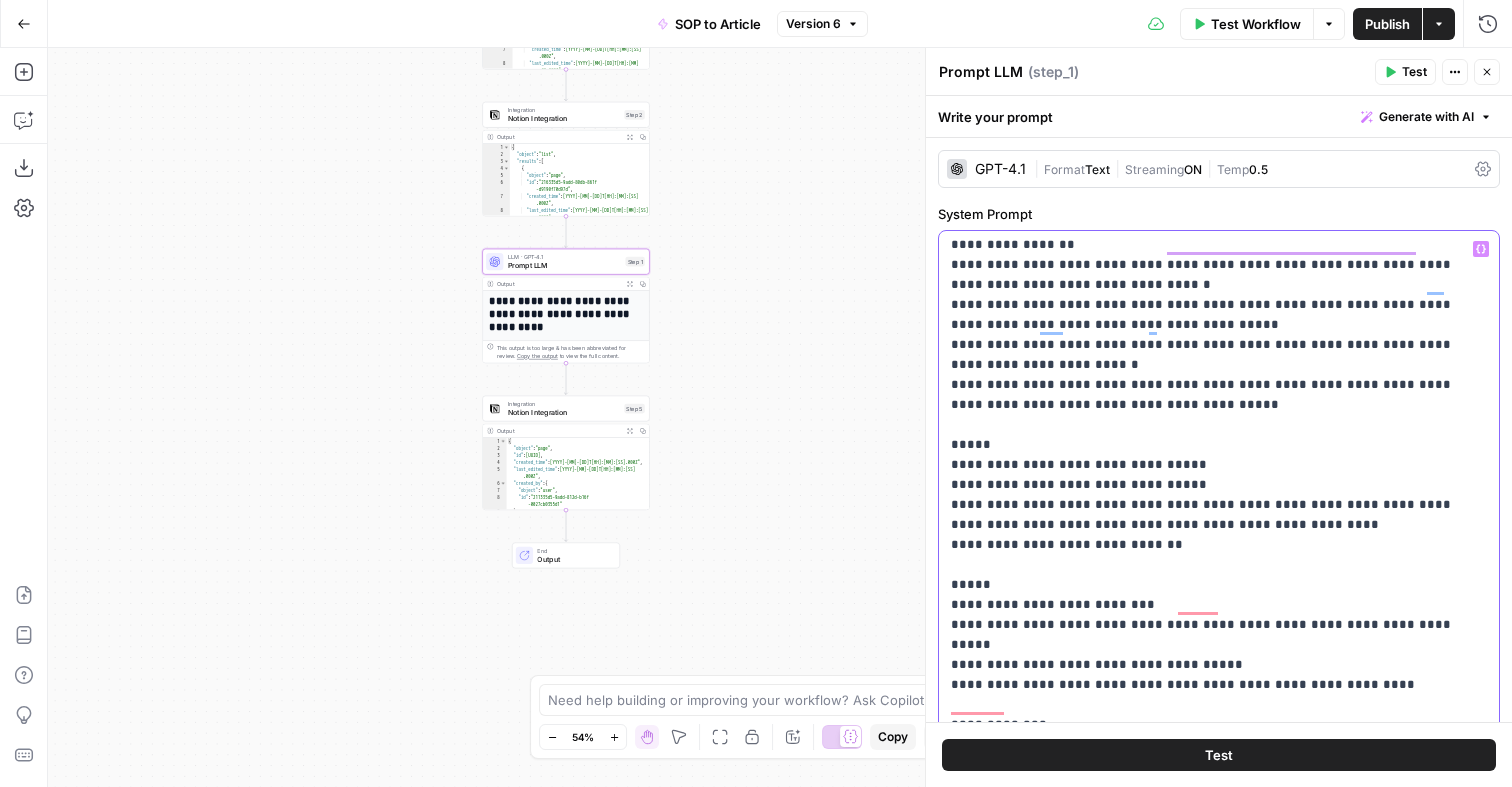 scroll, scrollTop: 437, scrollLeft: 0, axis: vertical 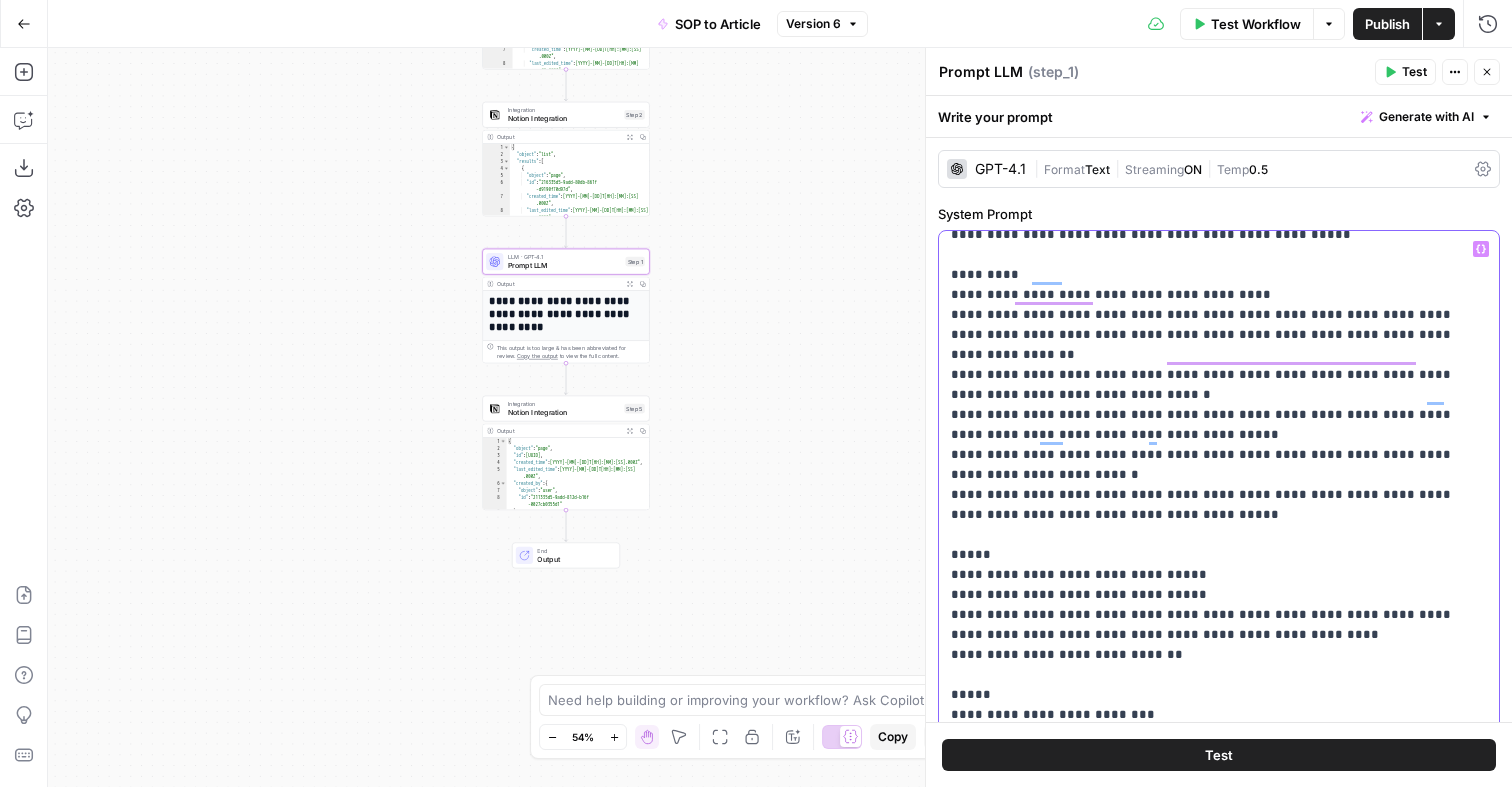 click on "**********" at bounding box center (1219, 645) 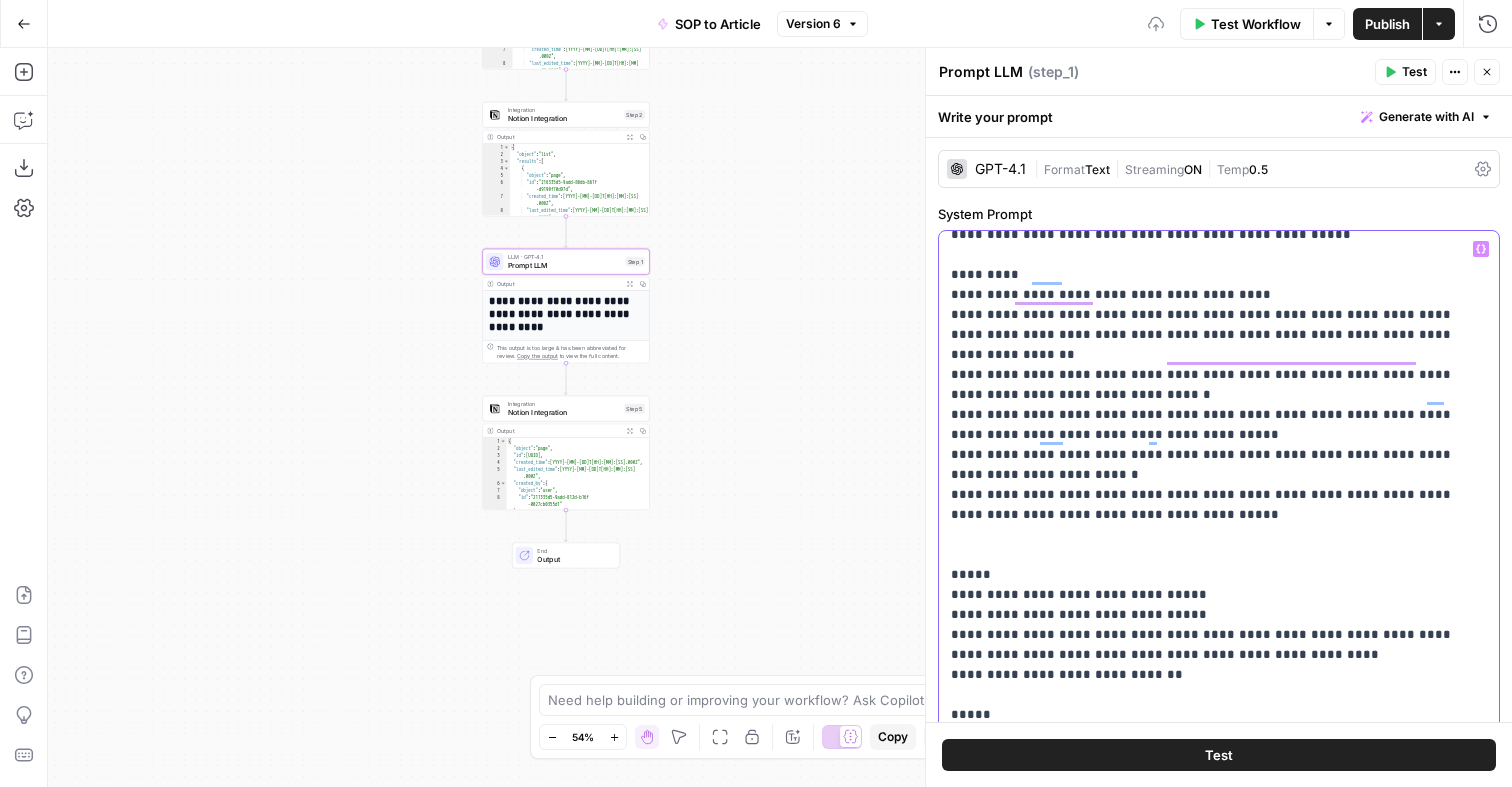 scroll, scrollTop: 475, scrollLeft: 0, axis: vertical 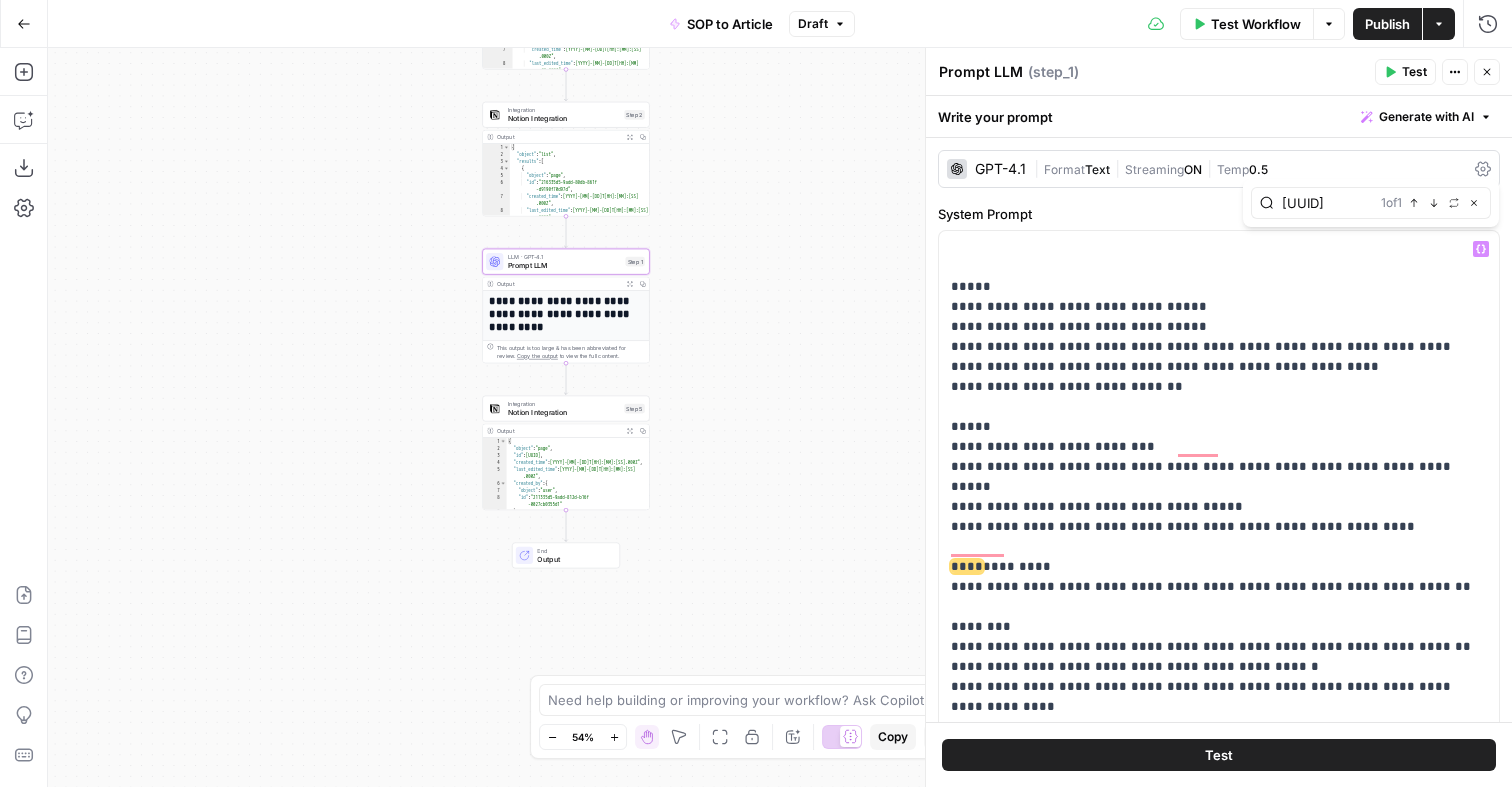 type on "[UUID]" 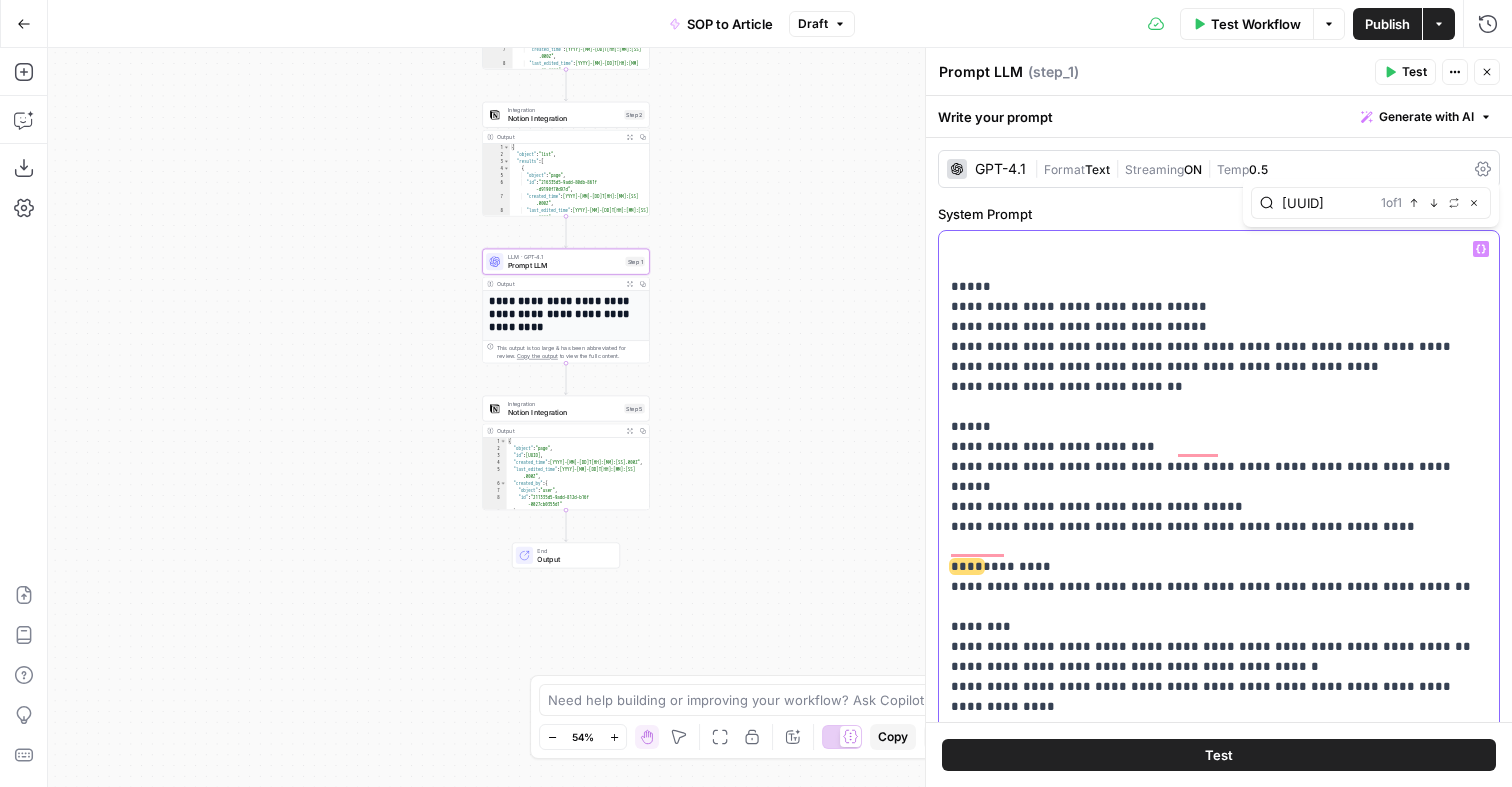 click on "**********" at bounding box center [1219, 367] 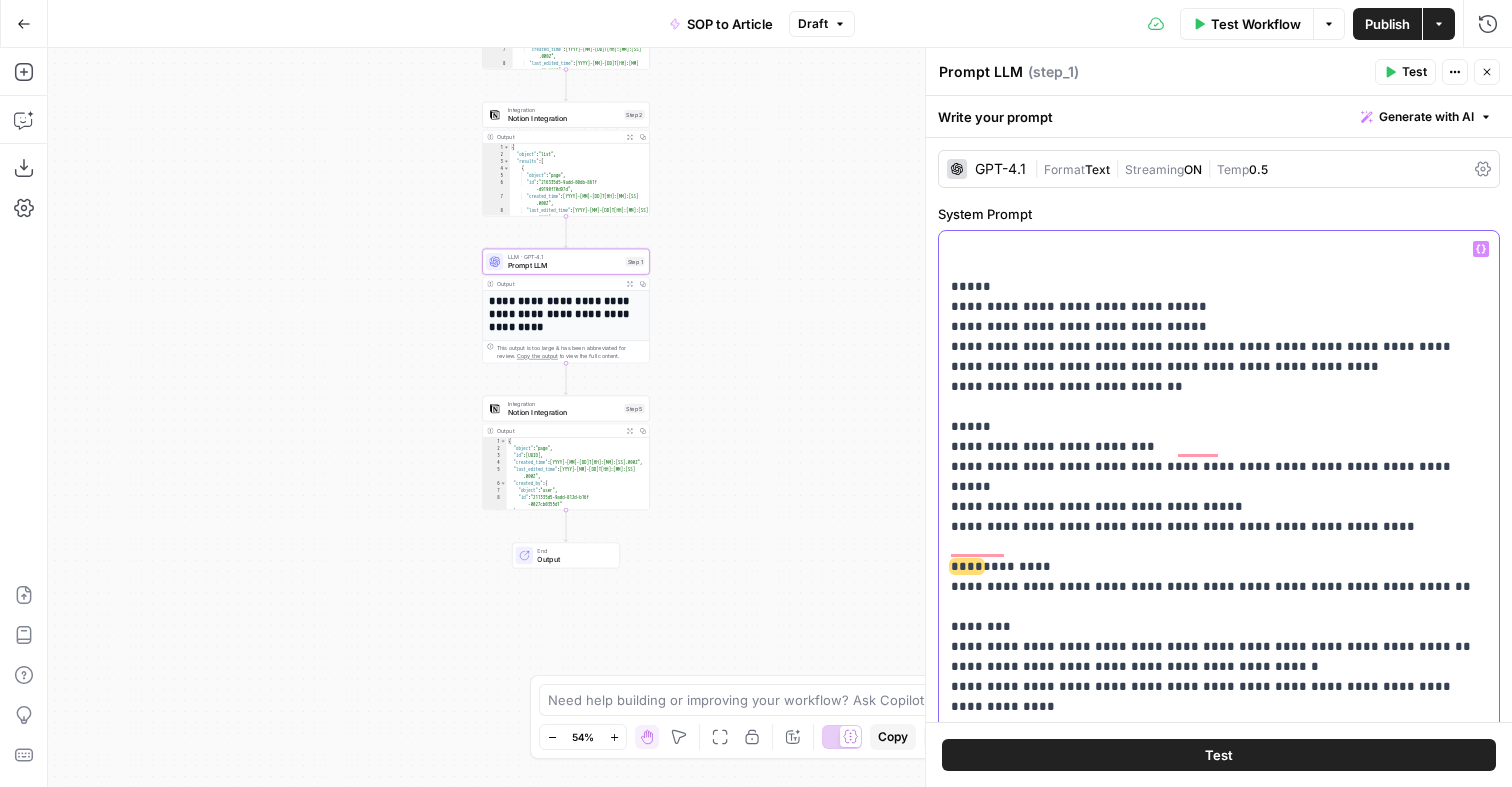 type 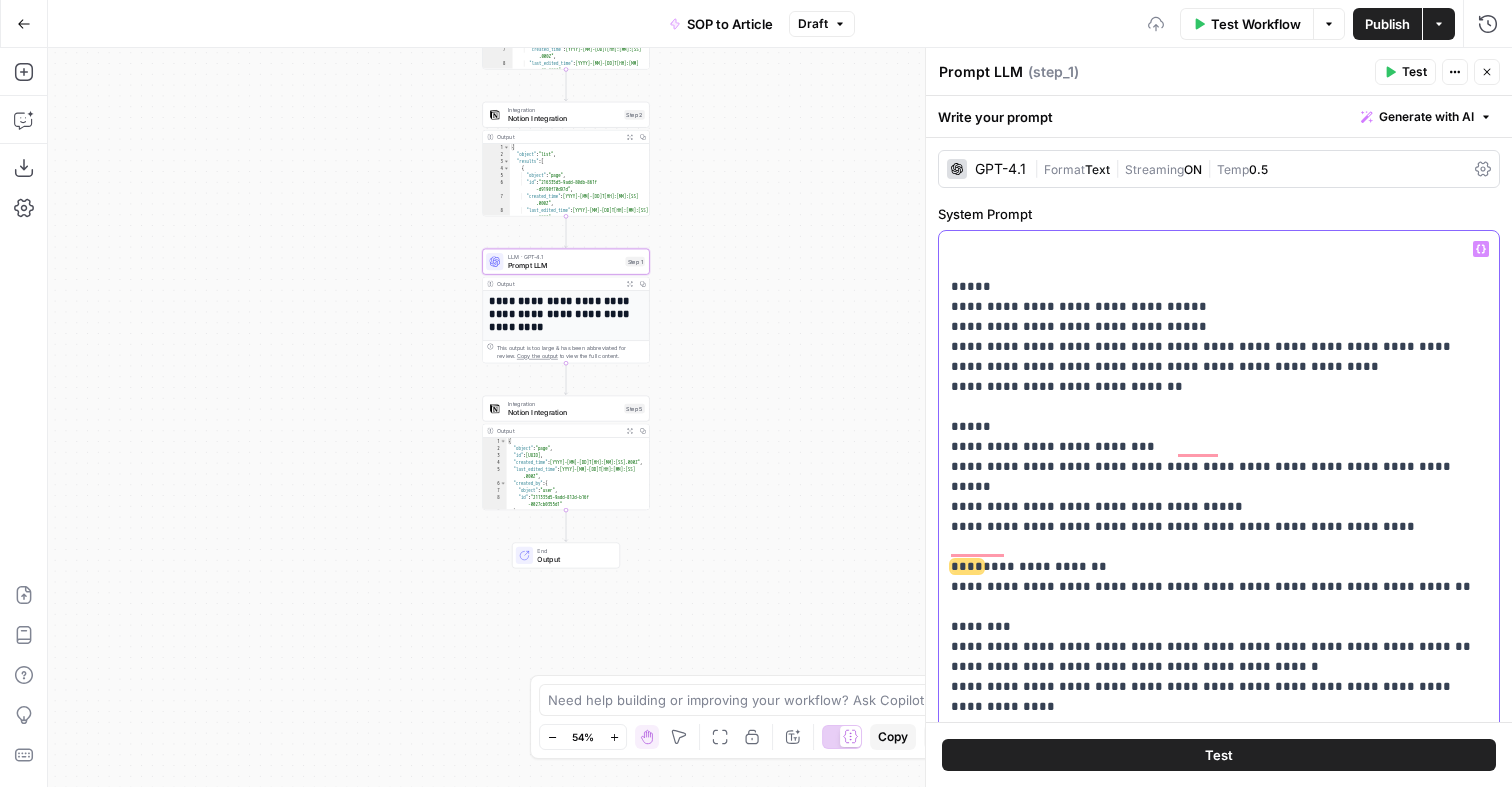 click on "**********" at bounding box center [1219, 367] 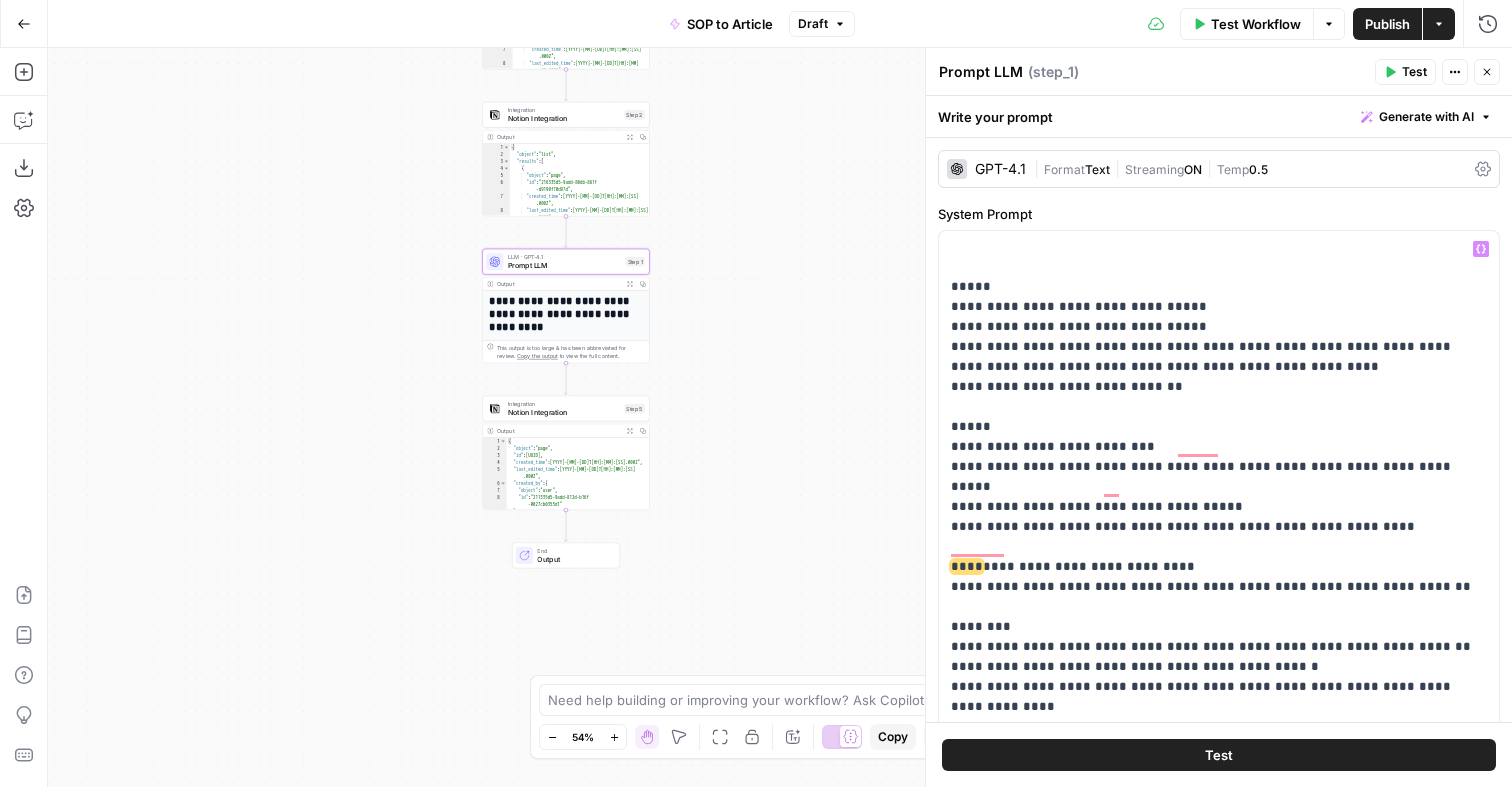 click on "Publish" at bounding box center [1387, 24] 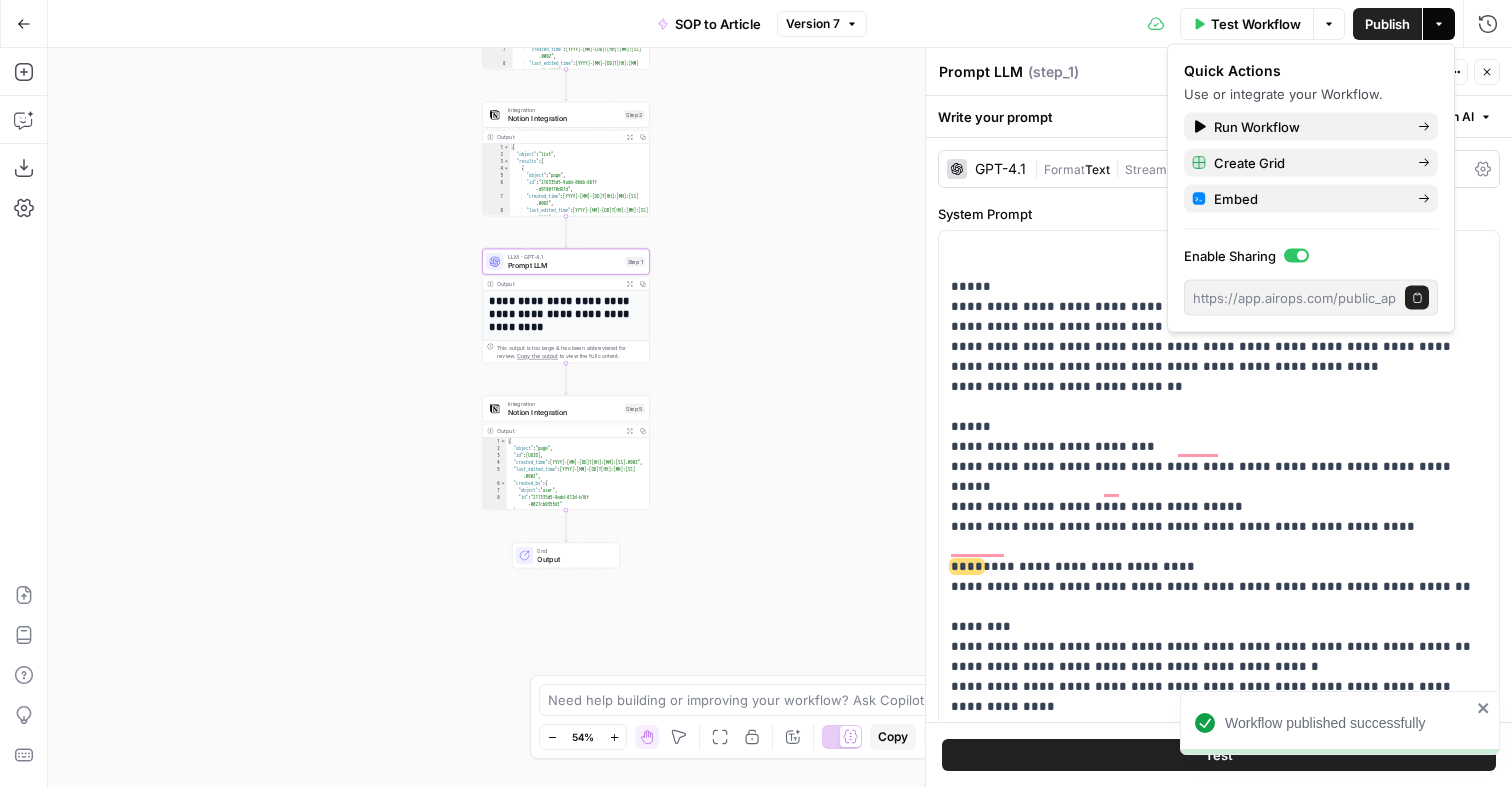 click on "Test Workflow" at bounding box center (1256, 24) 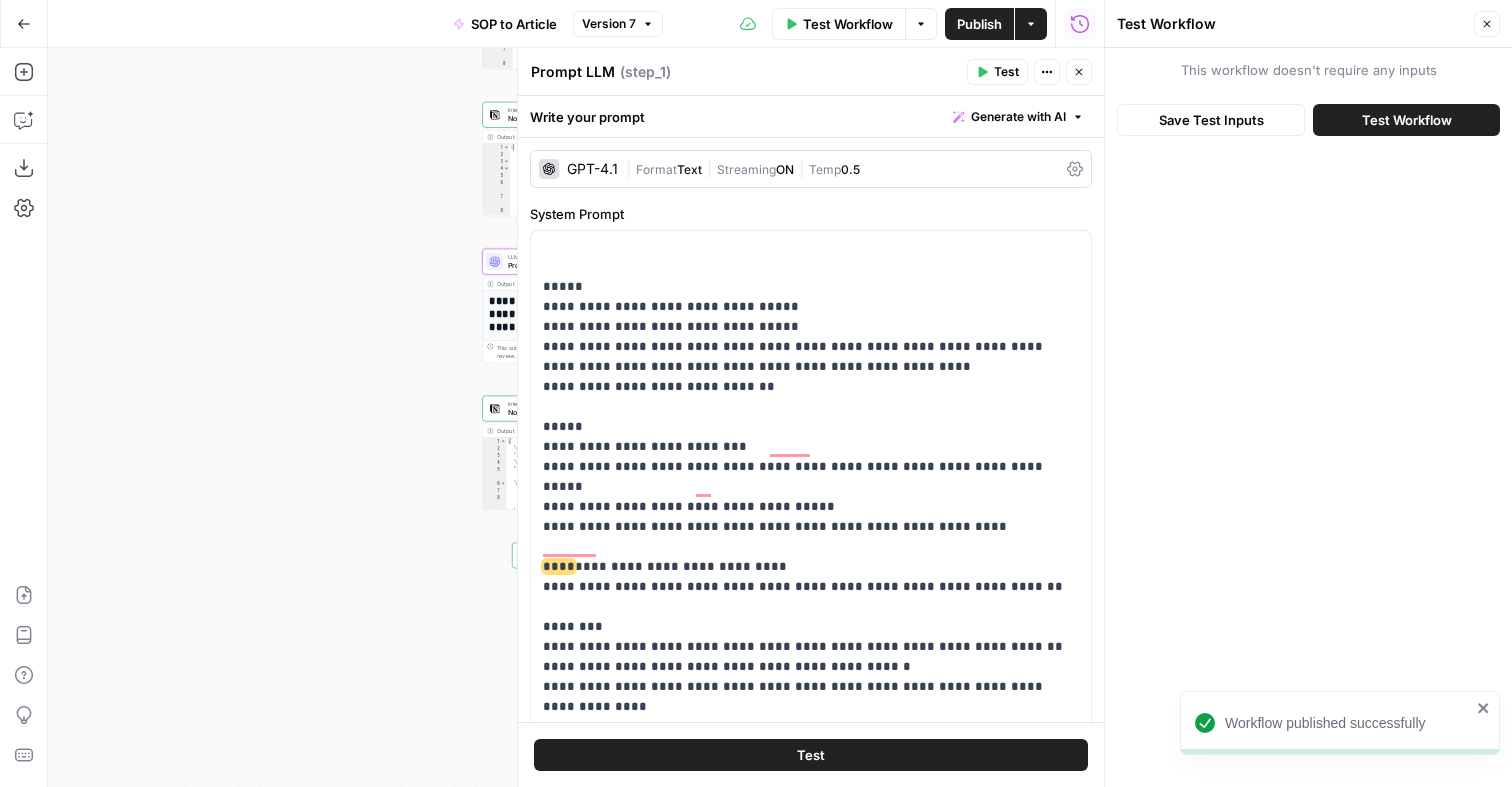 click on "Test Workflow" at bounding box center (1407, 120) 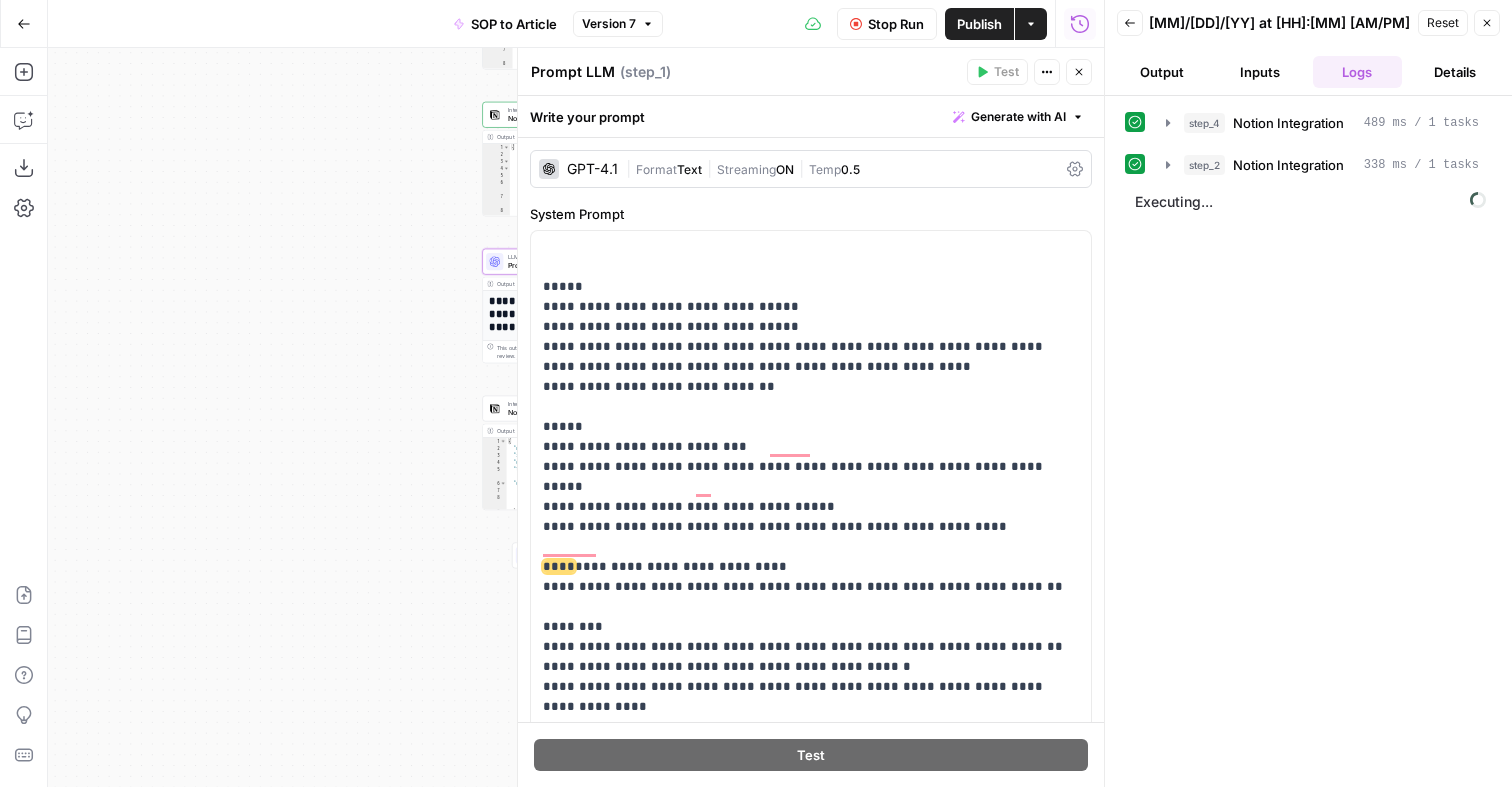 scroll, scrollTop: 662, scrollLeft: 0, axis: vertical 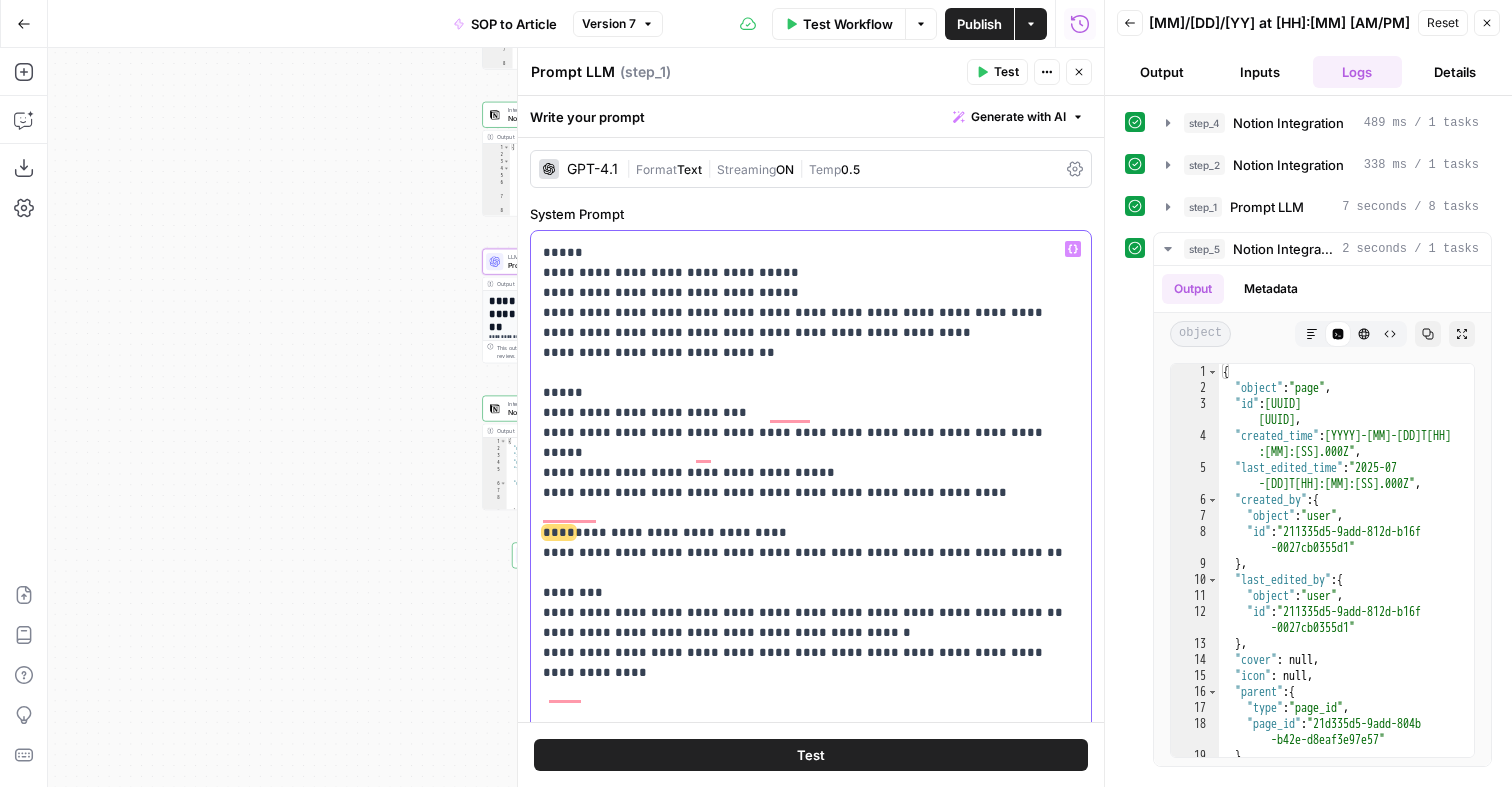 click on "**********" at bounding box center [811, 333] 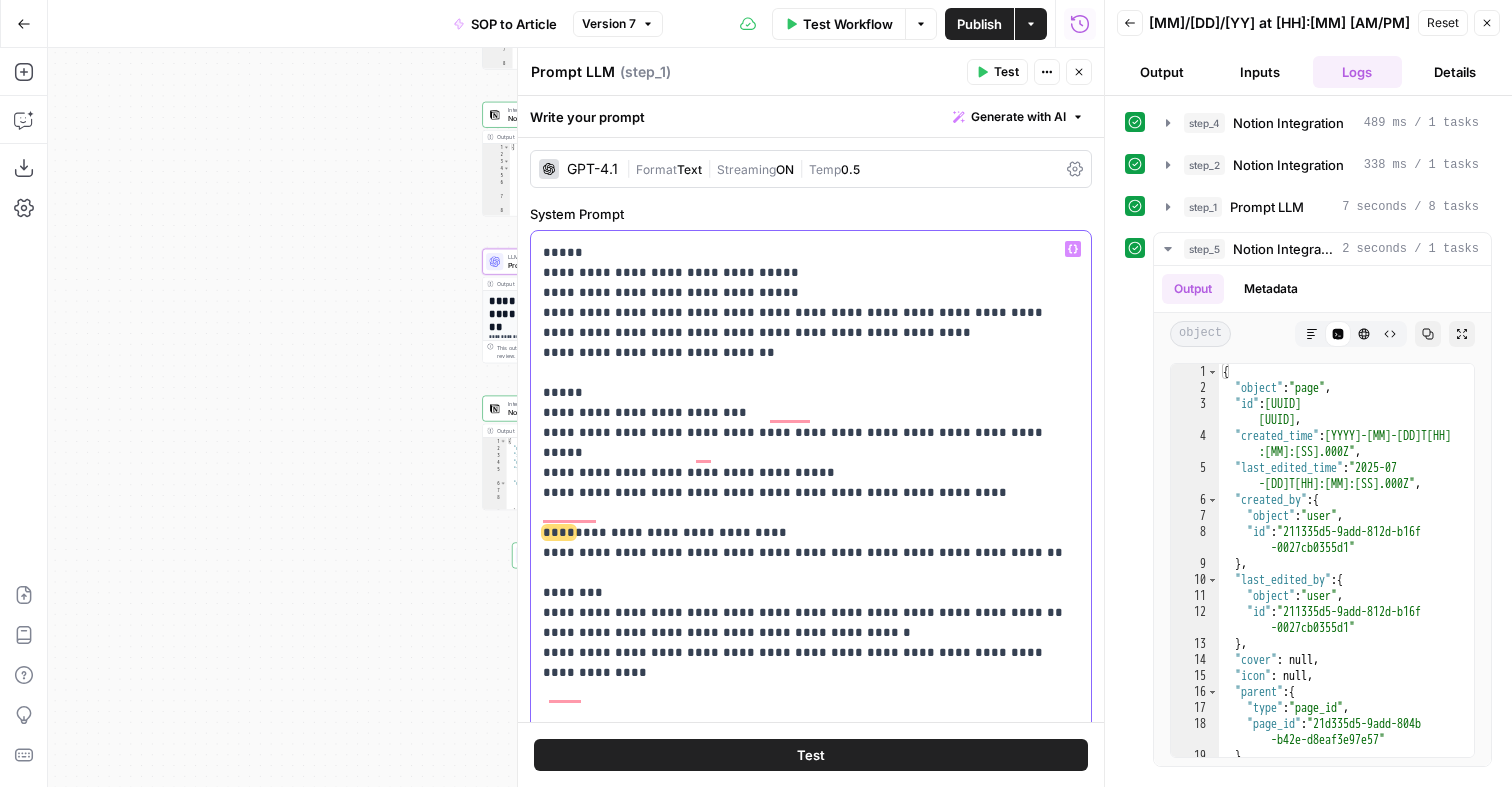 drag, startPoint x: 685, startPoint y: 452, endPoint x: 594, endPoint y: 454, distance: 91.02197 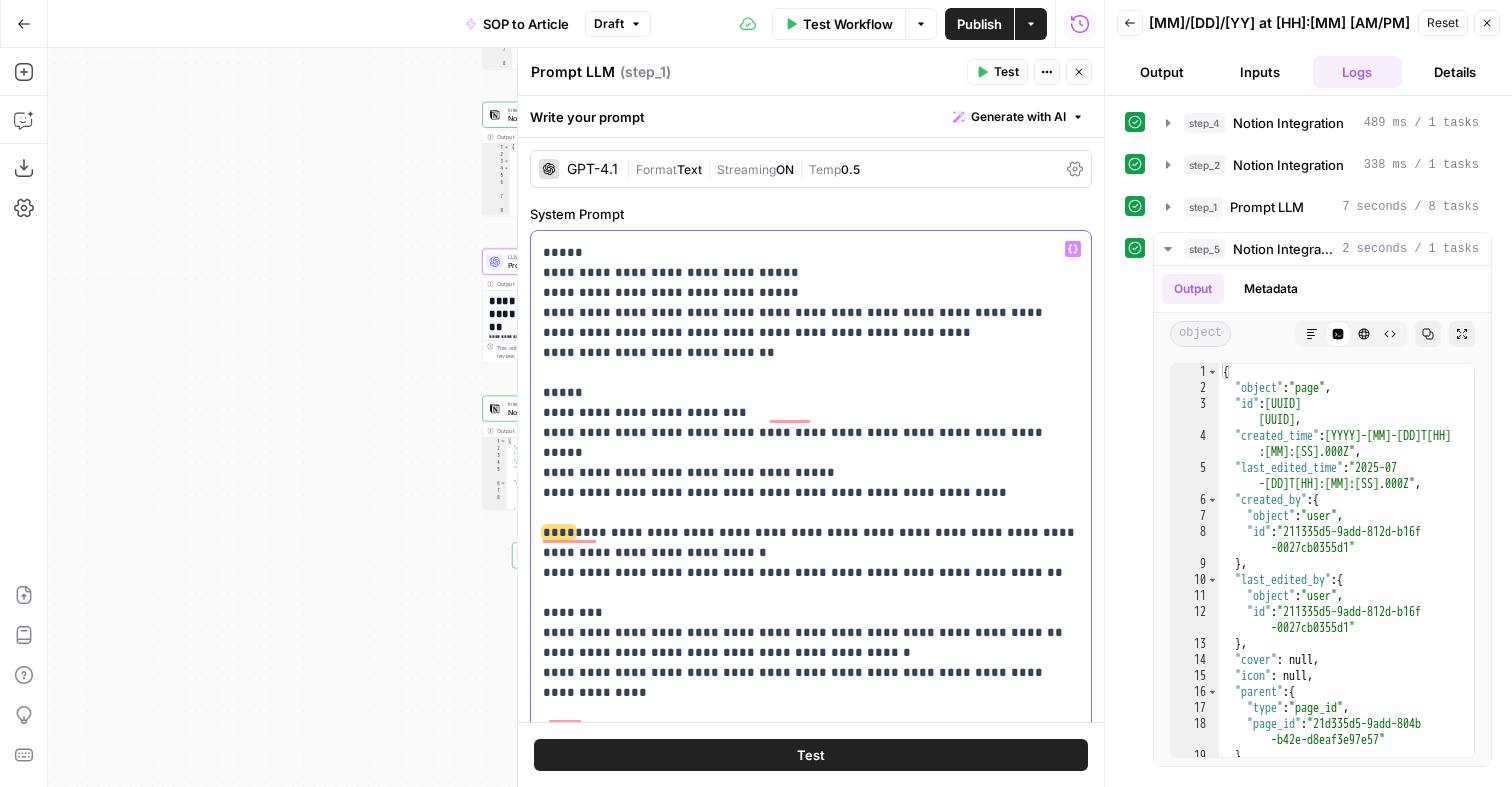 click on "**********" at bounding box center (811, 343) 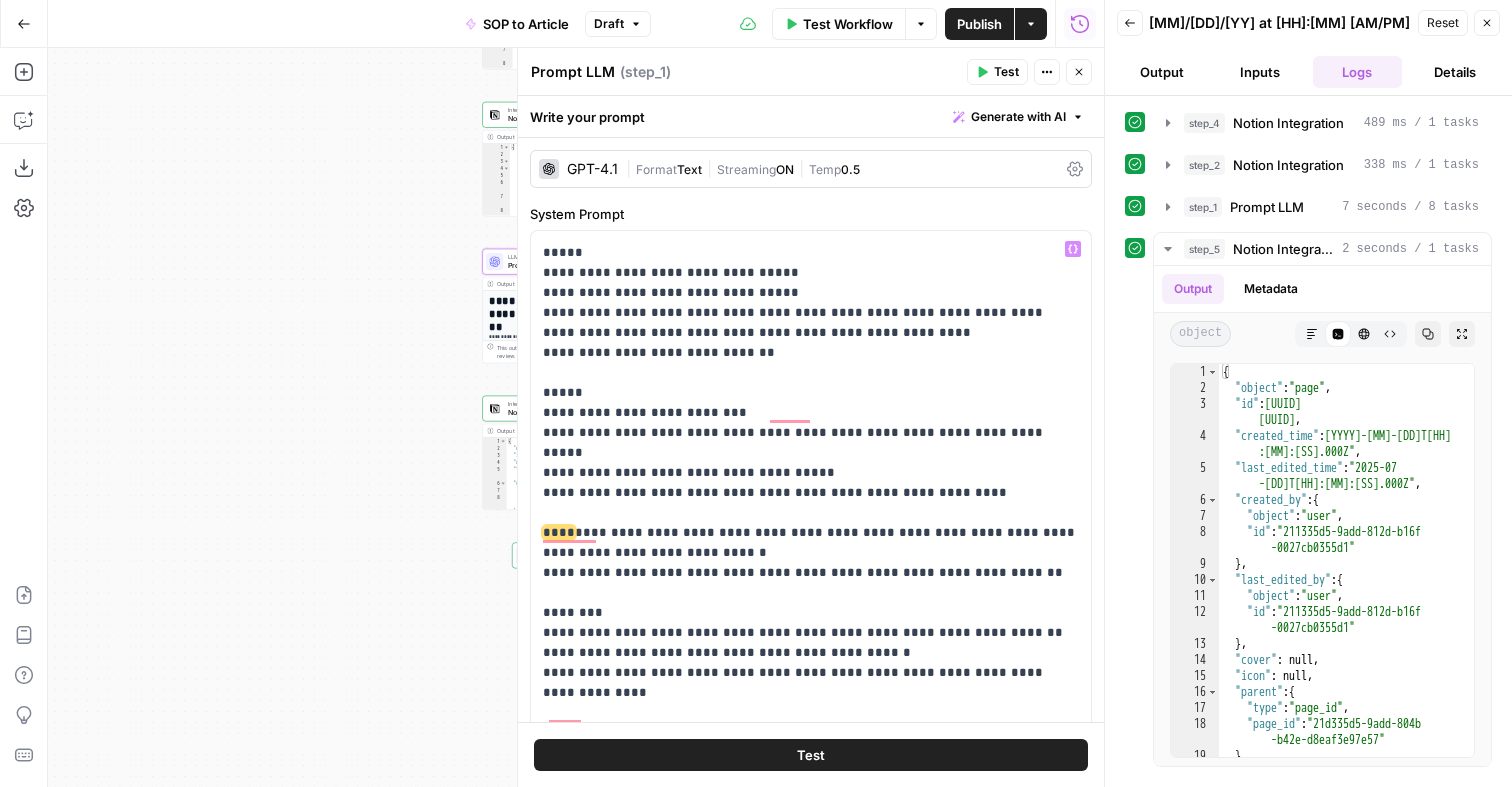 click on "Publish" at bounding box center (979, 24) 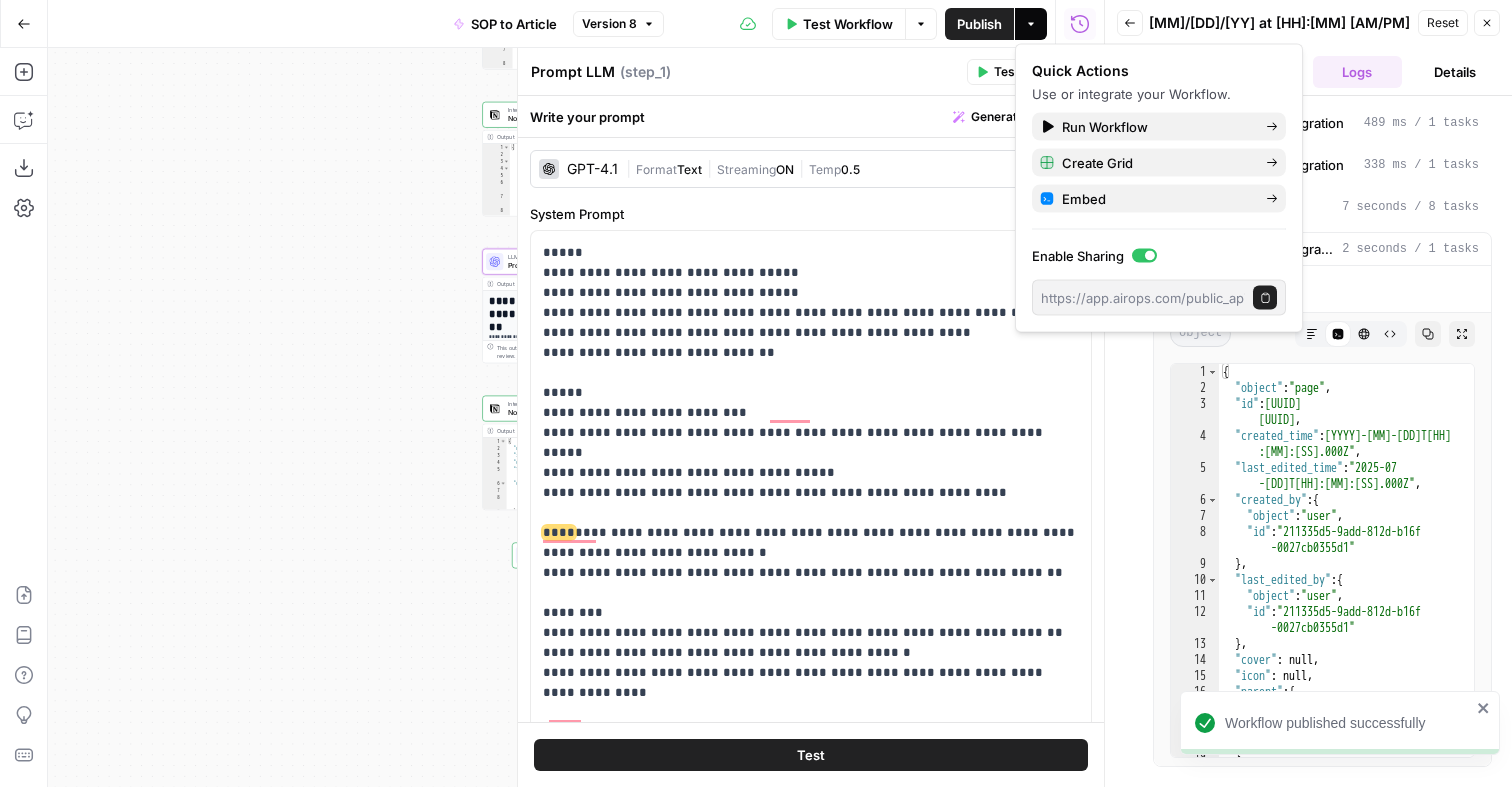 click on "Test Workflow" at bounding box center (848, 24) 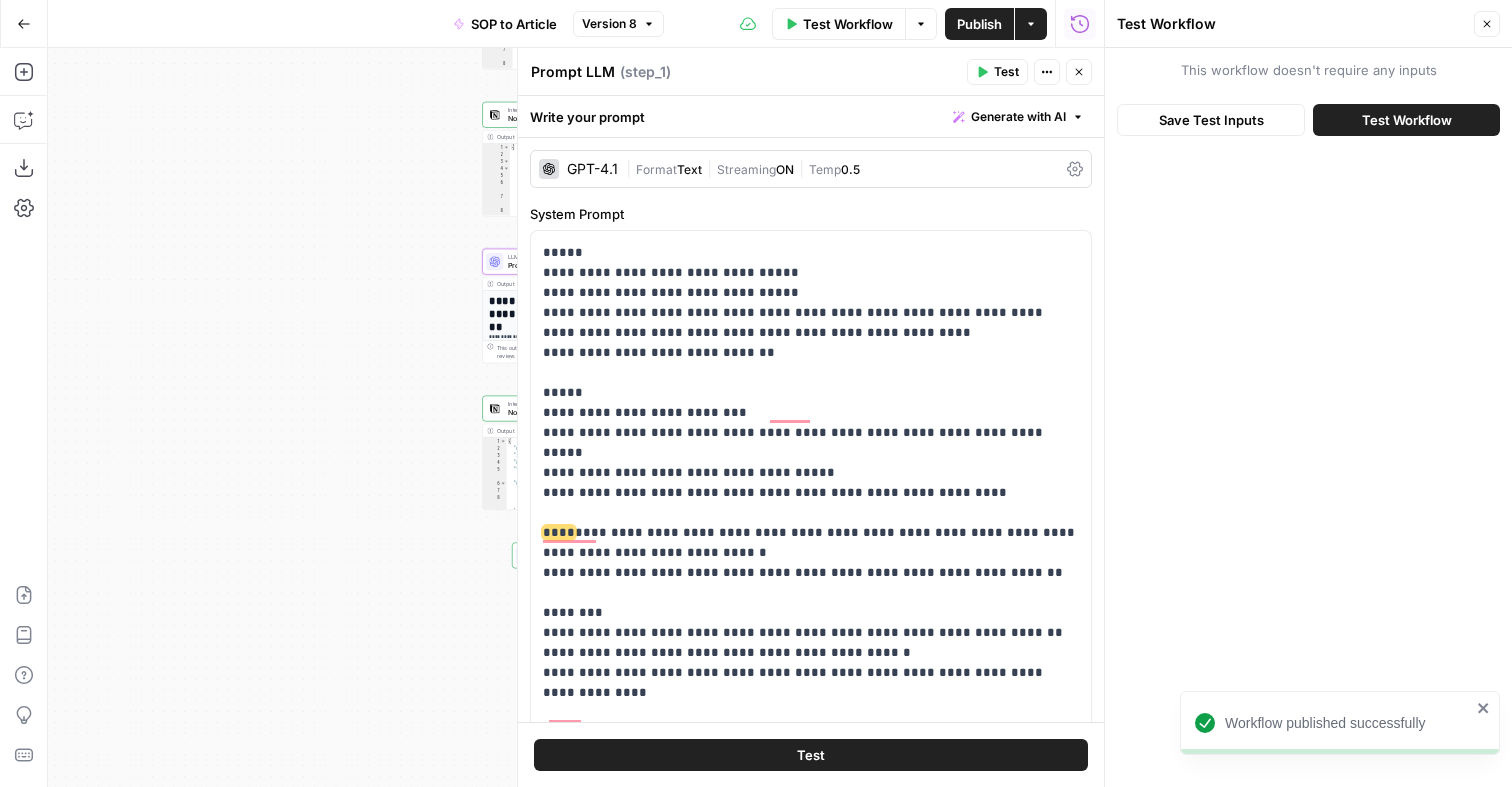 click on "Test Workflow" at bounding box center (1406, 120) 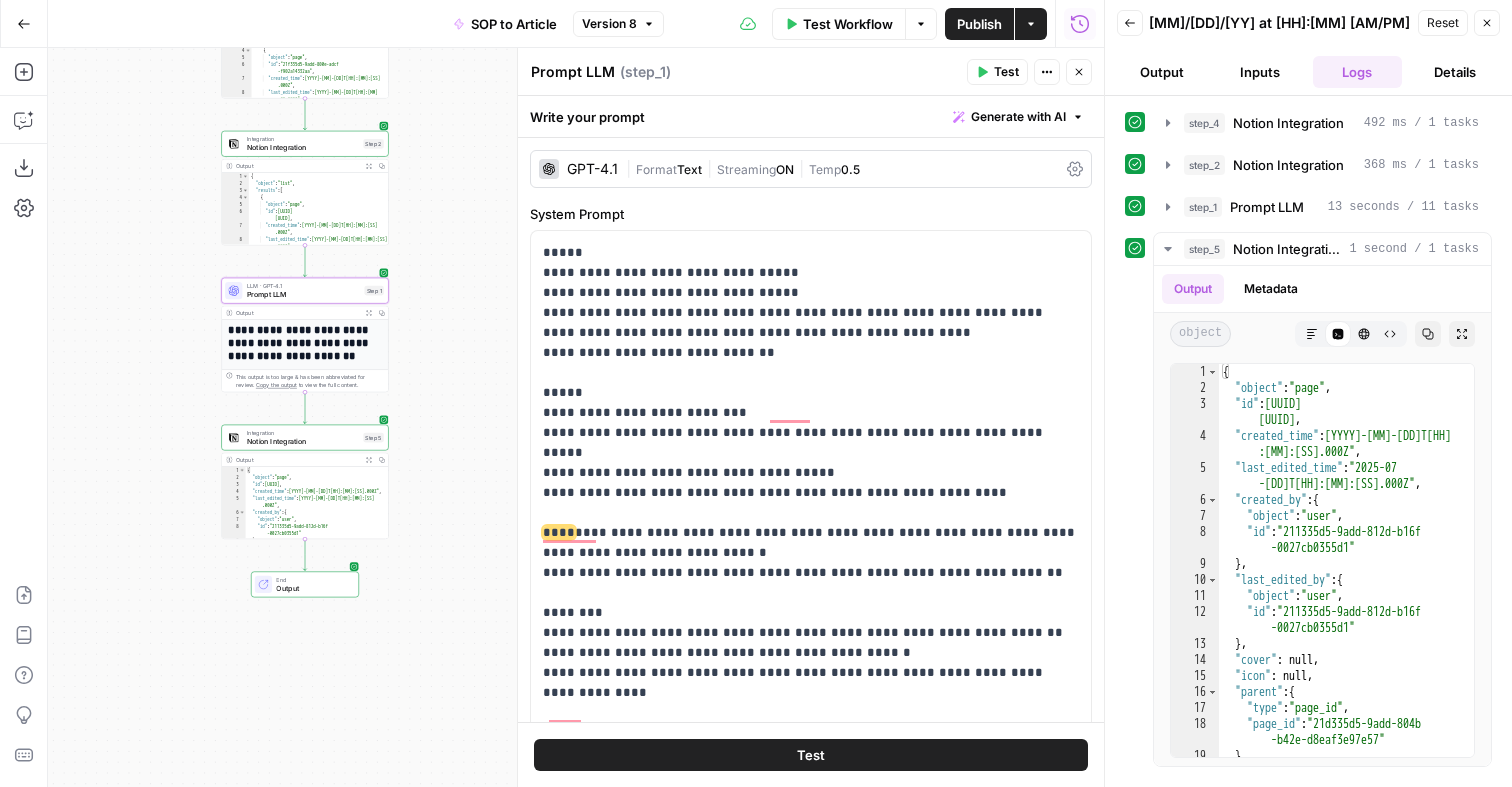 scroll, scrollTop: 696, scrollLeft: 0, axis: vertical 